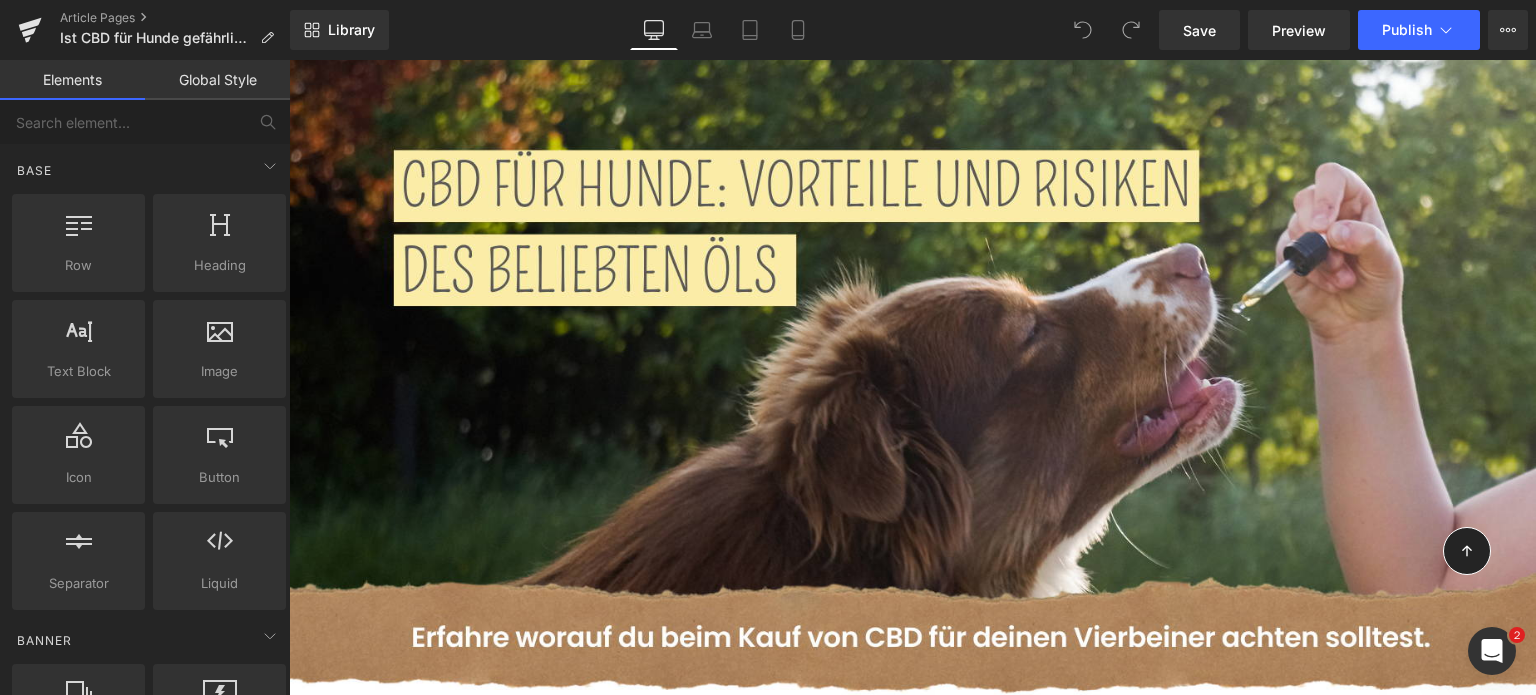 scroll, scrollTop: 0, scrollLeft: 0, axis: both 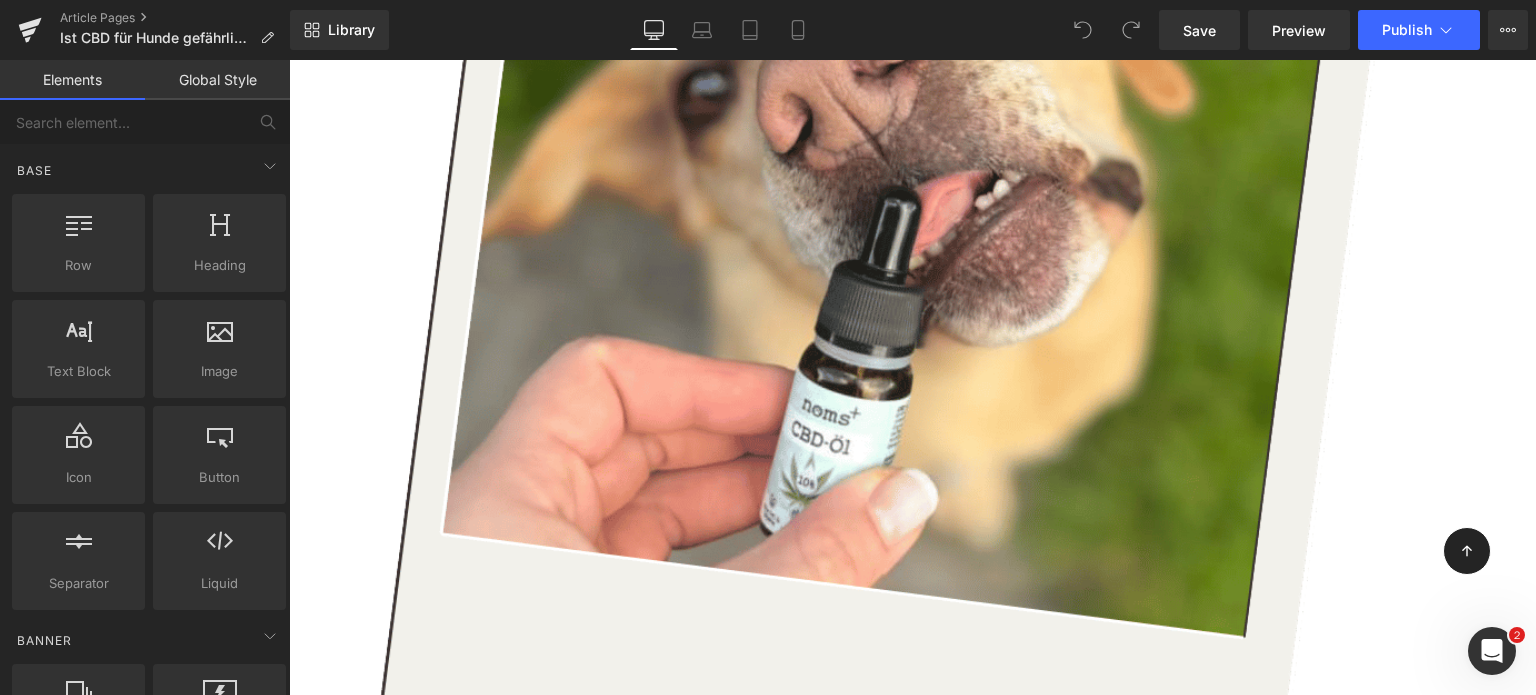 click 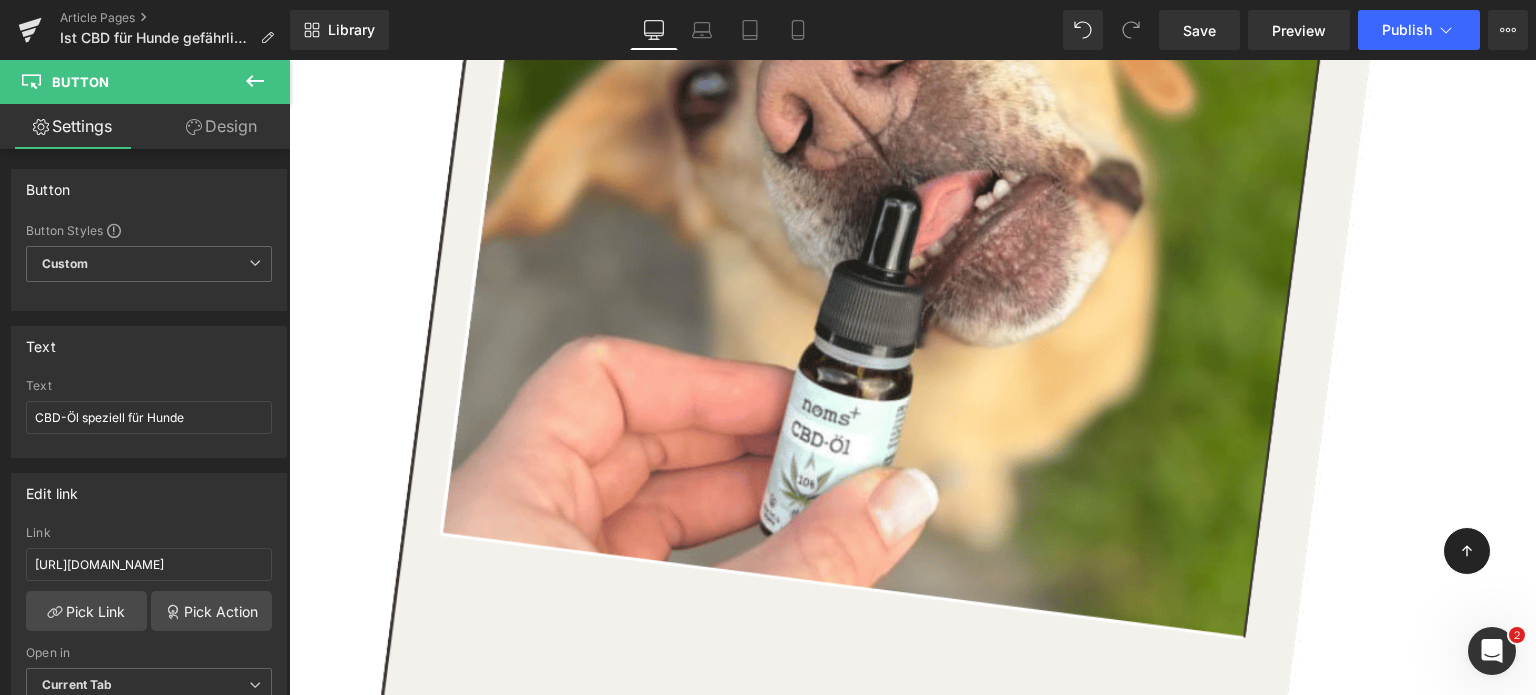 click on "Button" at bounding box center [289, 60] 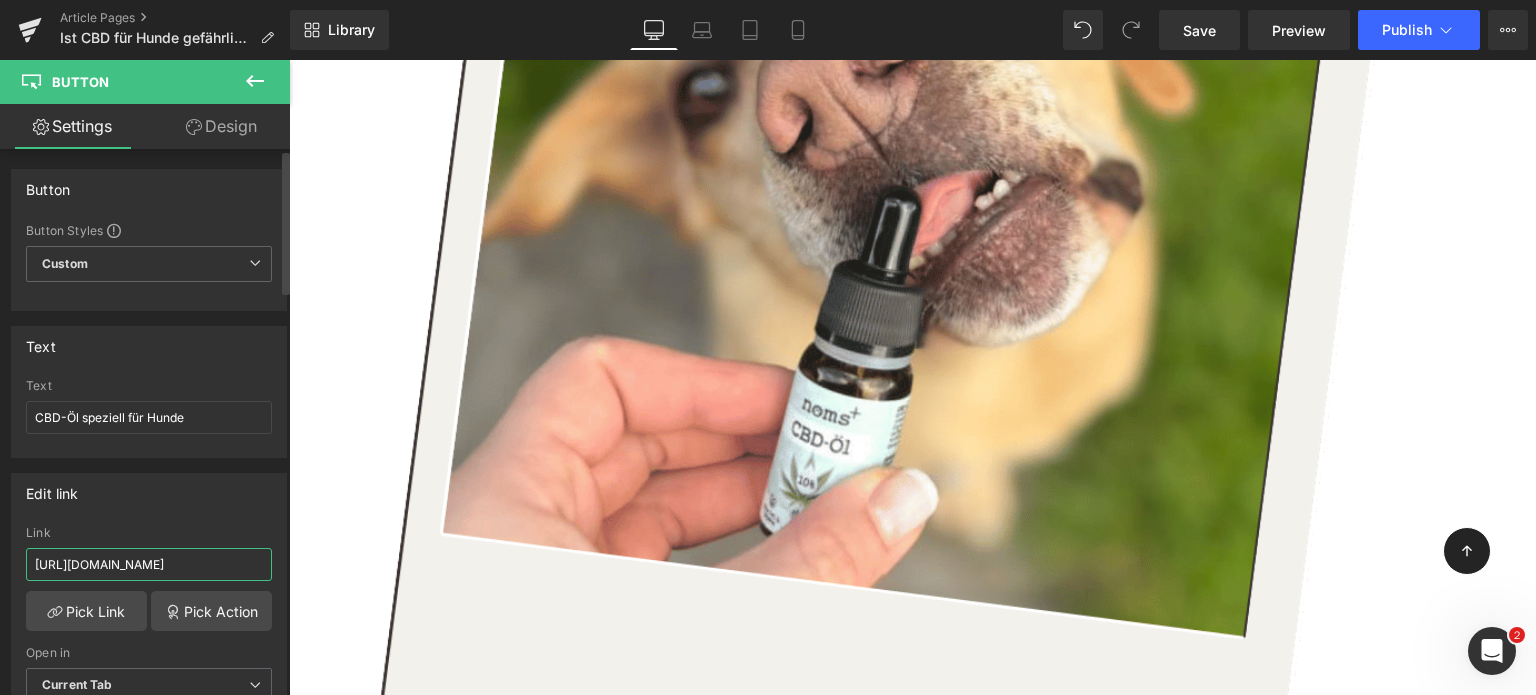click on "https://nomsplus-cbd.de/" at bounding box center (149, 564) 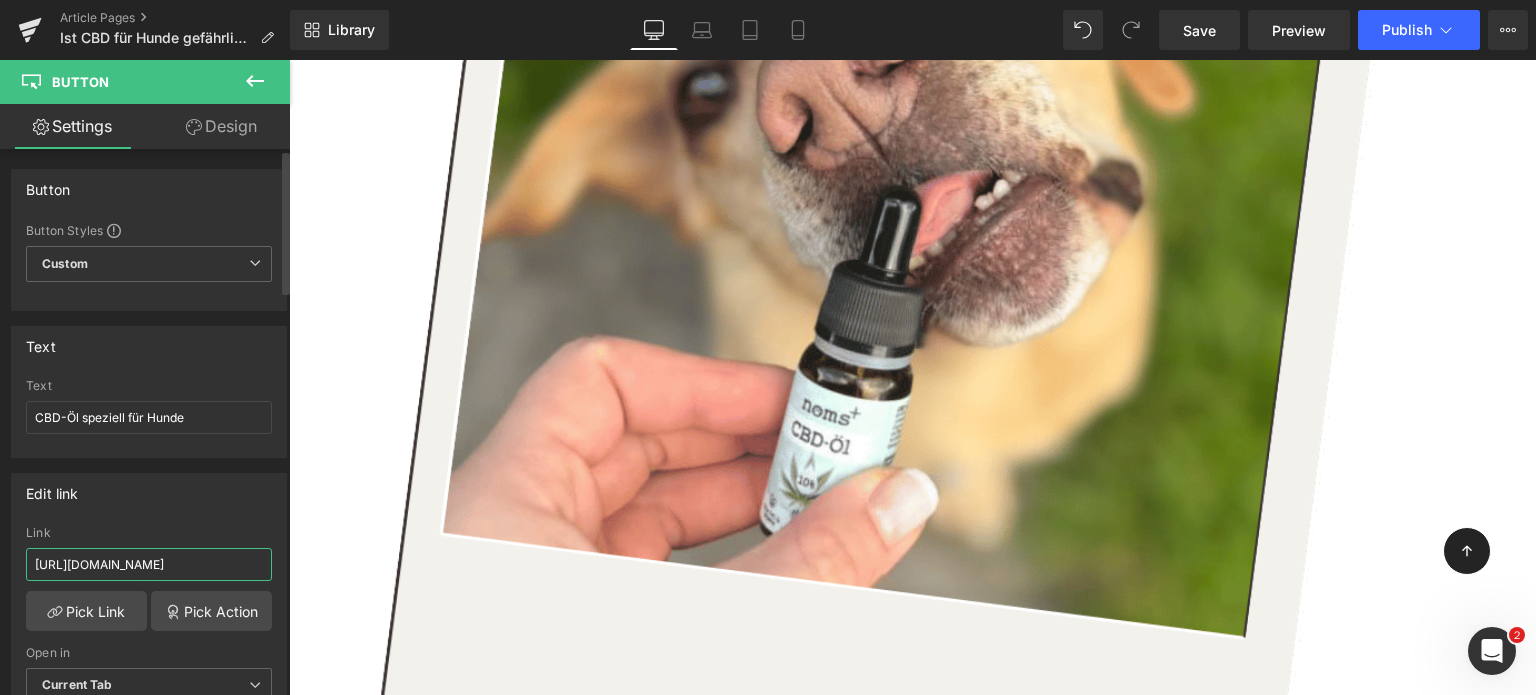 click on "https://nomsplus-cbd.de/" at bounding box center [149, 564] 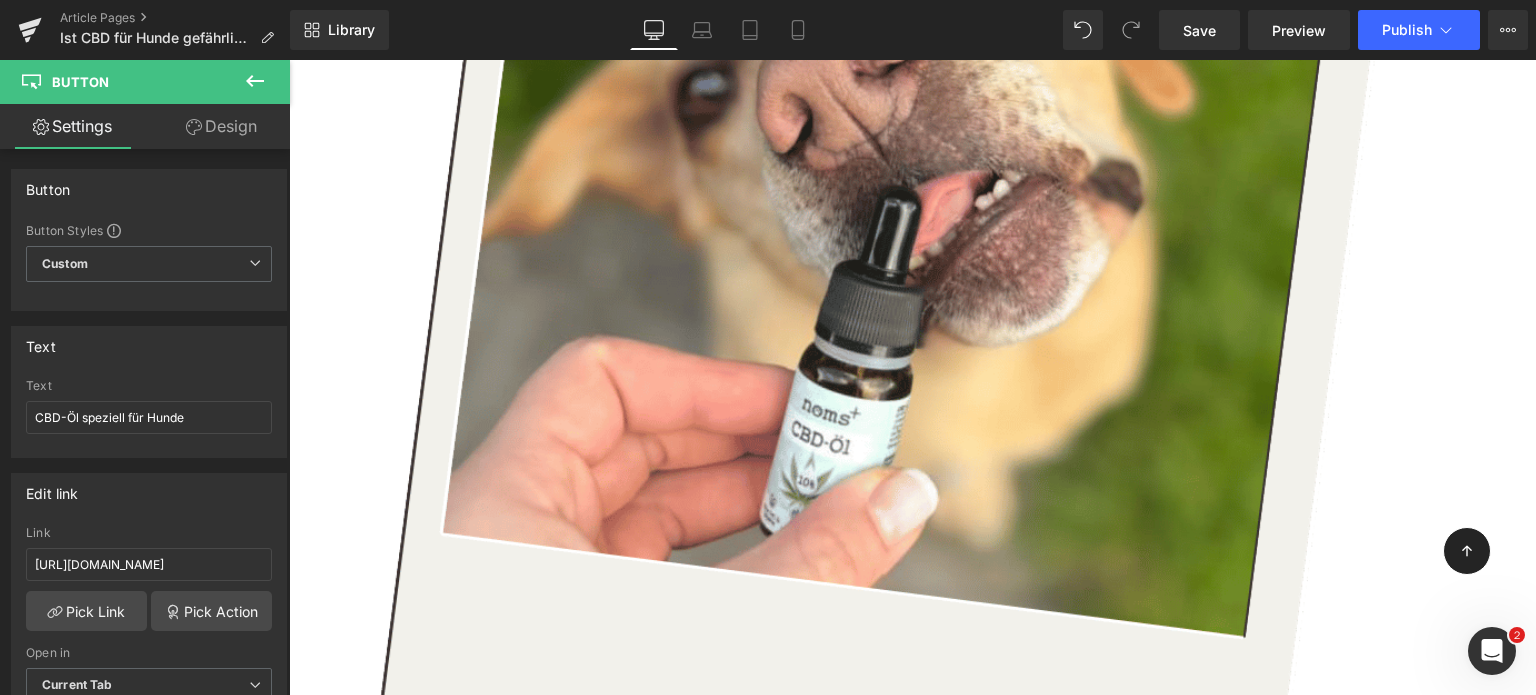 click on "CBD-Öl speziell für Hunde" at bounding box center [398, 1277] 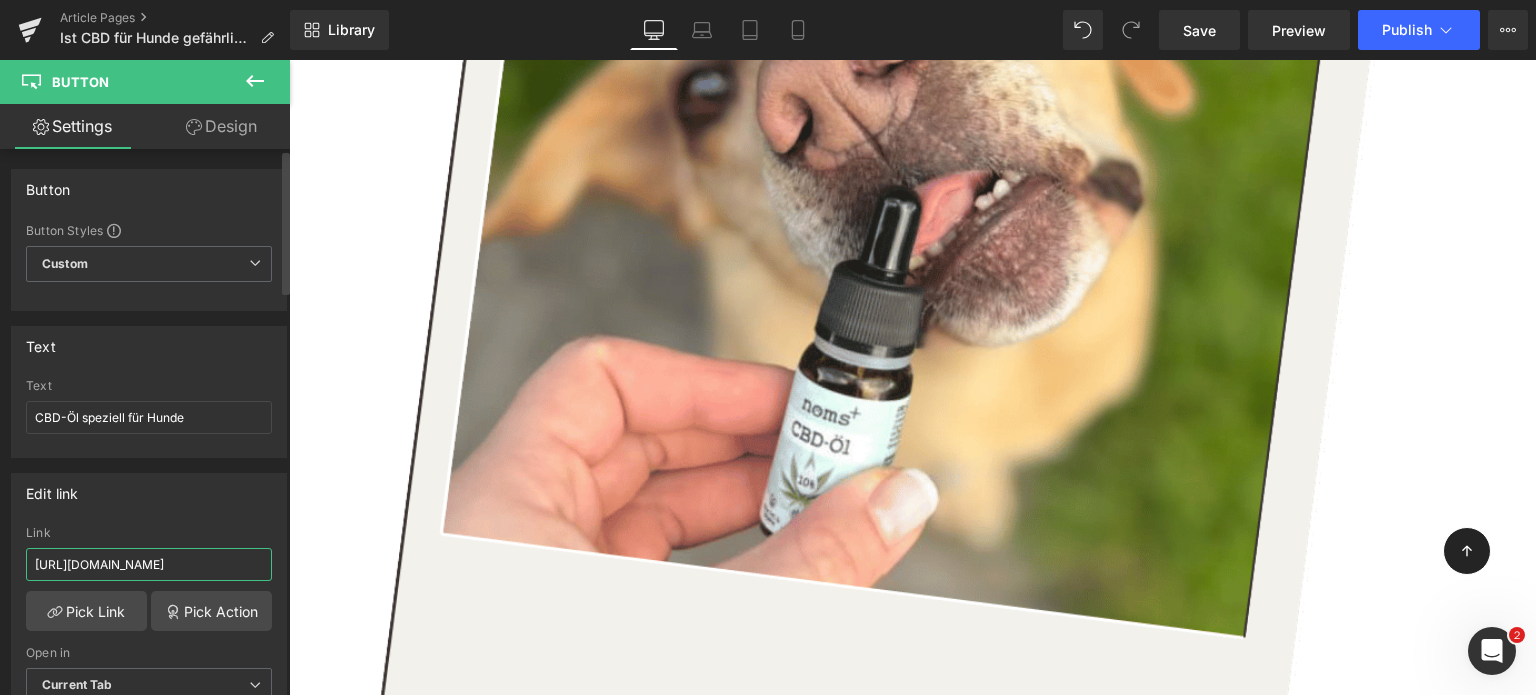 click on "https://www.nomsplus.de/" at bounding box center [149, 564] 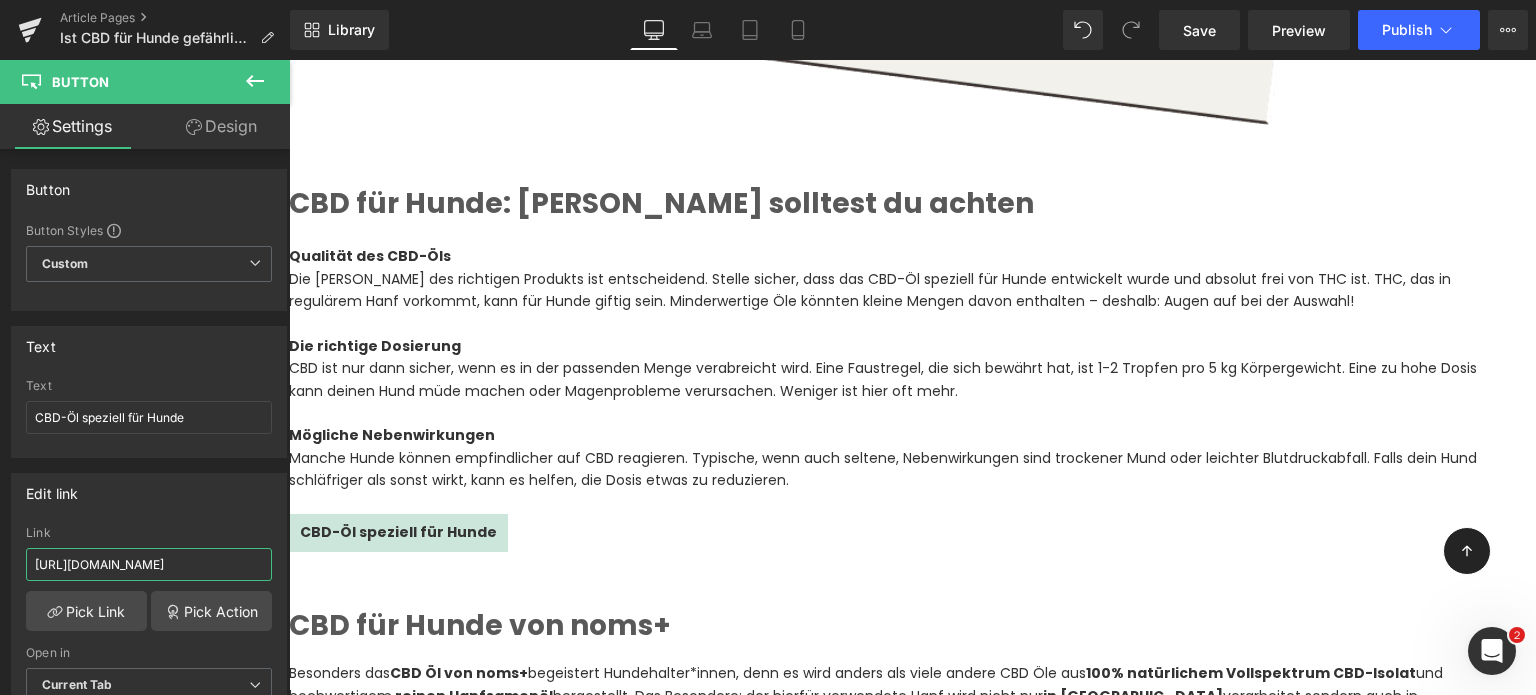 scroll, scrollTop: 2296, scrollLeft: 0, axis: vertical 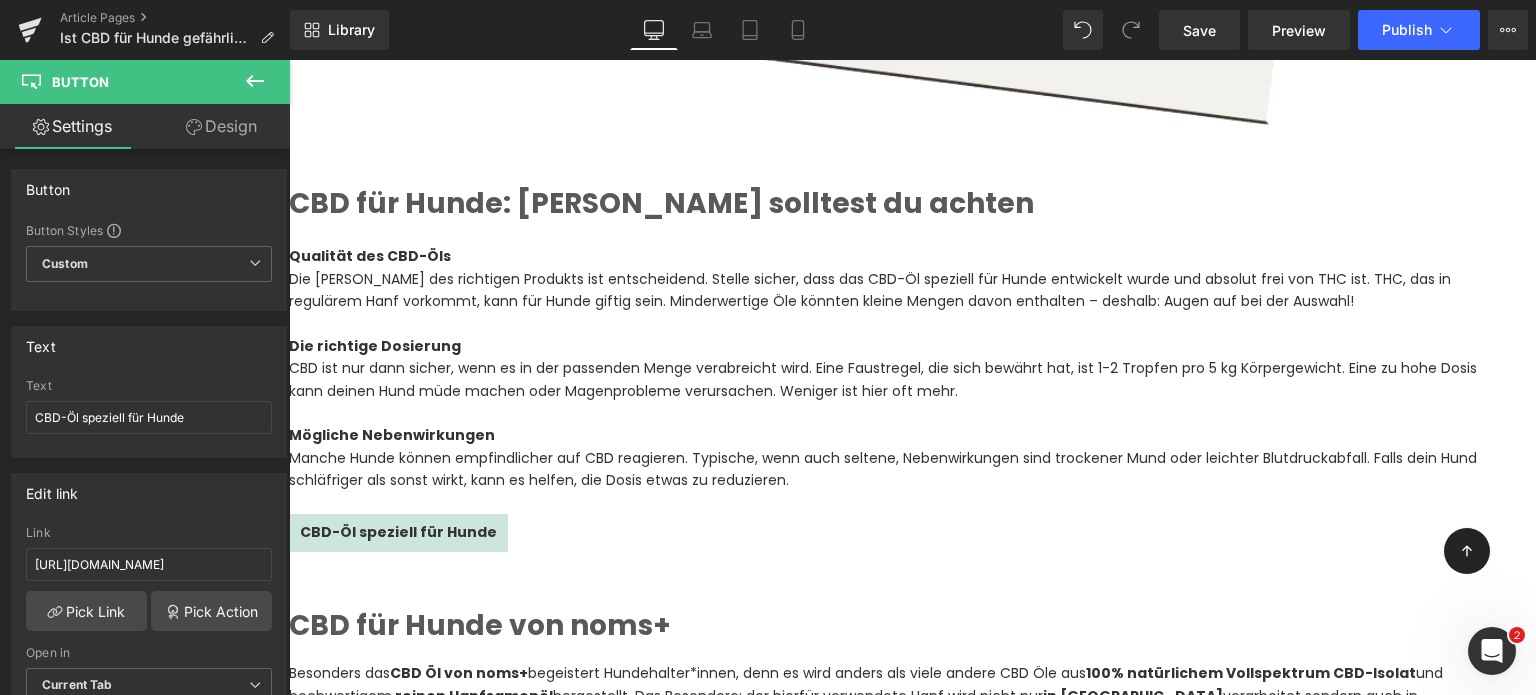 click at bounding box center [889, 2221] 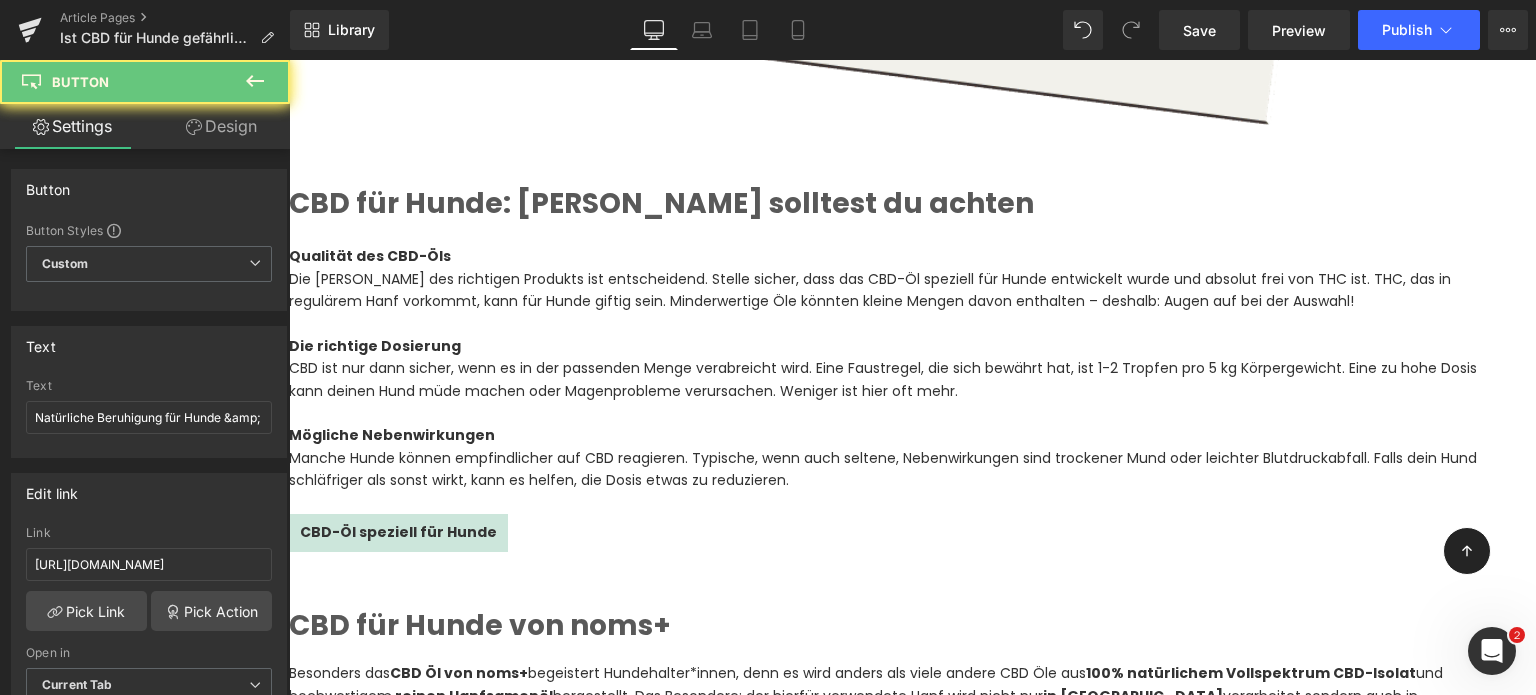 click on "Natürliche Beruhigung für Hunde & Katzen" at bounding box center [464, 2200] 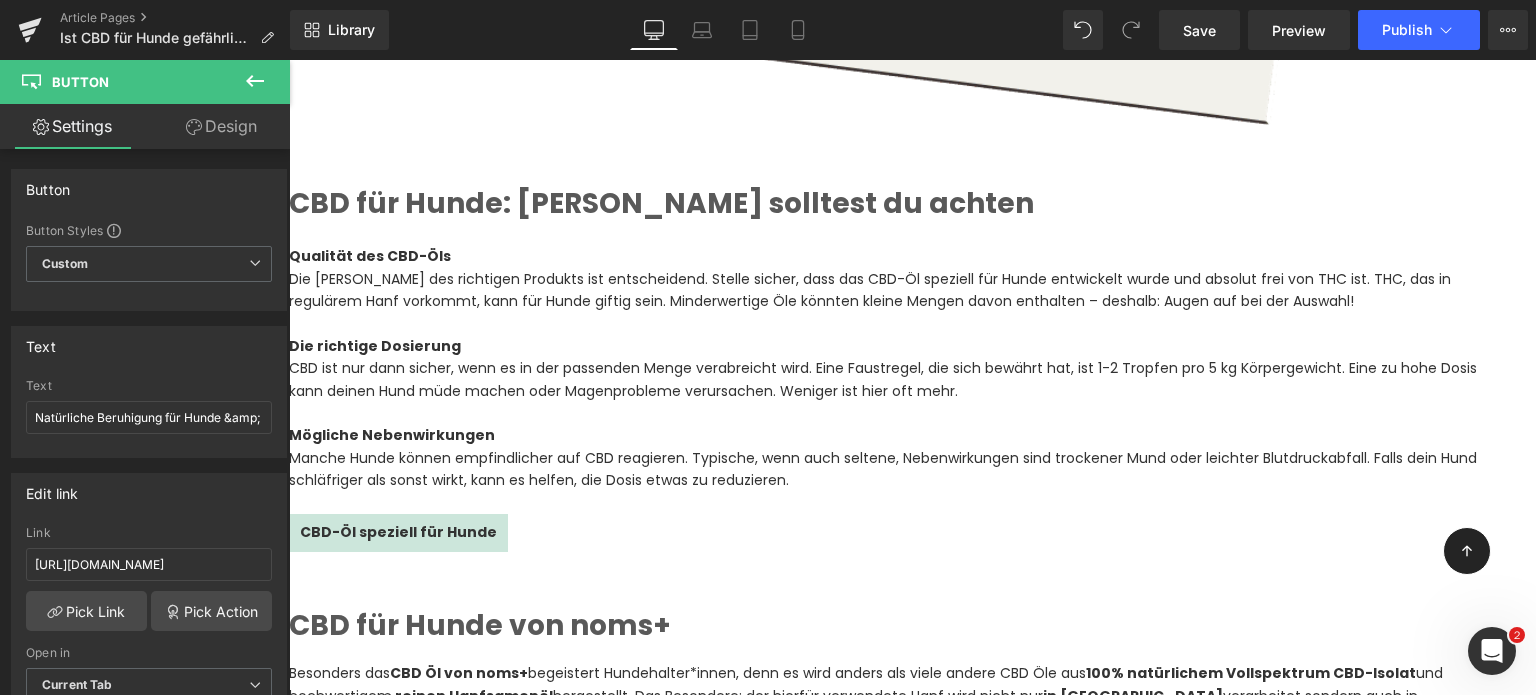 click on "Natürliche Beruhigung für Hunde & Katzen" at bounding box center [464, 2200] 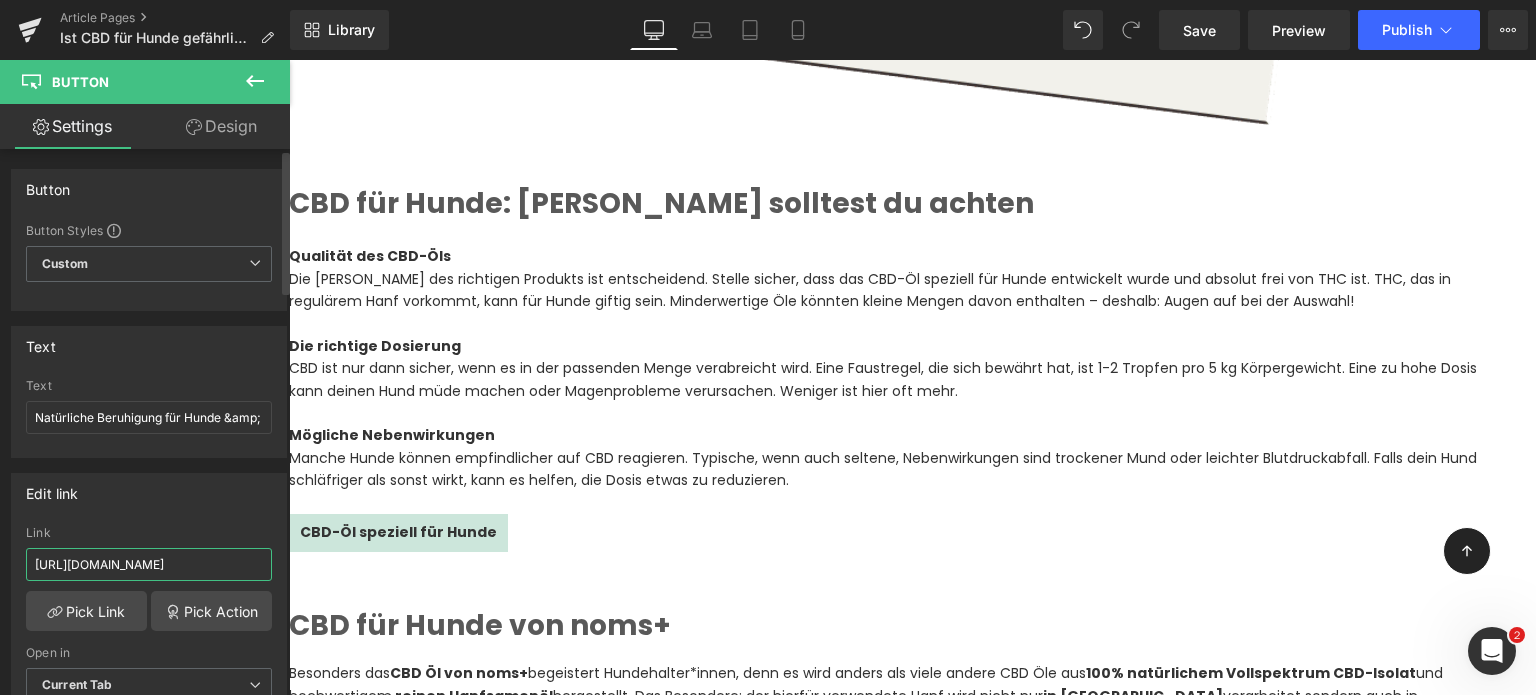 click on "https://nomsplus-cbd.de/" at bounding box center (149, 564) 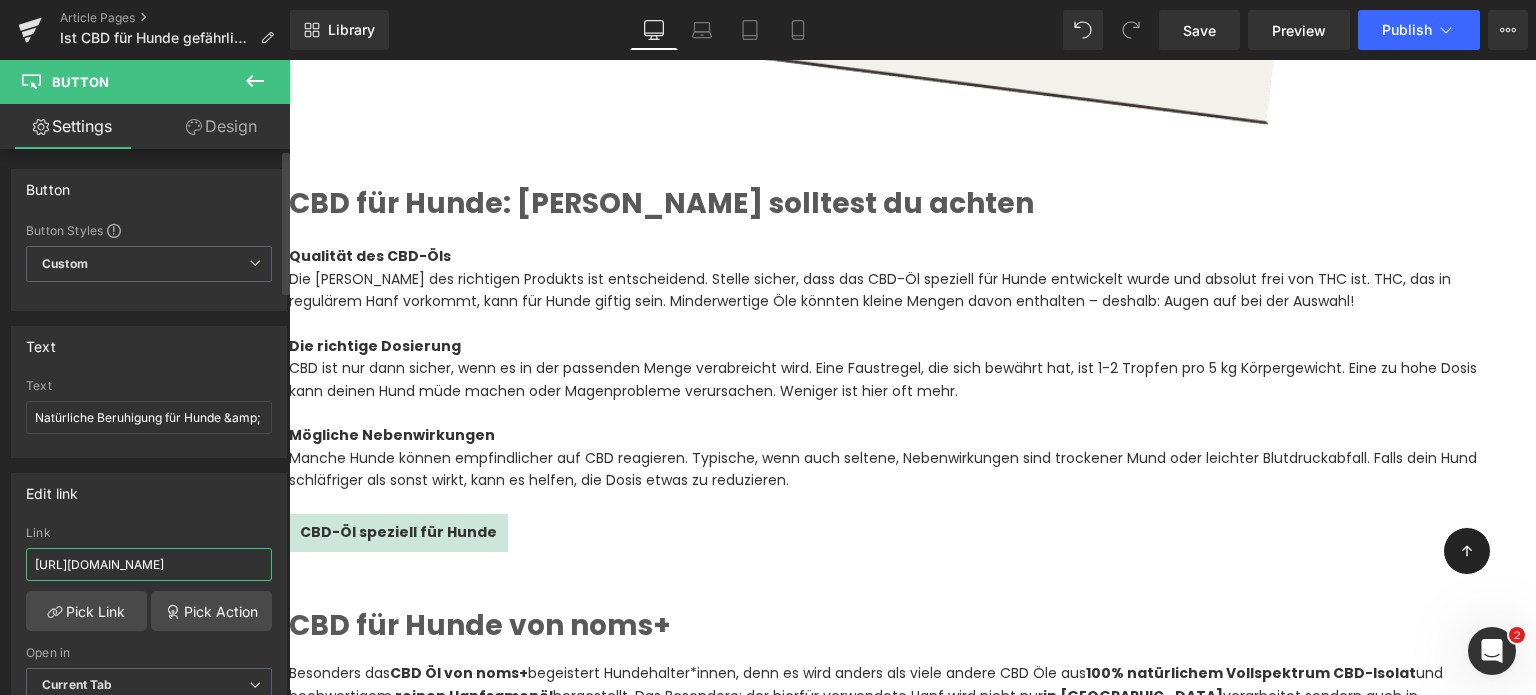 click on "https://nomsplus-cbd.de/" at bounding box center [149, 564] 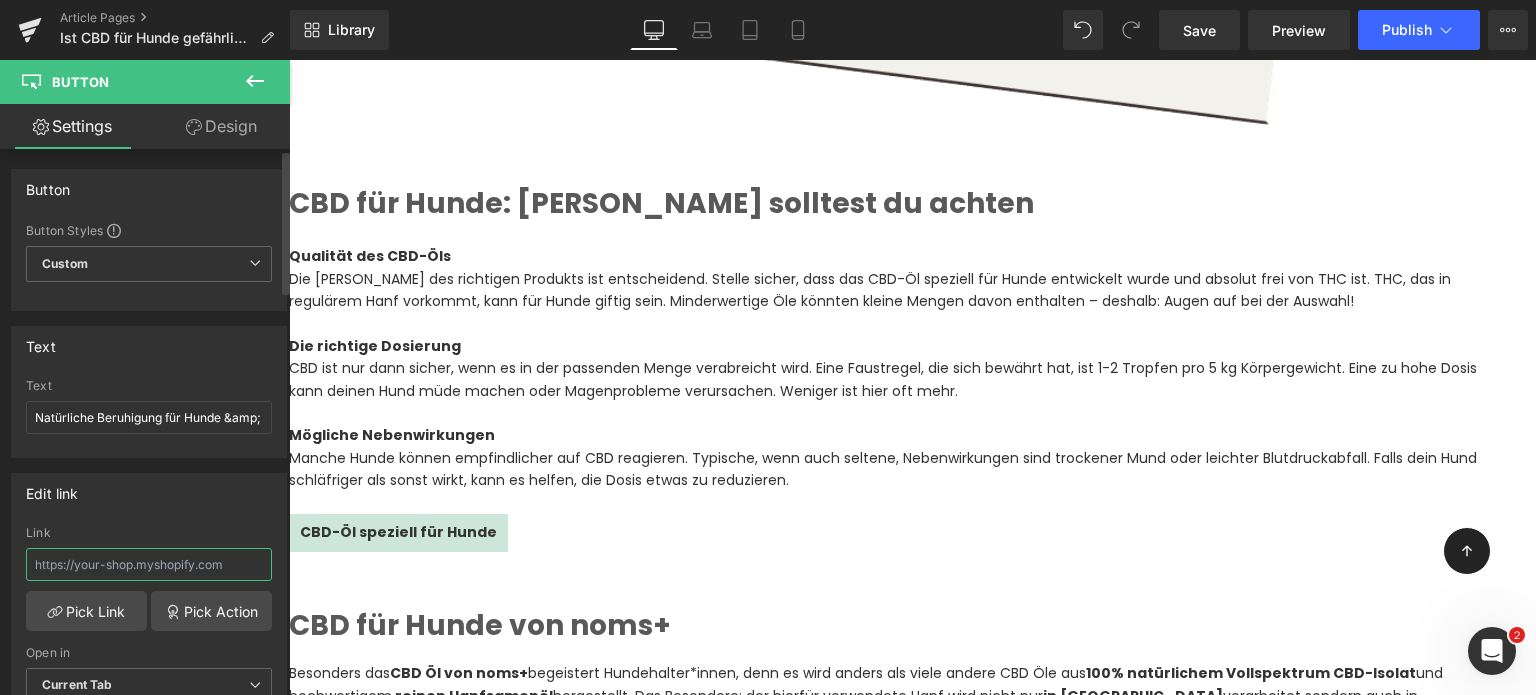 paste on "[URL][DOMAIN_NAME]" 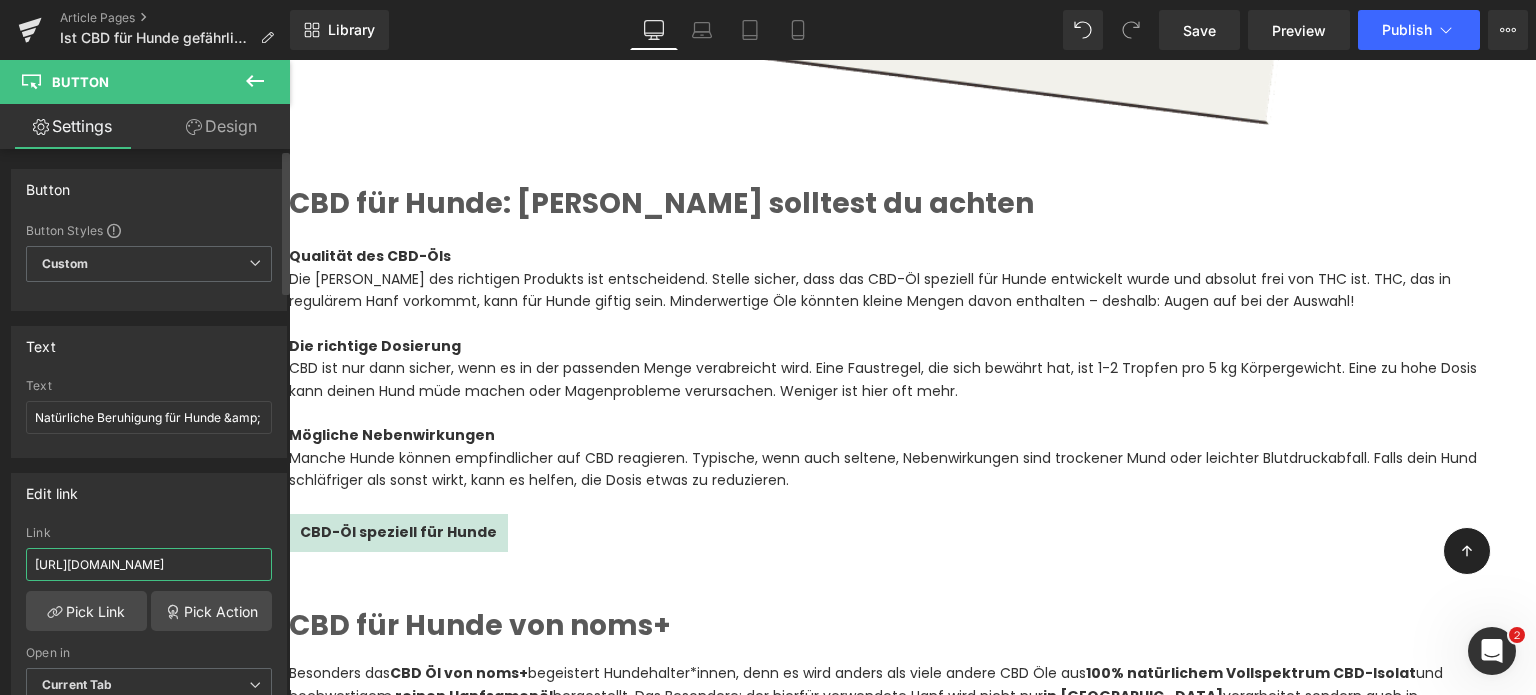scroll, scrollTop: 0, scrollLeft: 292, axis: horizontal 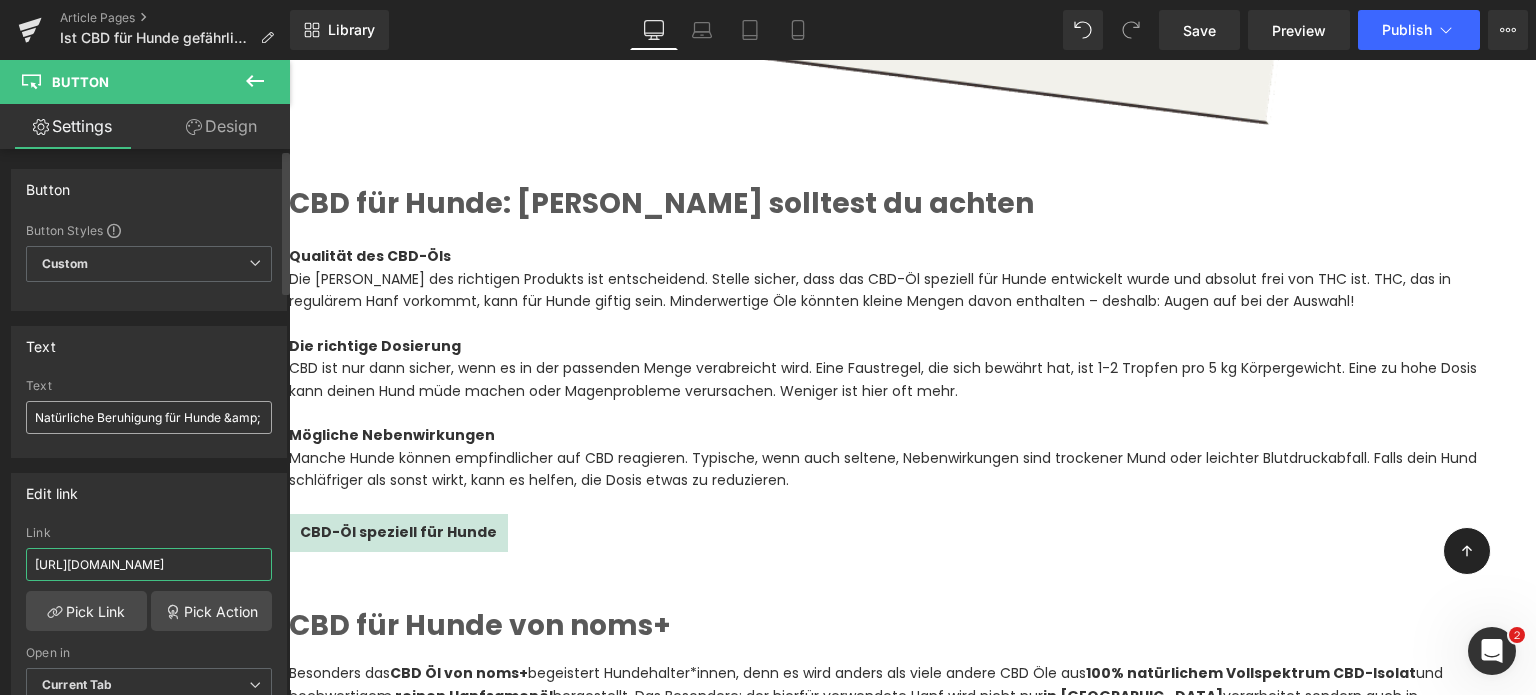 type on "[URL][DOMAIN_NAME]" 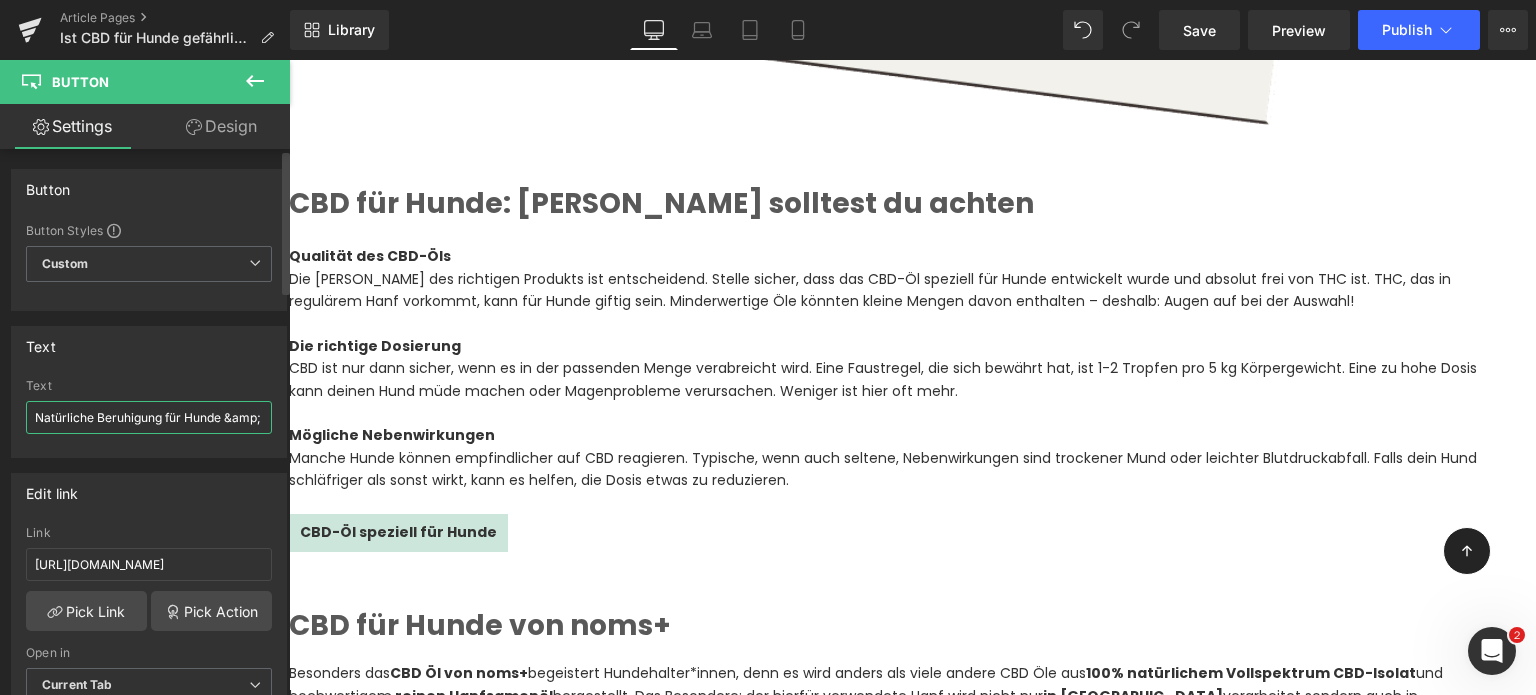 scroll, scrollTop: 0, scrollLeft: 0, axis: both 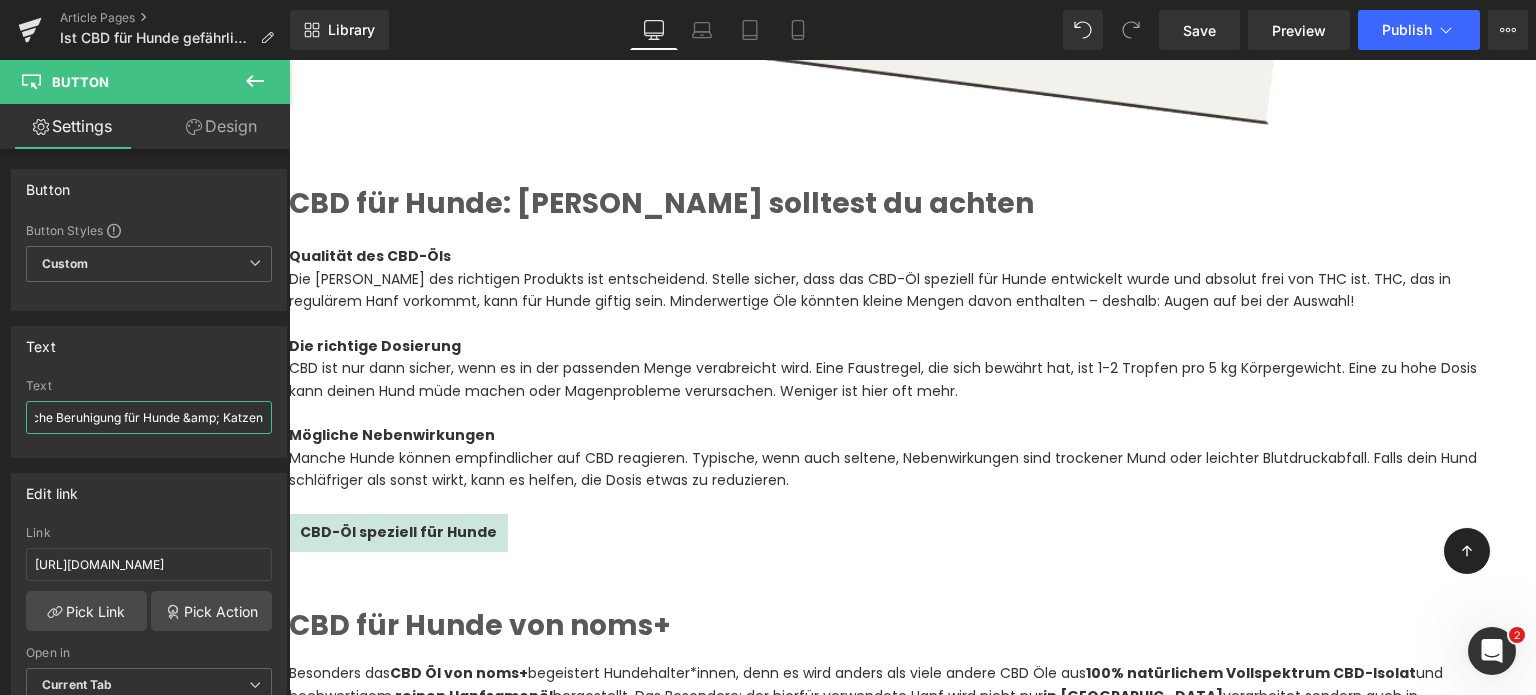drag, startPoint x: 513, startPoint y: 474, endPoint x: 344, endPoint y: 427, distance: 175.4138 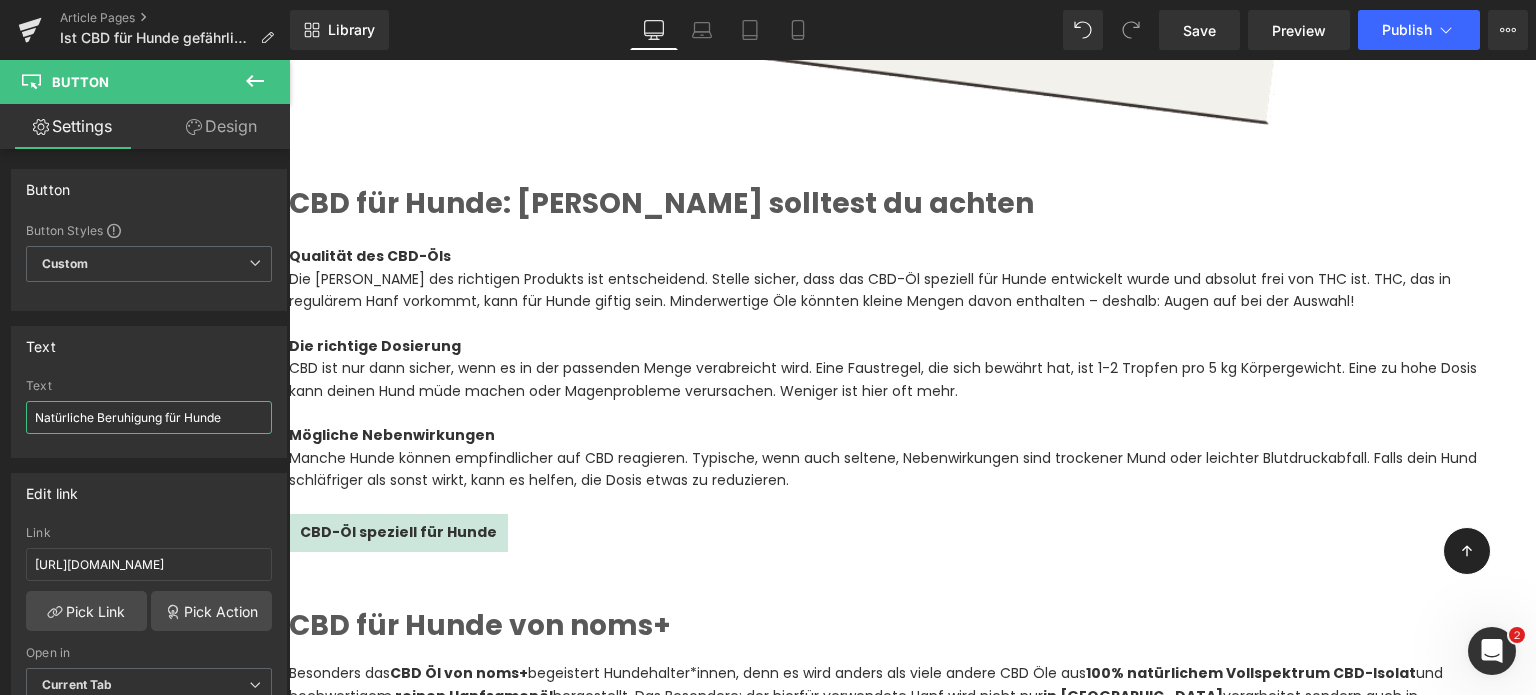 scroll, scrollTop: 0, scrollLeft: 0, axis: both 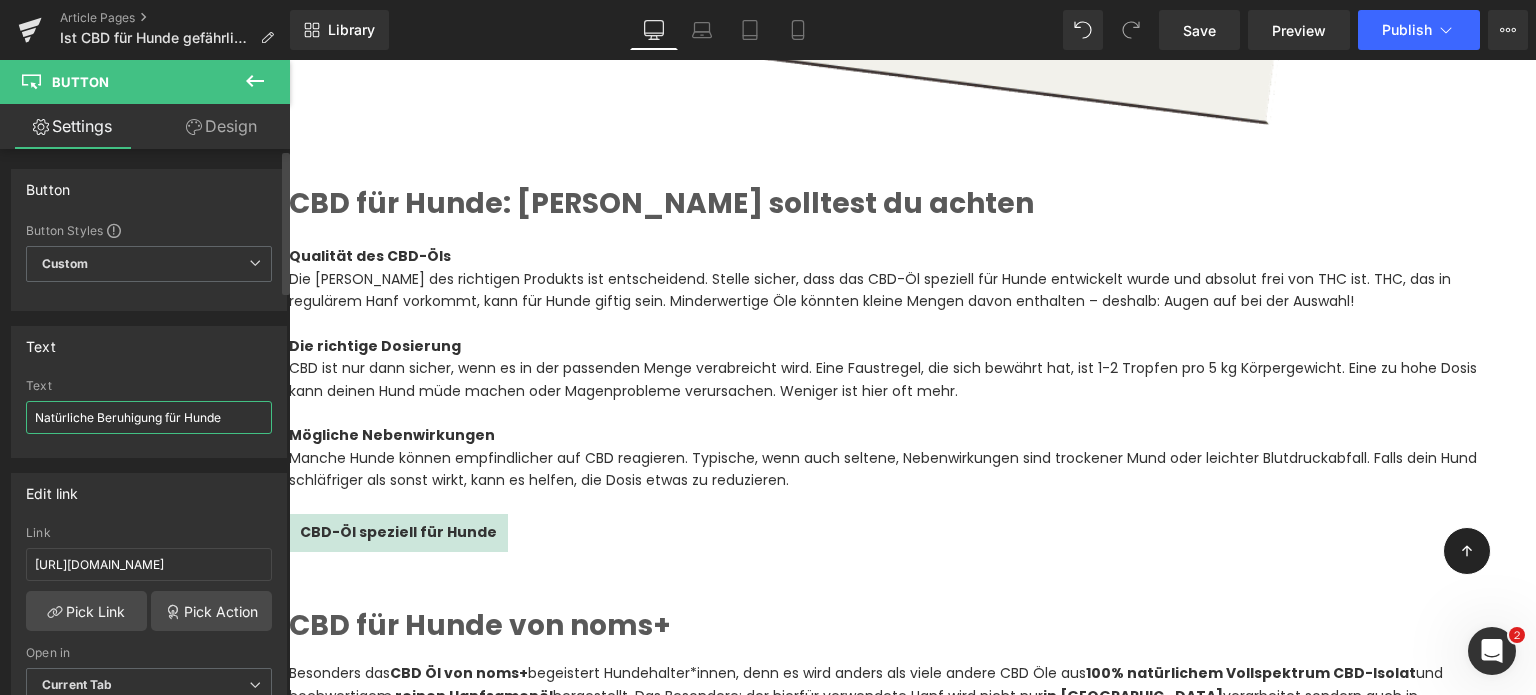 type on "Natürliche Beruhigung für Hunde" 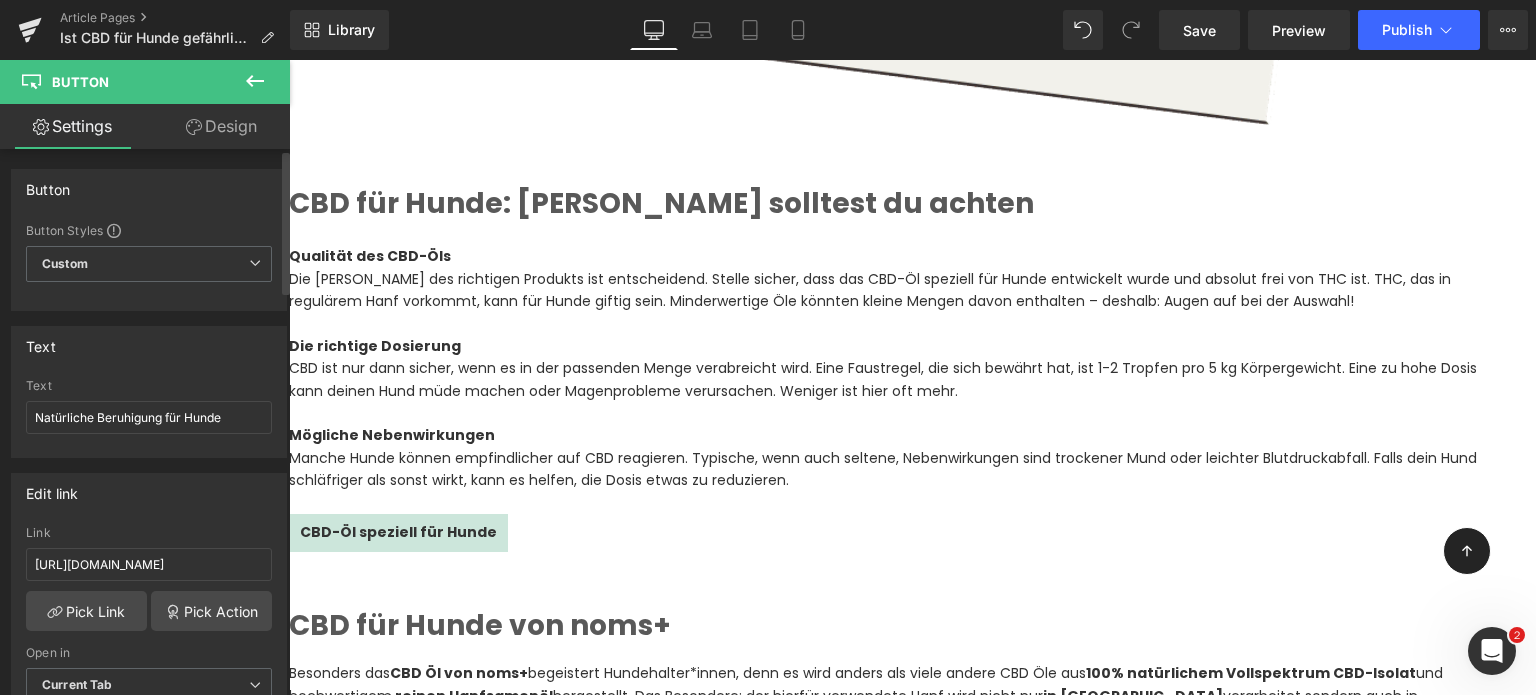 click on "Edit link" at bounding box center [149, 493] 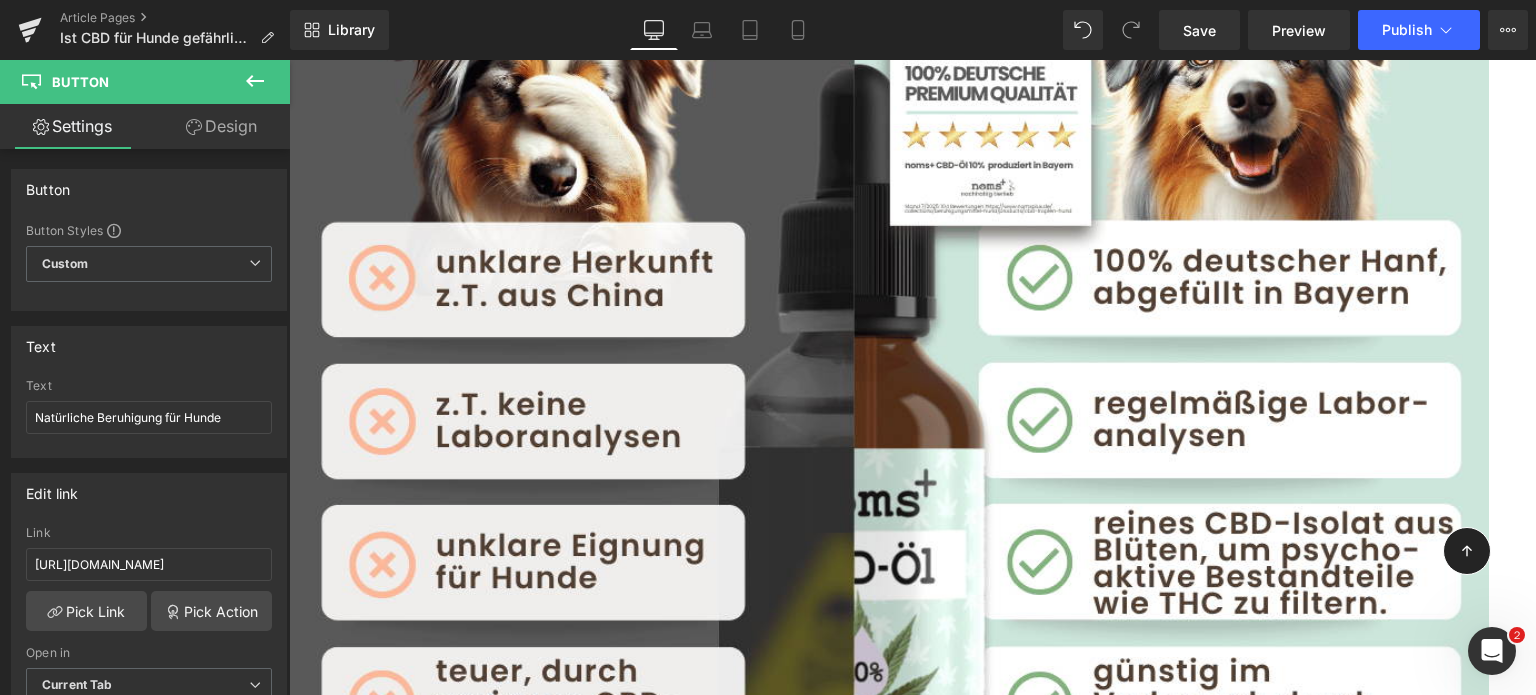 scroll, scrollTop: 3532, scrollLeft: 0, axis: vertical 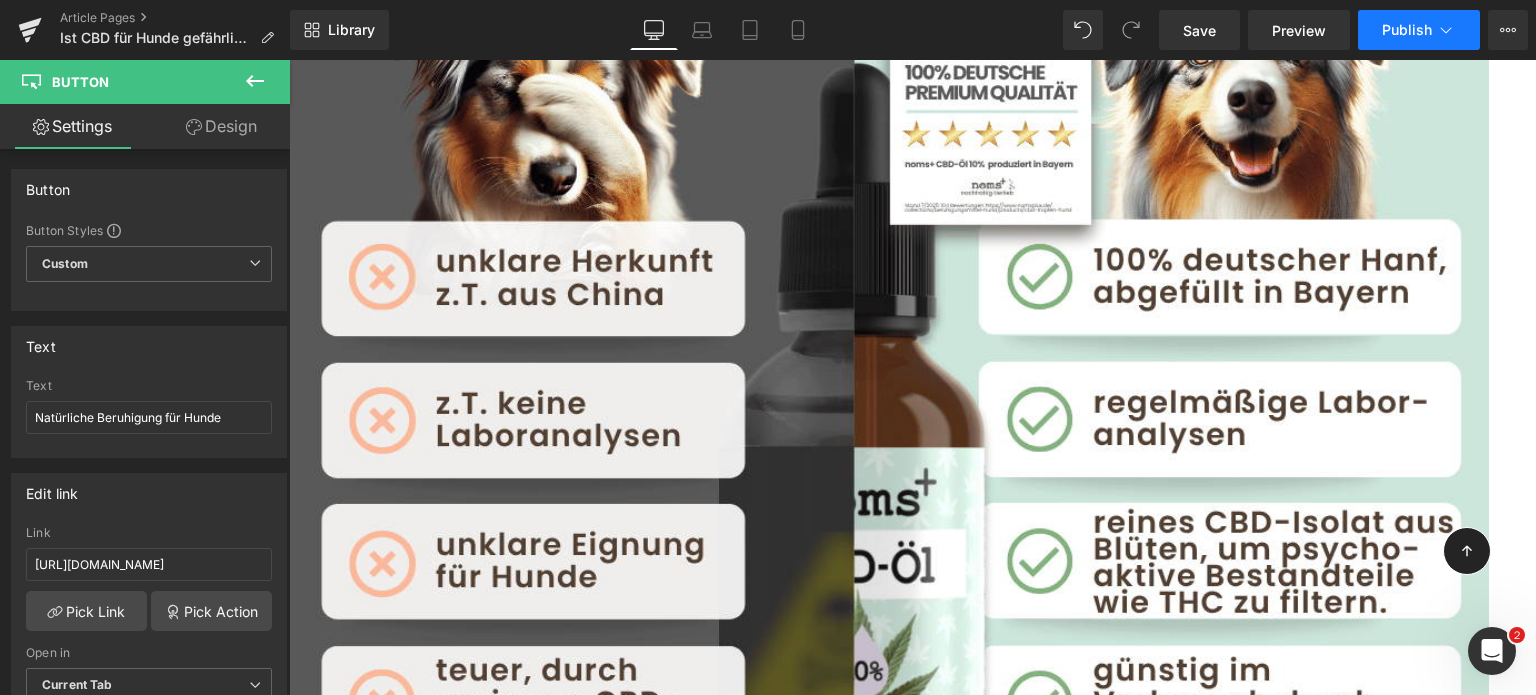 click on "Publish" at bounding box center [1407, 30] 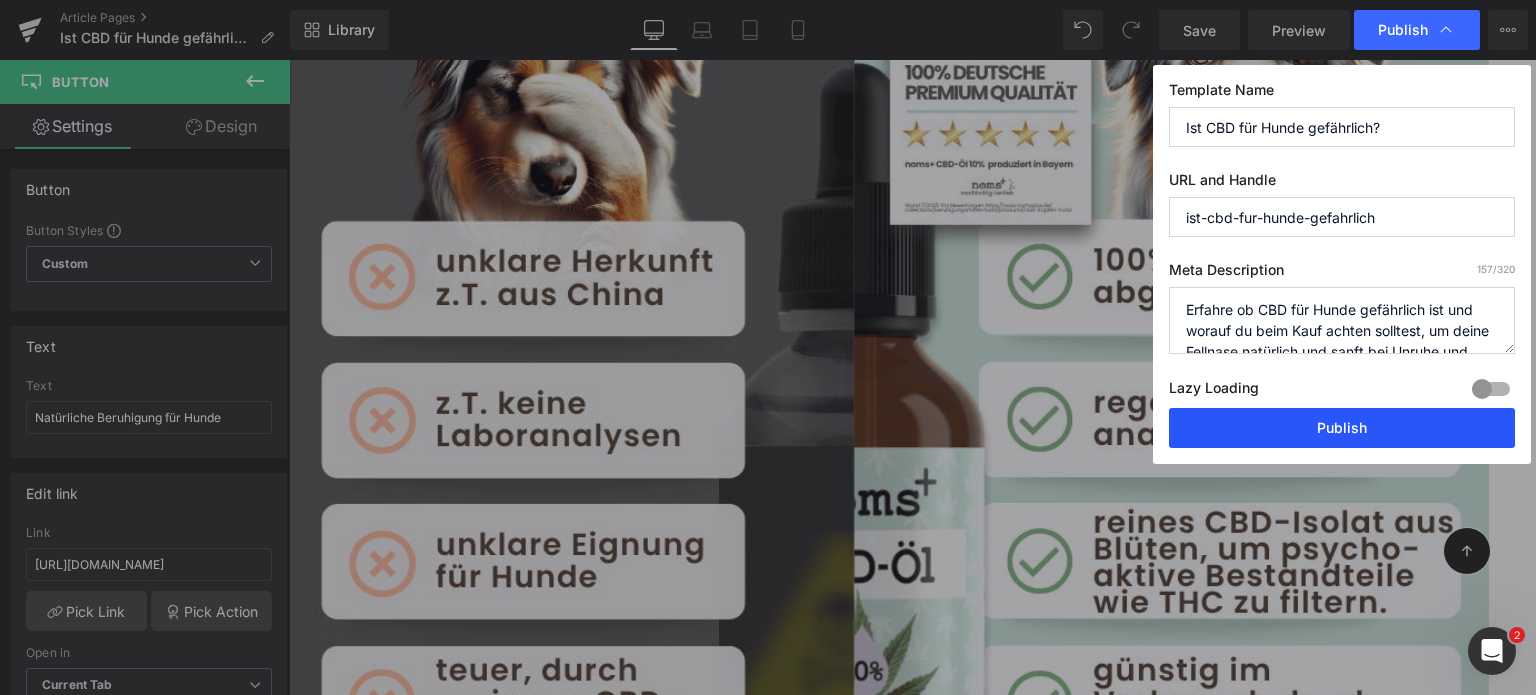 click on "Publish" at bounding box center [1342, 428] 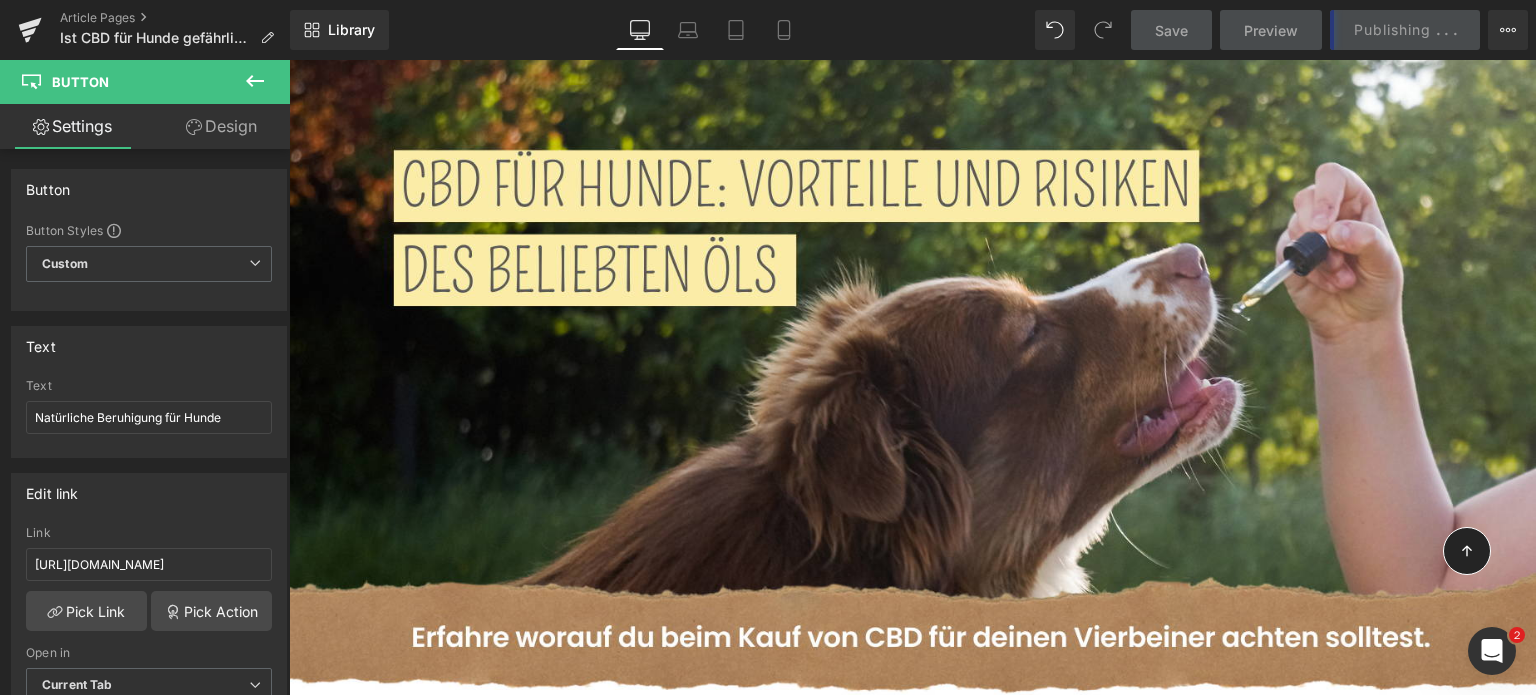 scroll, scrollTop: 100, scrollLeft: 0, axis: vertical 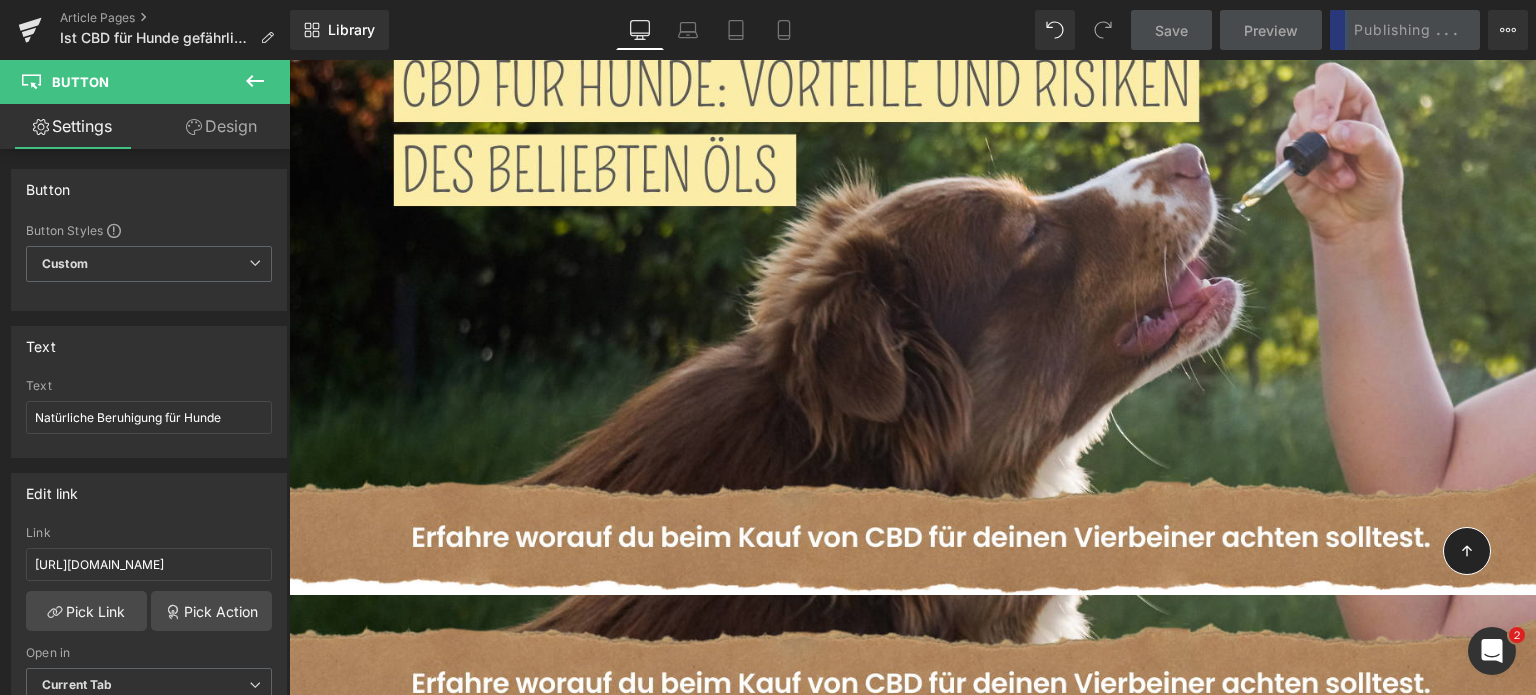 click at bounding box center (912, 277) 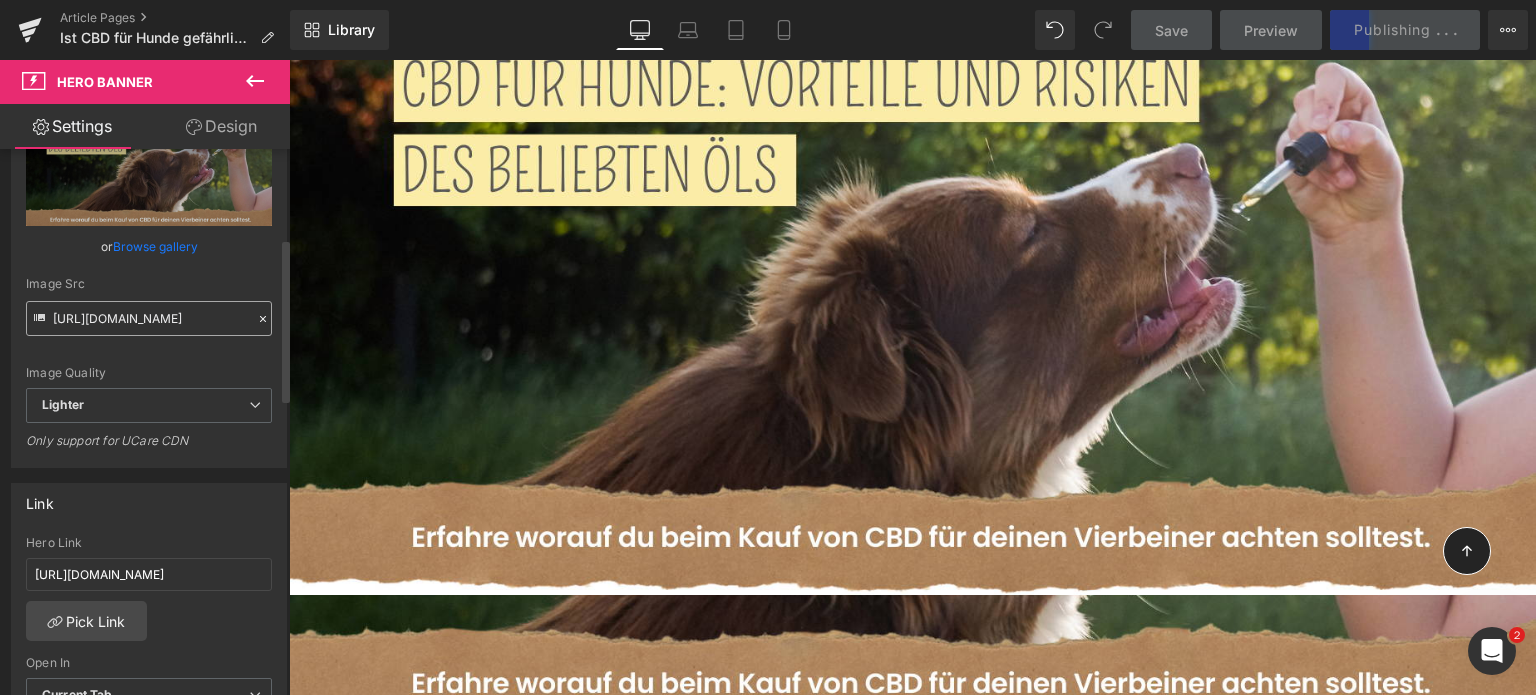 scroll, scrollTop: 298, scrollLeft: 0, axis: vertical 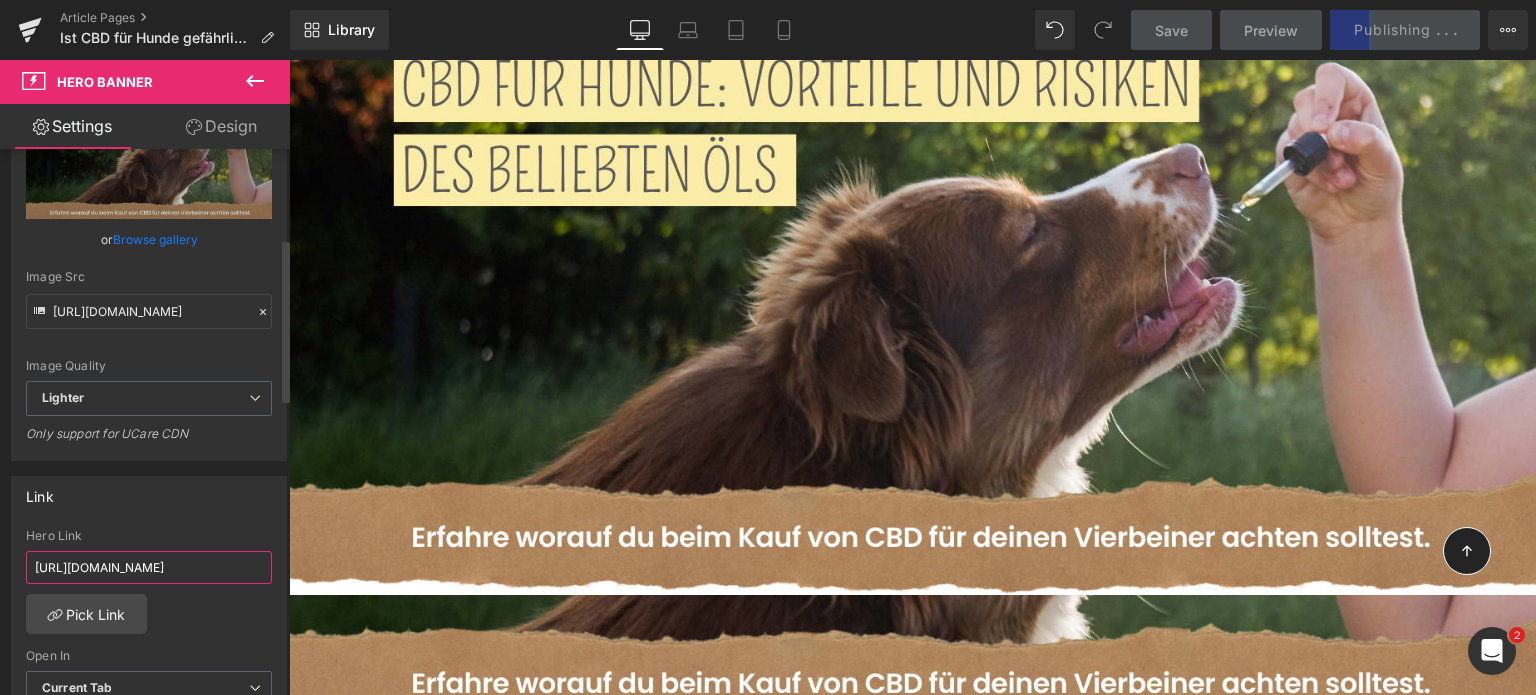 click on "https://nomsplus-cbd.de/" at bounding box center (149, 567) 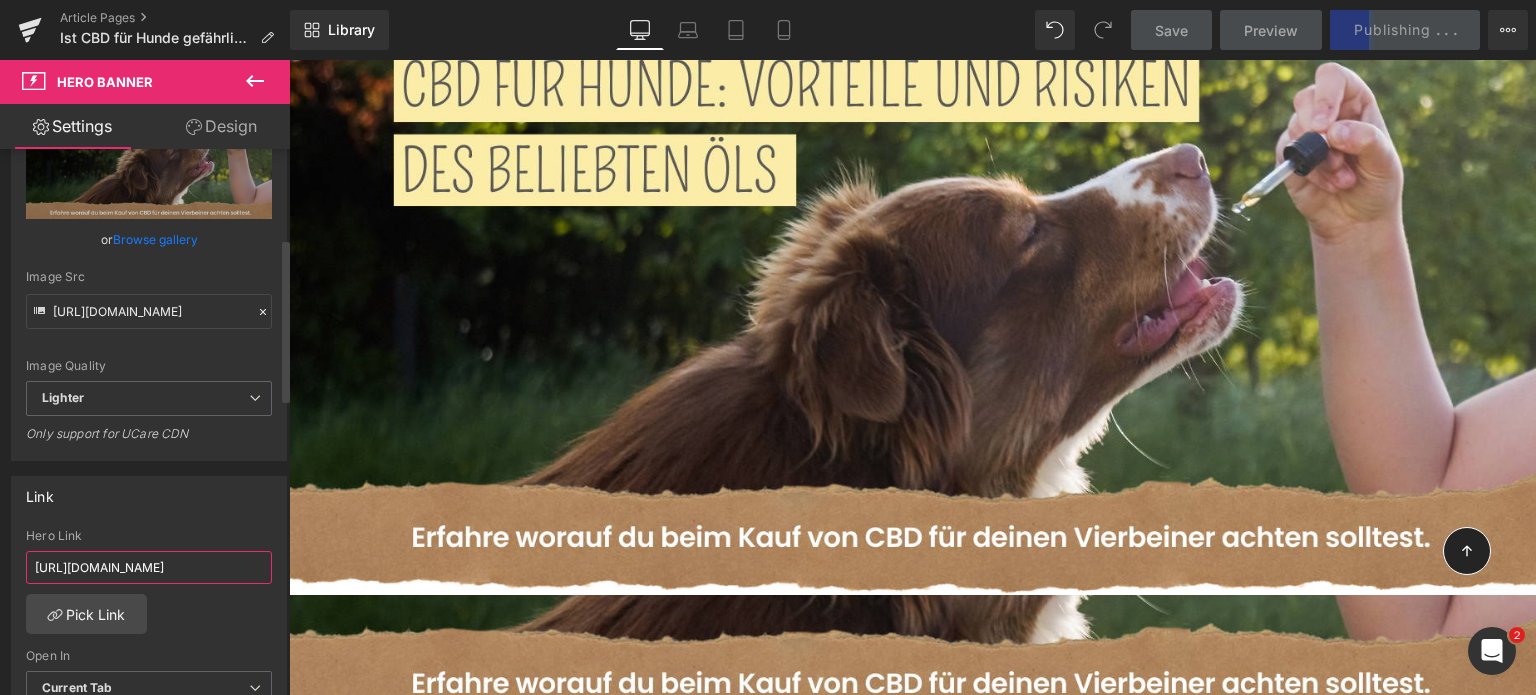 click on "https://nomsplus-cbd.de/" at bounding box center (149, 567) 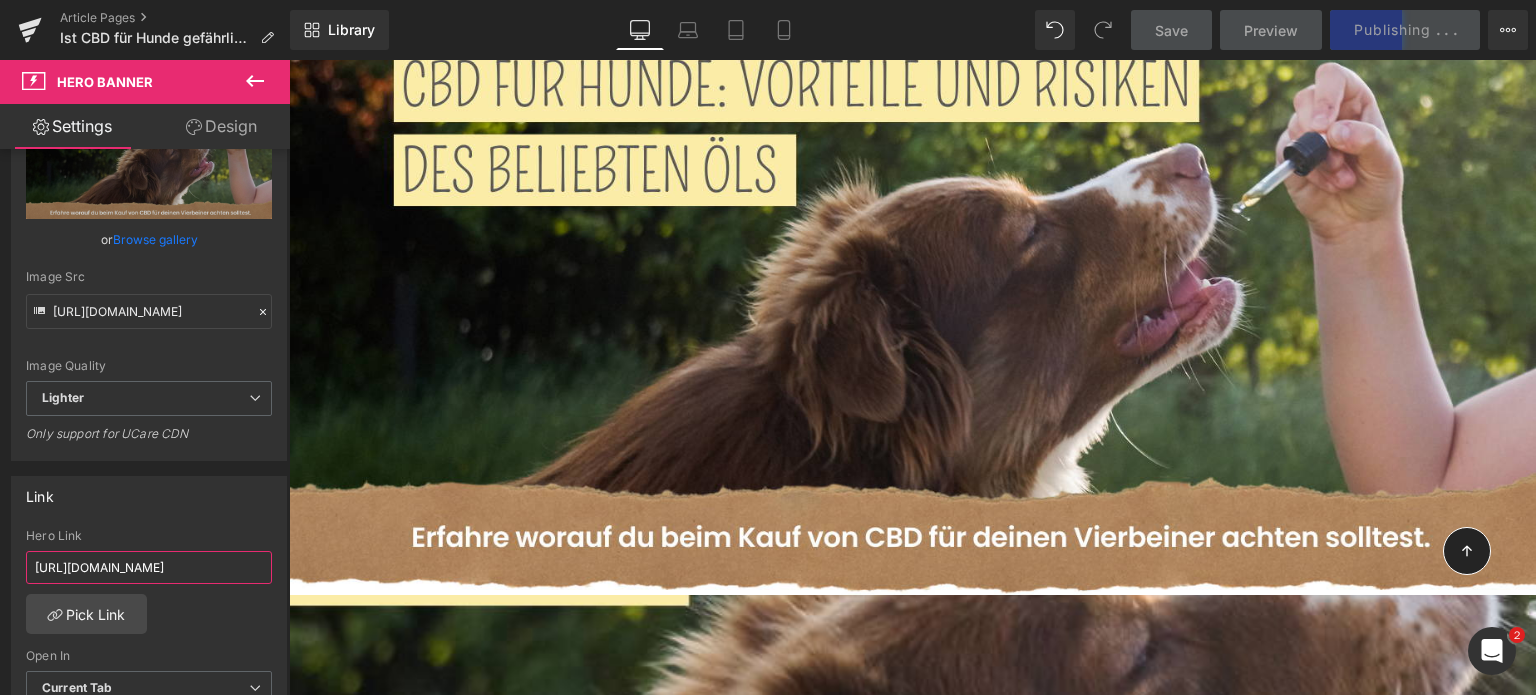 click on "378px" at bounding box center [912, 671] 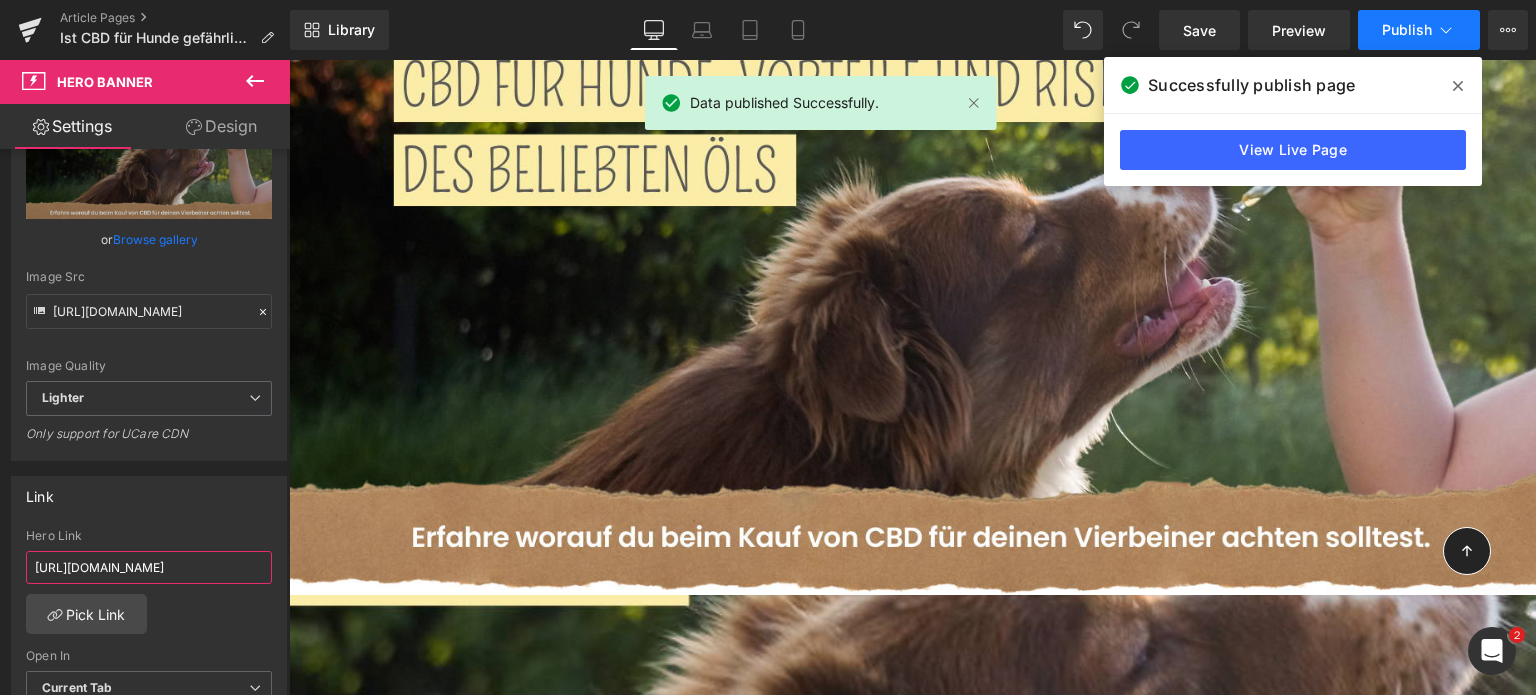 type on "[URL][DOMAIN_NAME]" 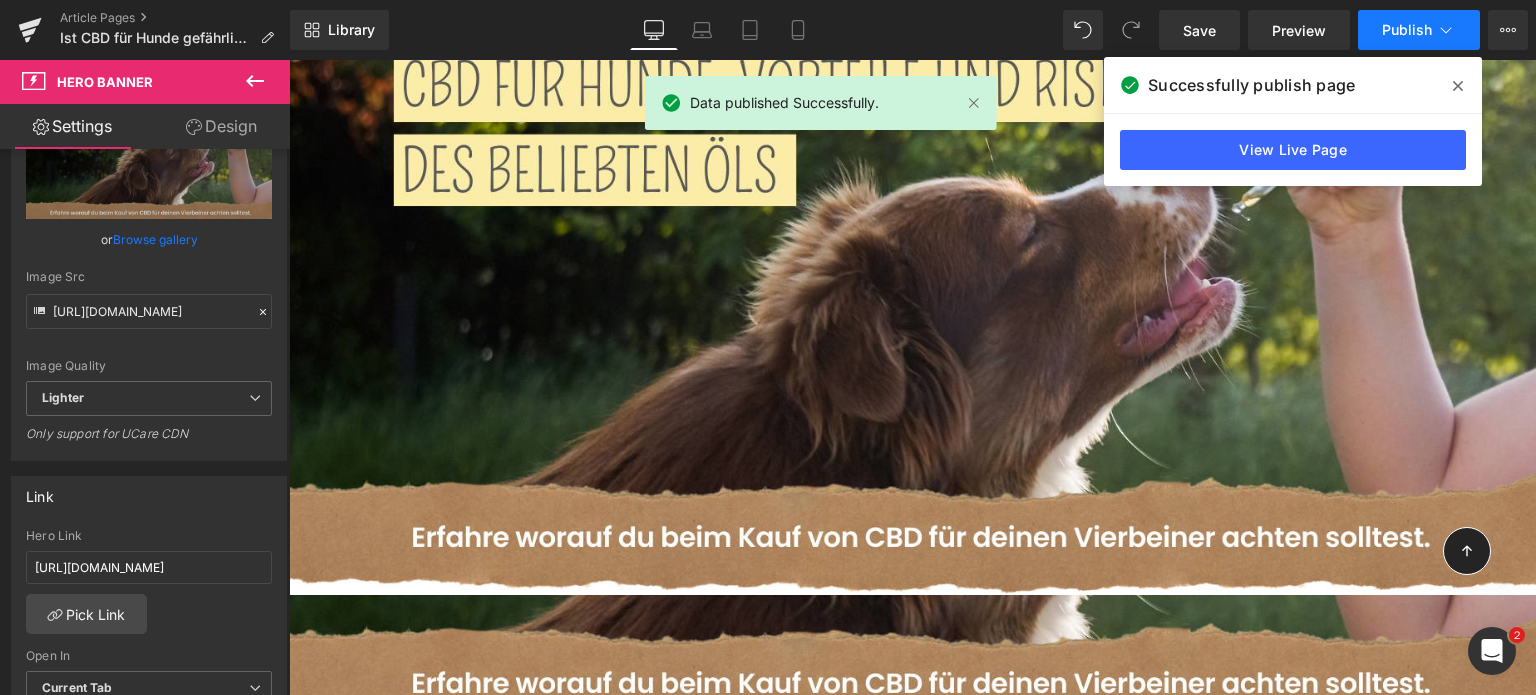 click on "Publish" at bounding box center [1419, 30] 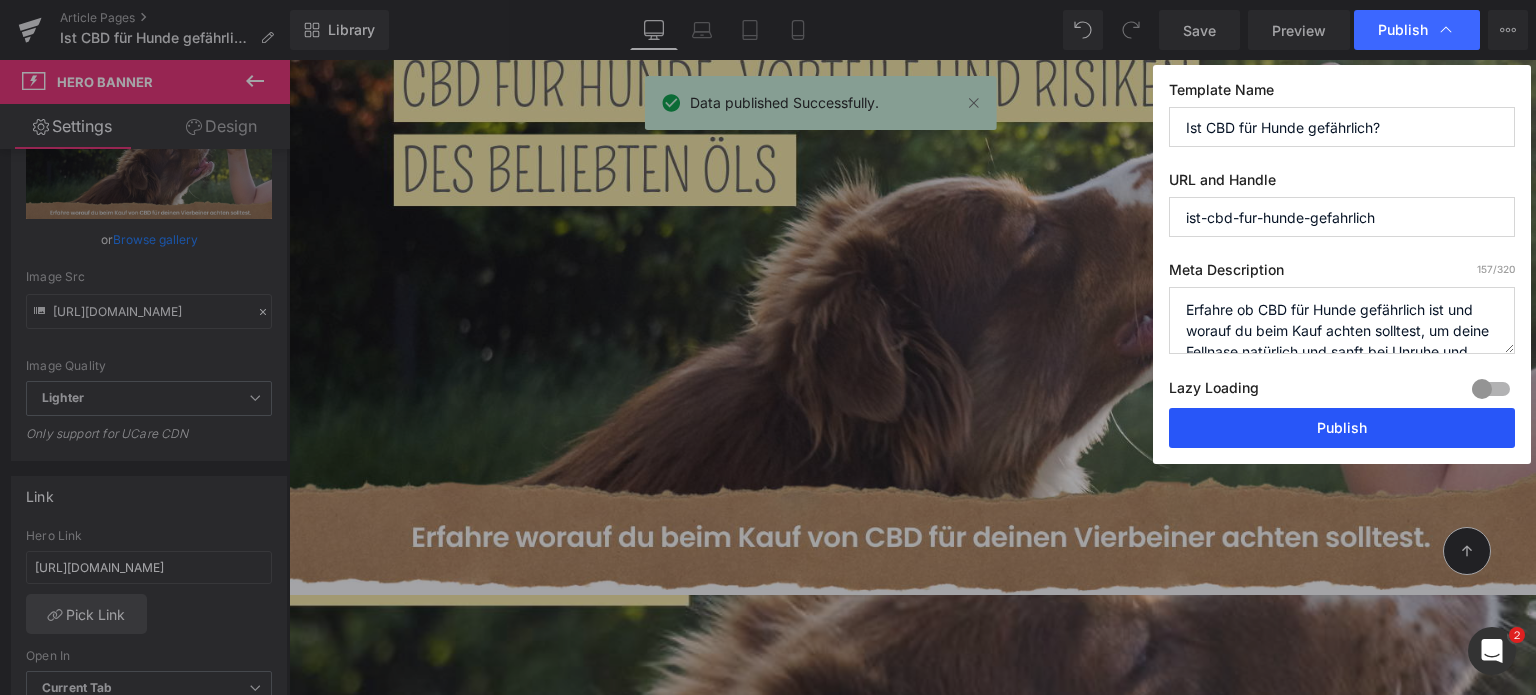 click on "Publish" at bounding box center (1342, 428) 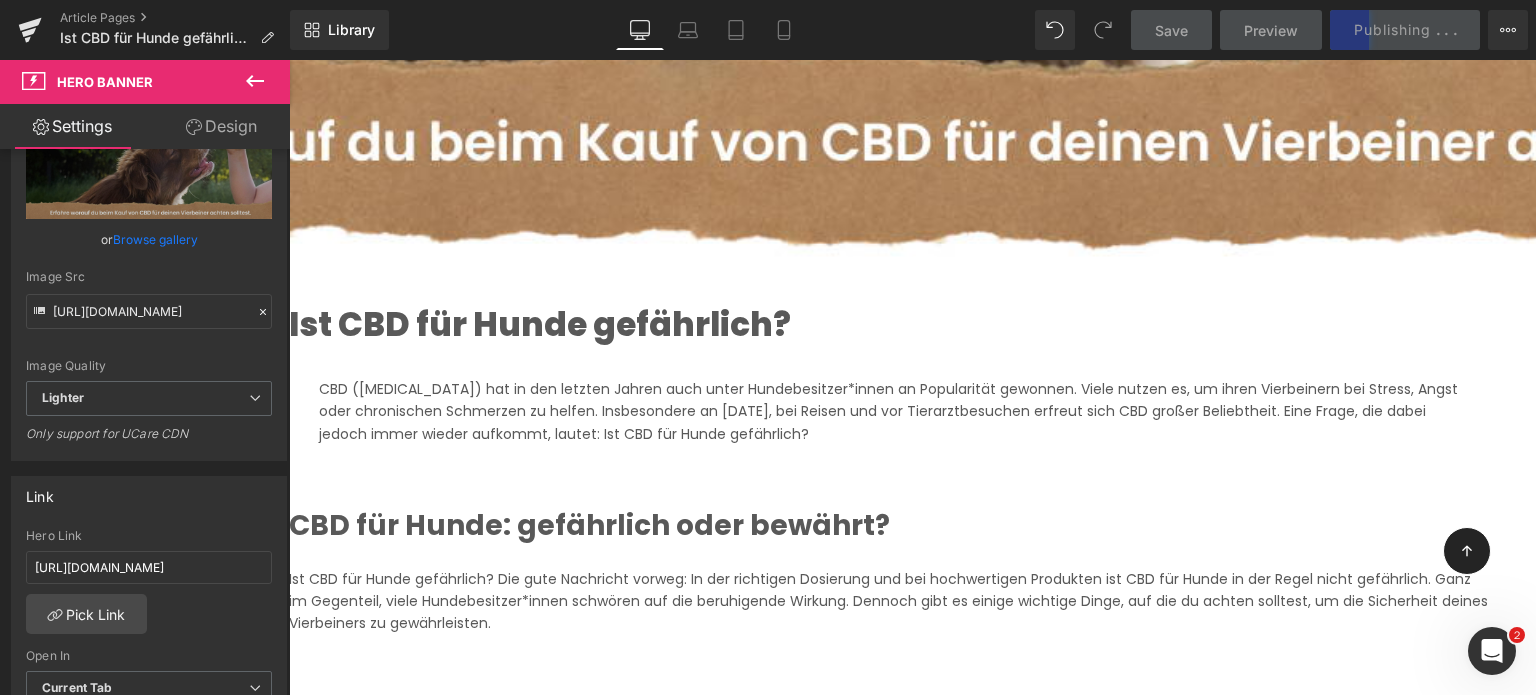 scroll, scrollTop: 1202, scrollLeft: 0, axis: vertical 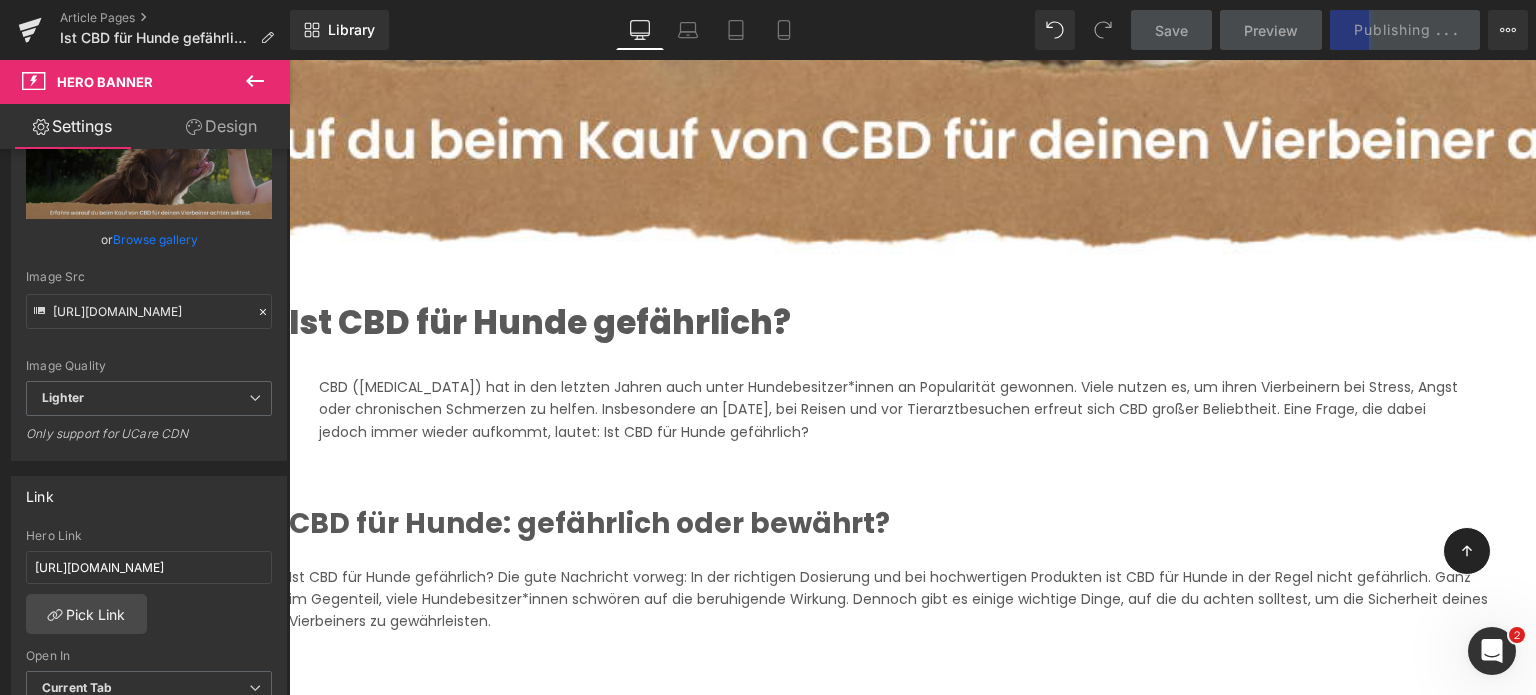 click at bounding box center (889, 1279) 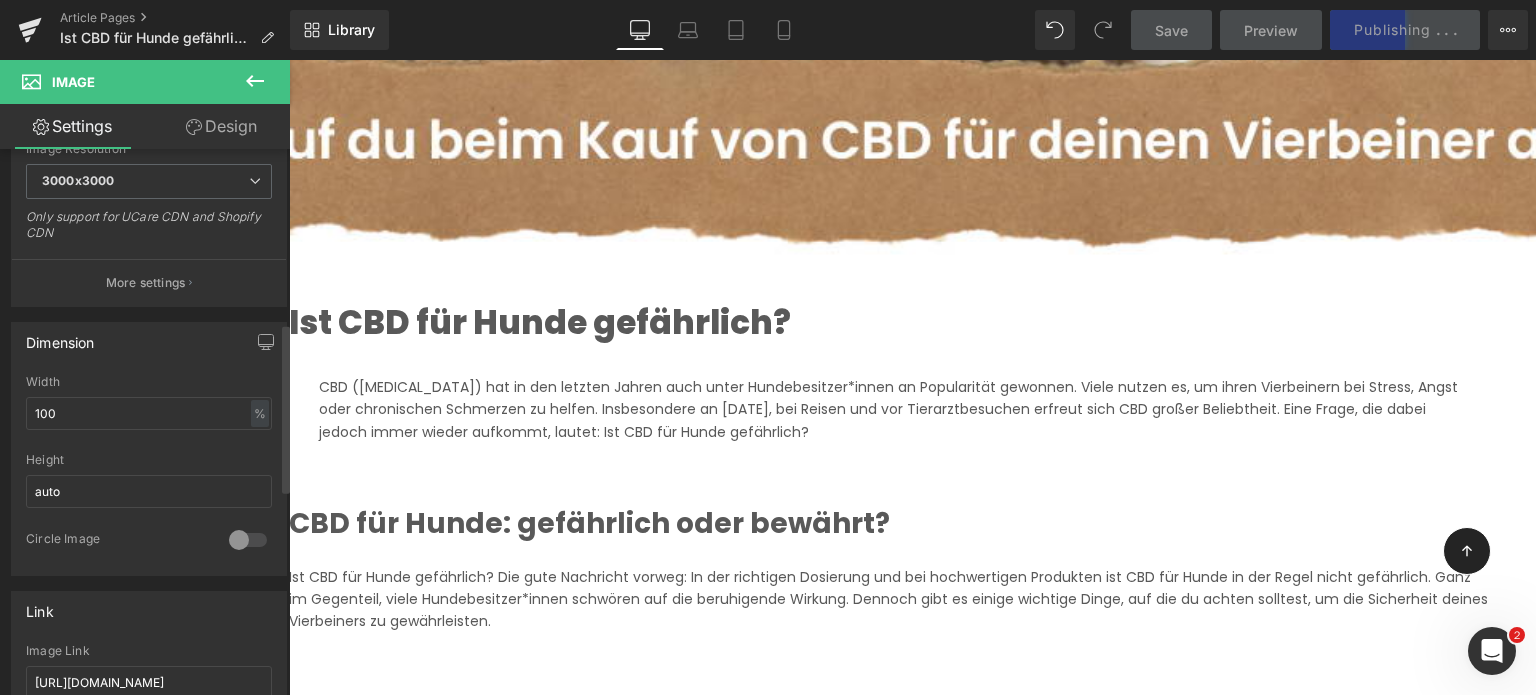 scroll, scrollTop: 560, scrollLeft: 0, axis: vertical 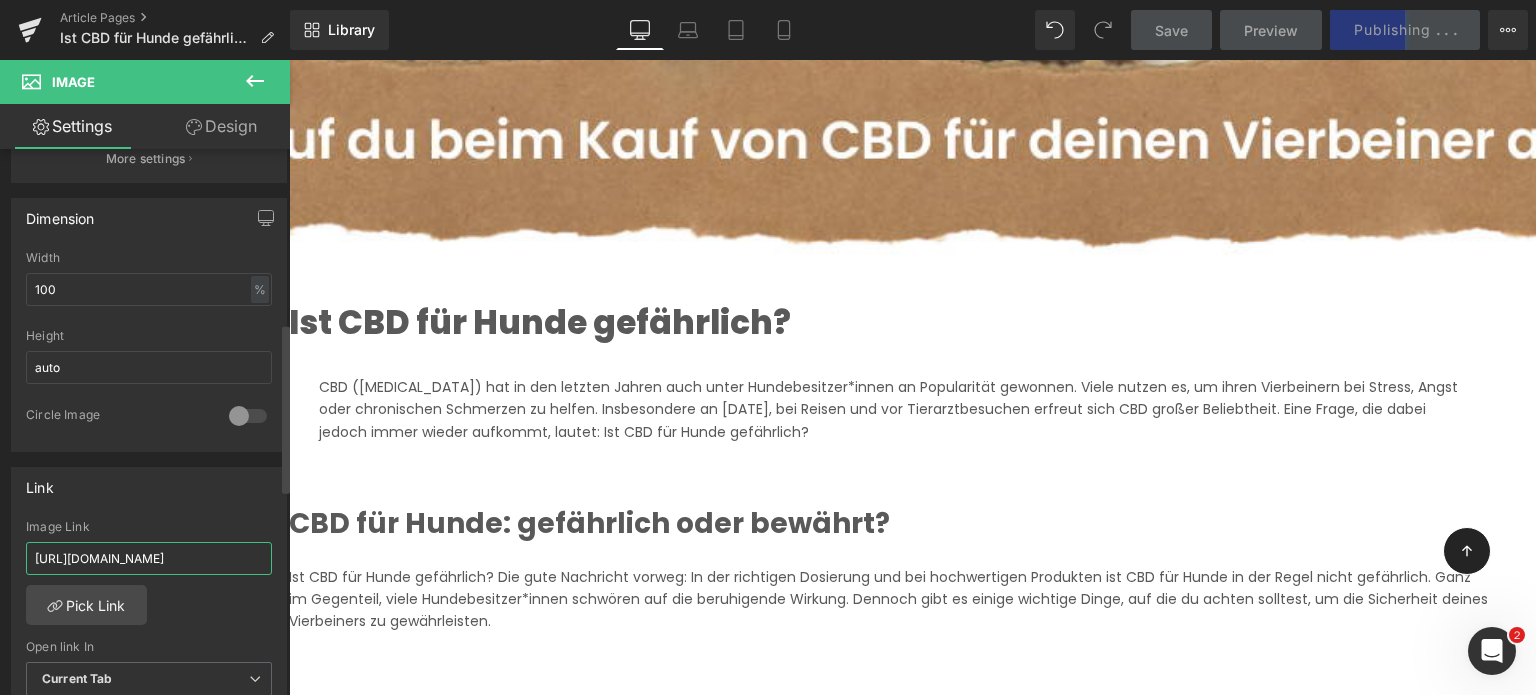 click on "https://nomsplus-cbd.de/" at bounding box center [149, 558] 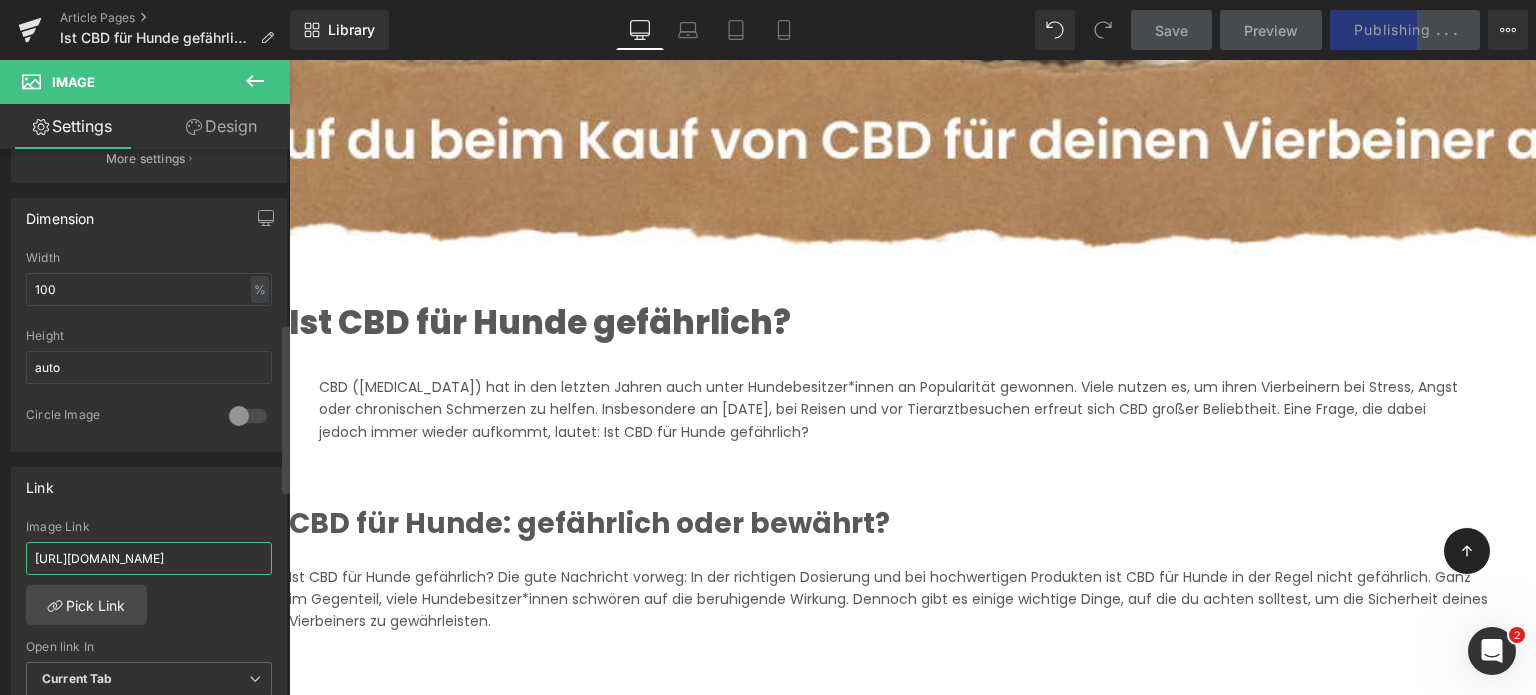 scroll, scrollTop: 0, scrollLeft: 292, axis: horizontal 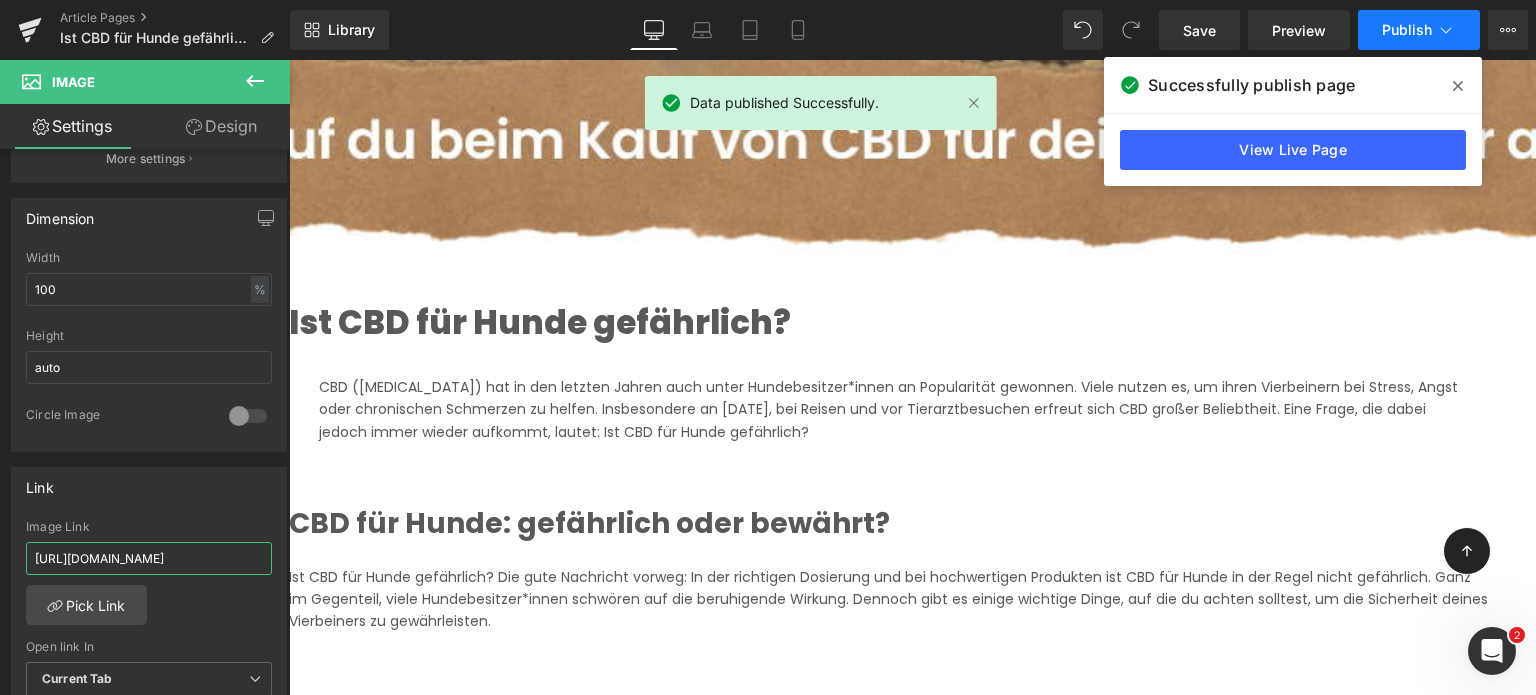 type on "[URL][DOMAIN_NAME]" 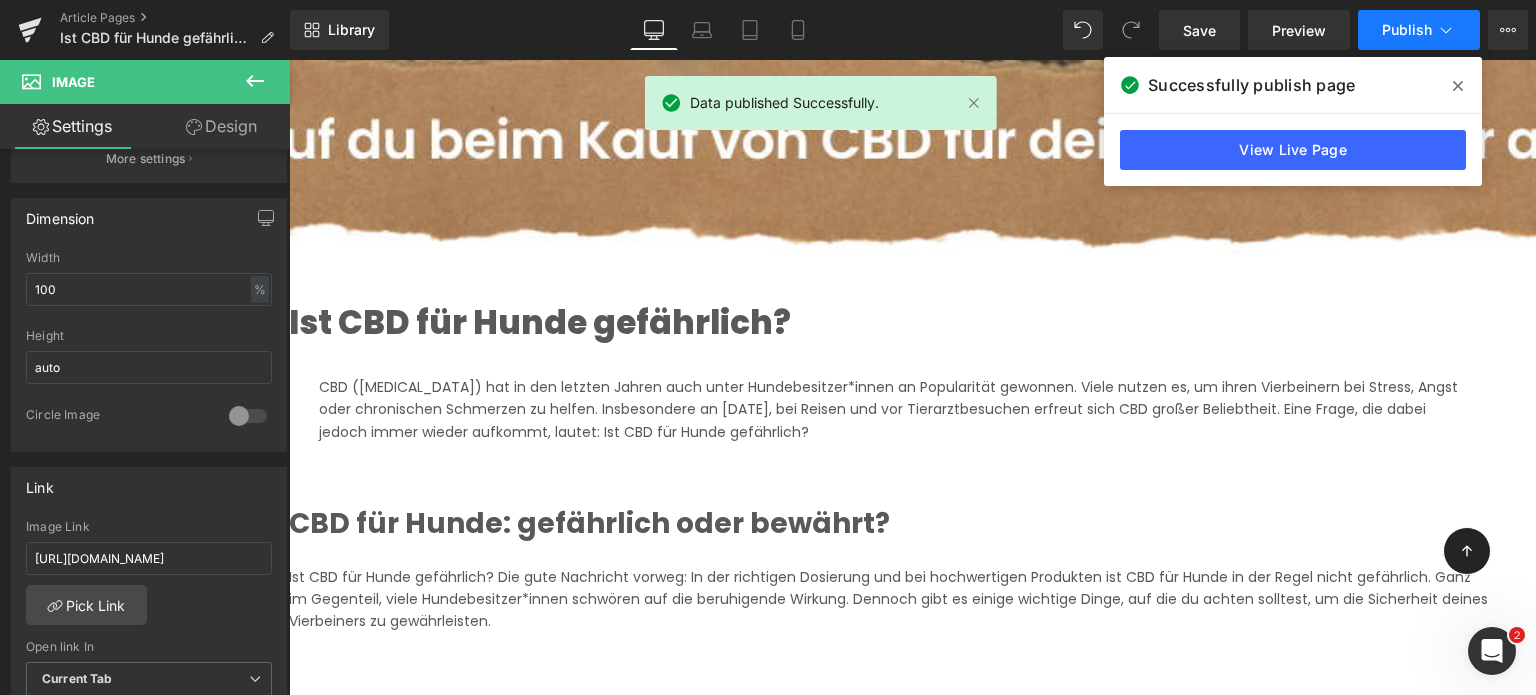 click on "Publish" at bounding box center (1419, 30) 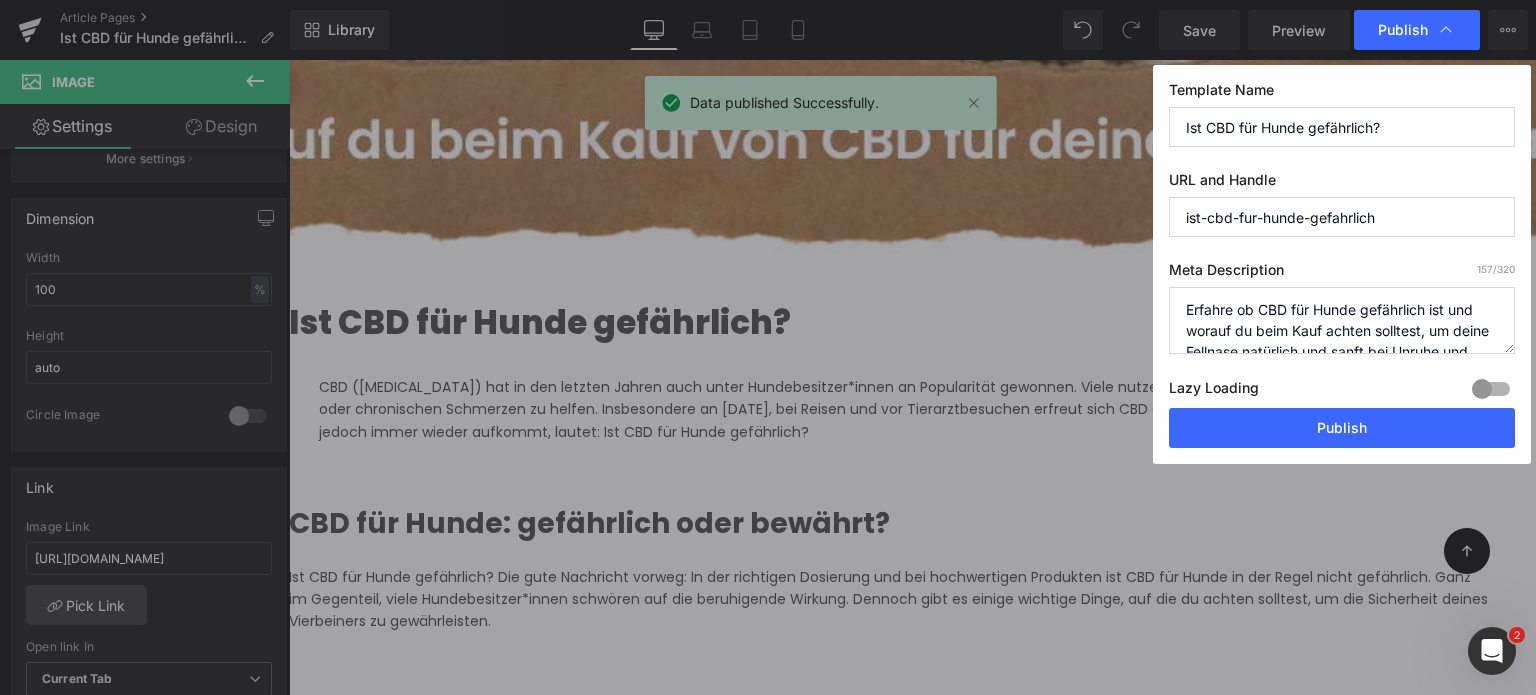 scroll, scrollTop: 0, scrollLeft: 0, axis: both 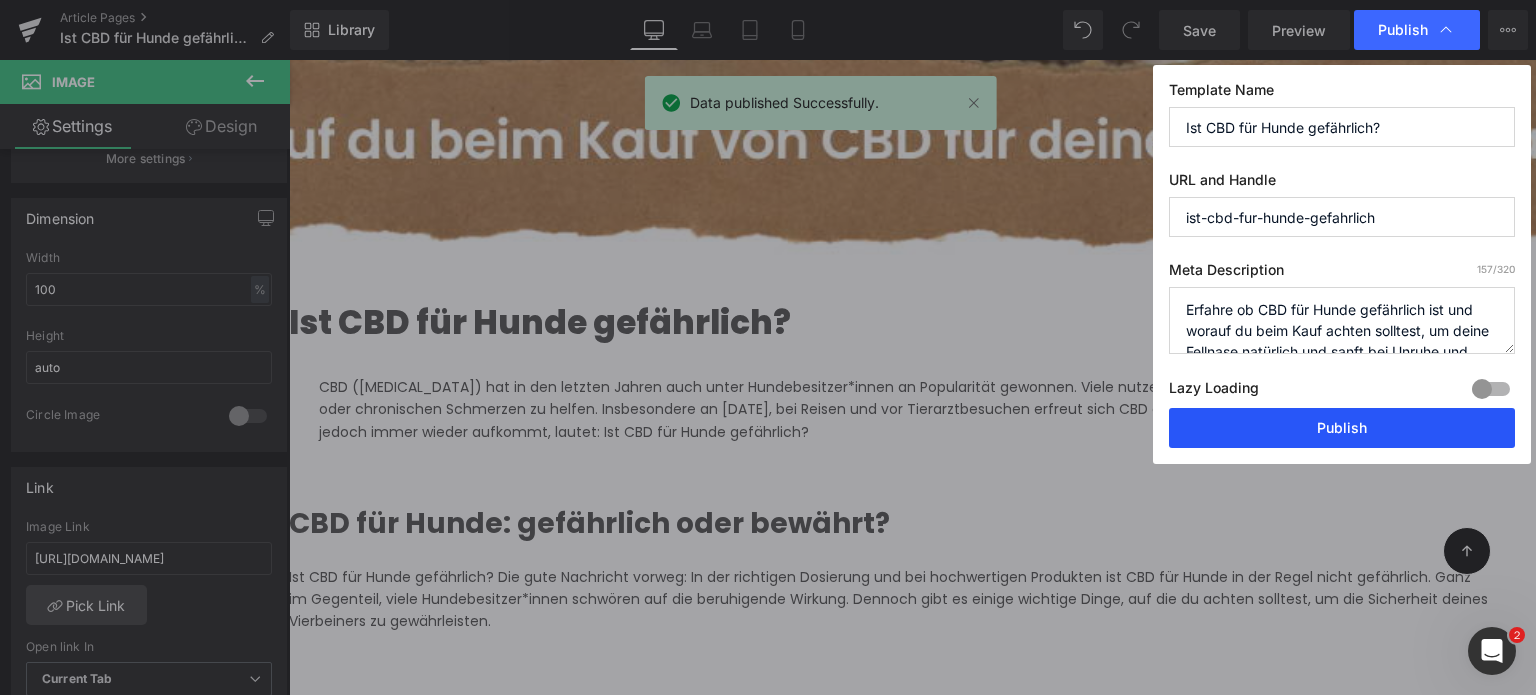 click on "Publish" at bounding box center [1342, 428] 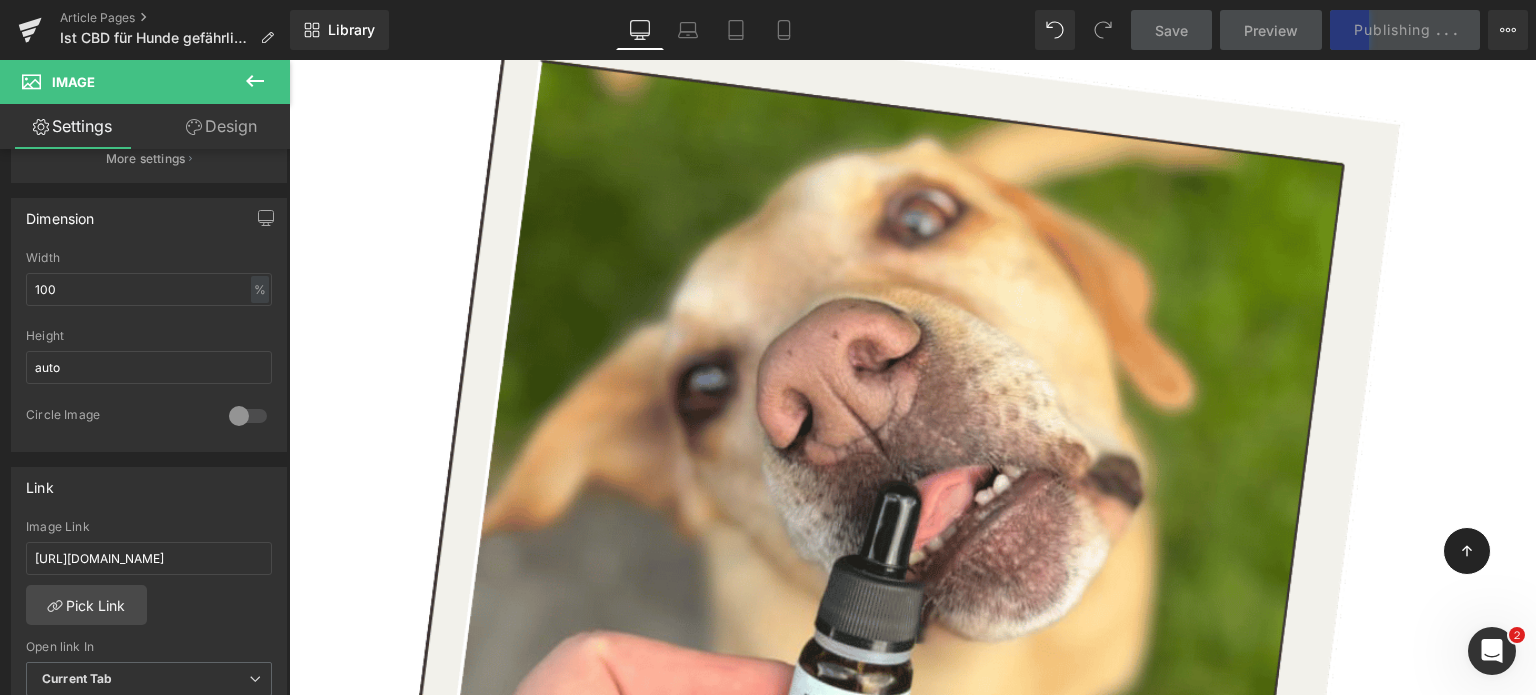scroll, scrollTop: 1899, scrollLeft: 0, axis: vertical 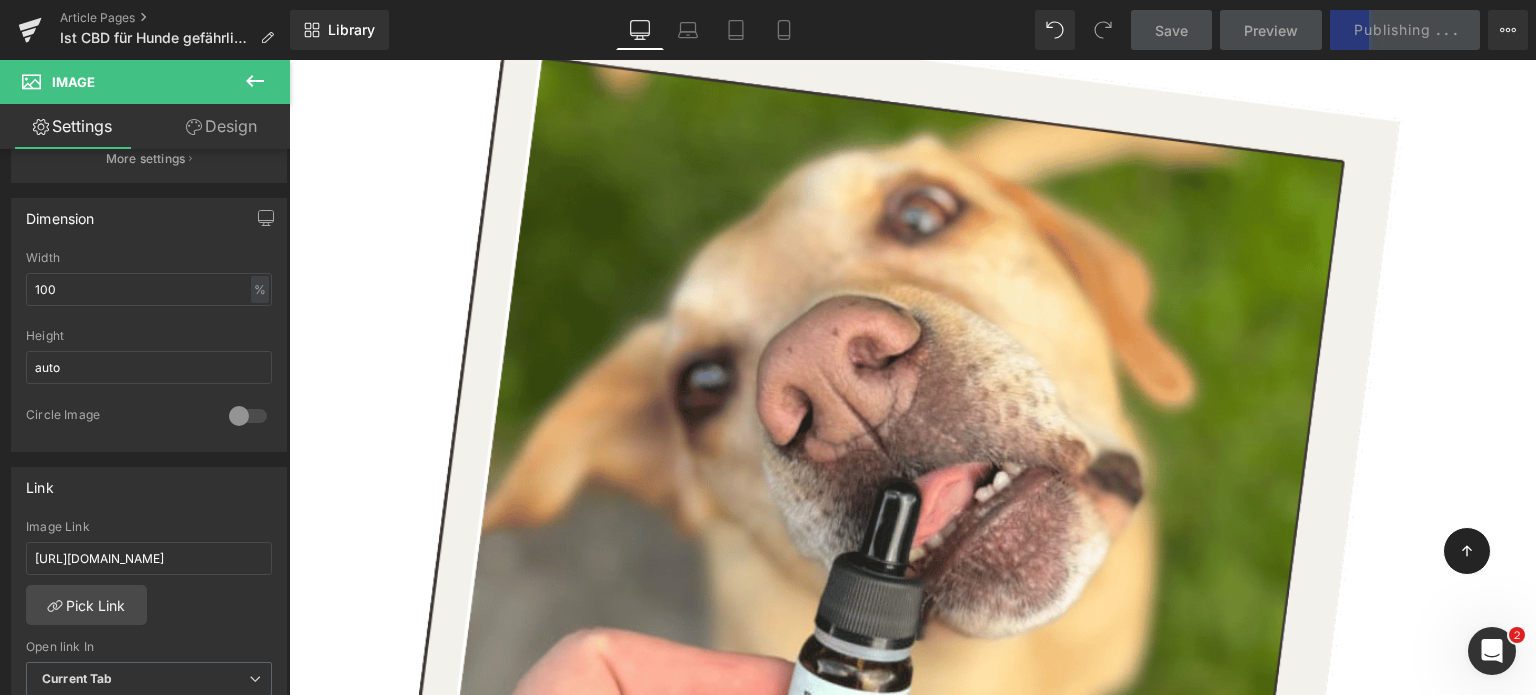 click at bounding box center (889, 2596) 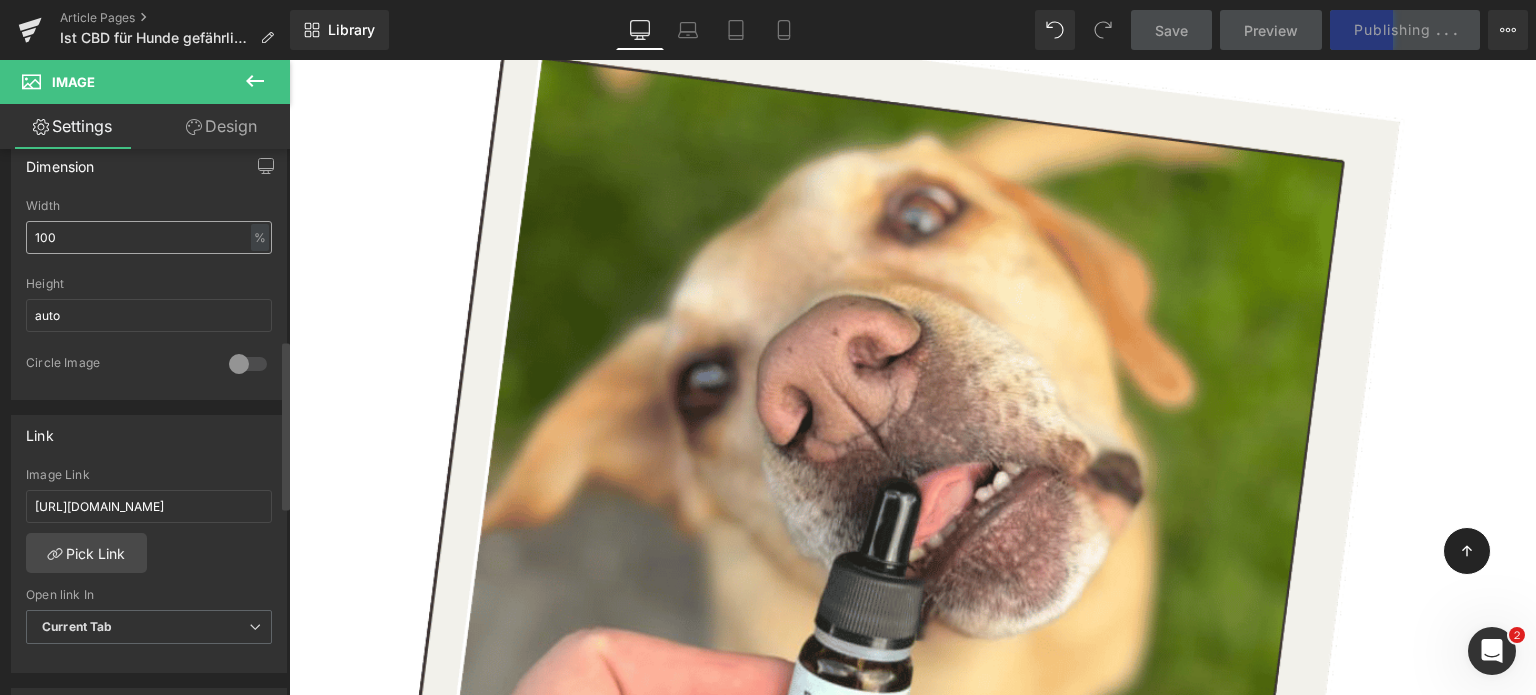 scroll, scrollTop: 615, scrollLeft: 0, axis: vertical 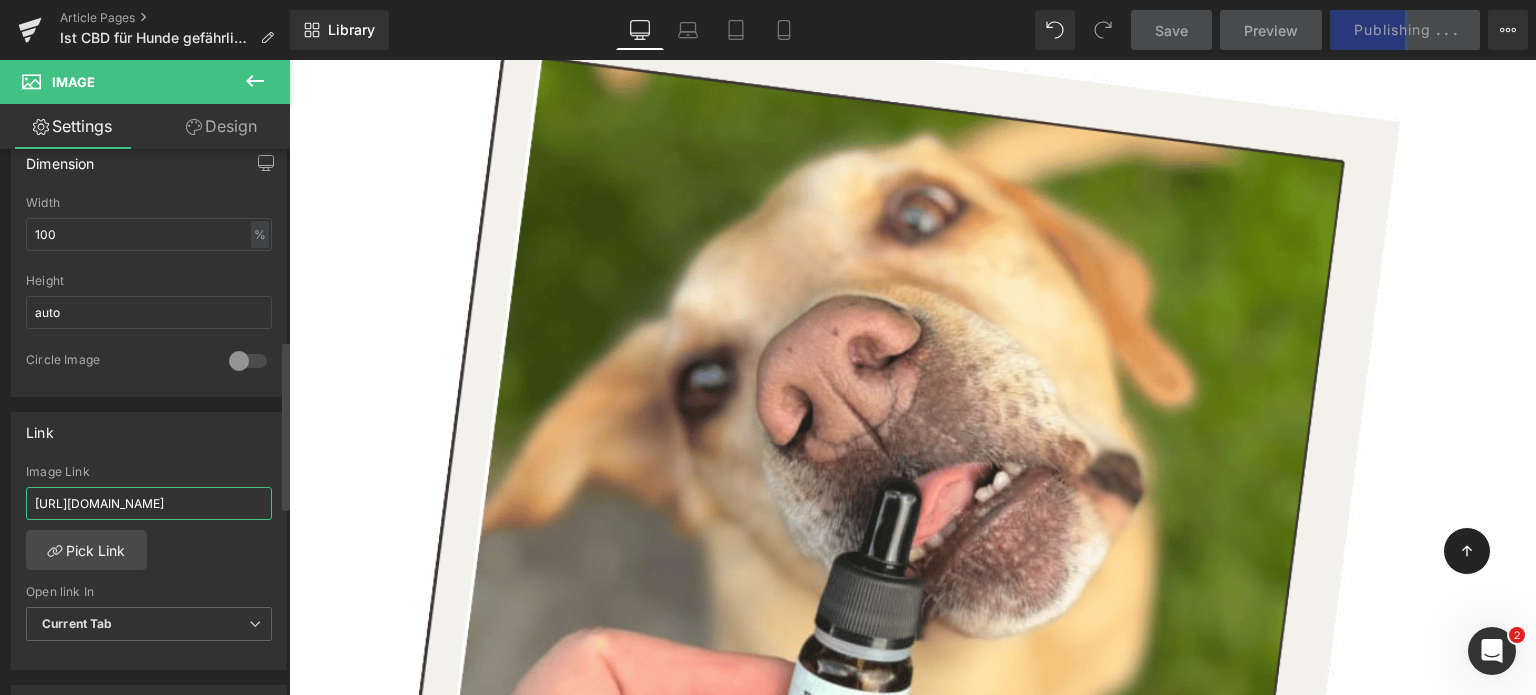 click on "https://nomsplus-cbd.de/" at bounding box center [149, 503] 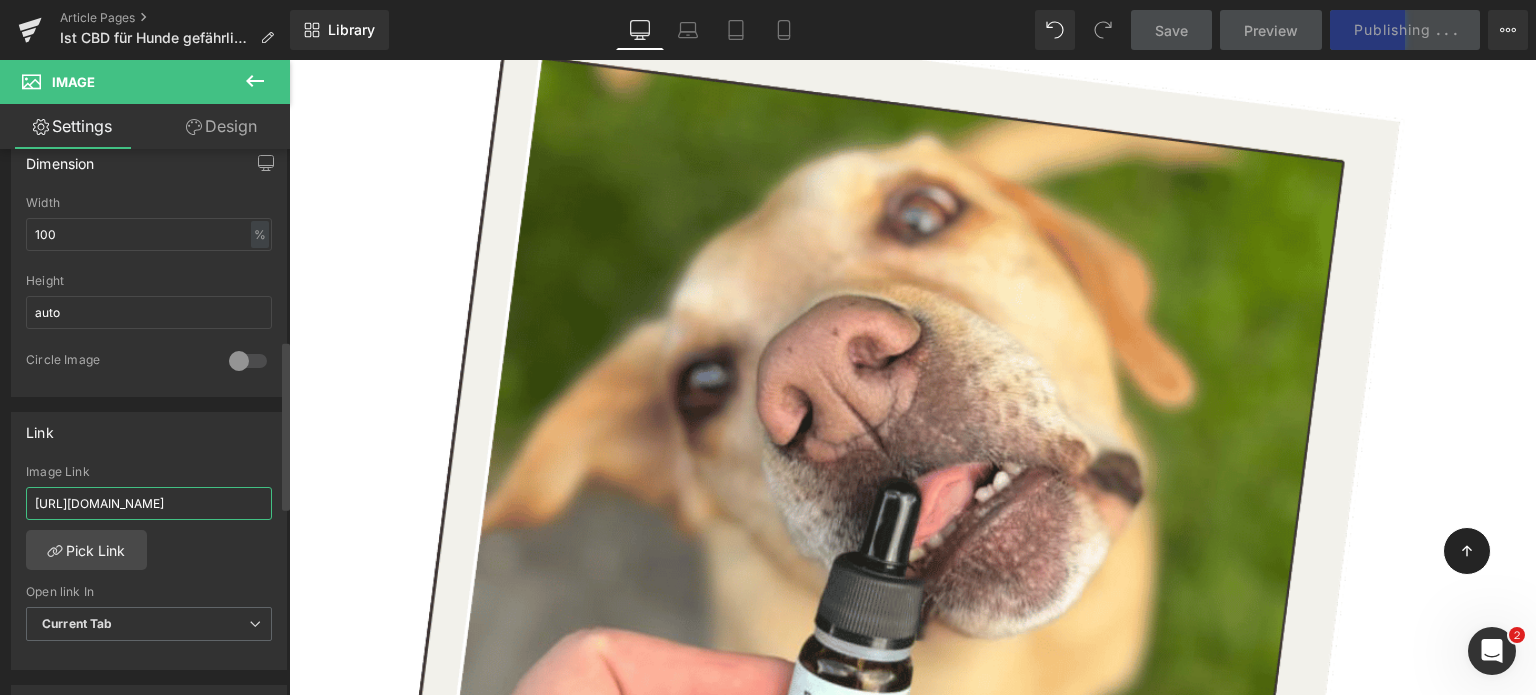 click on "https://nomsplus-cbd.de/" at bounding box center [149, 503] 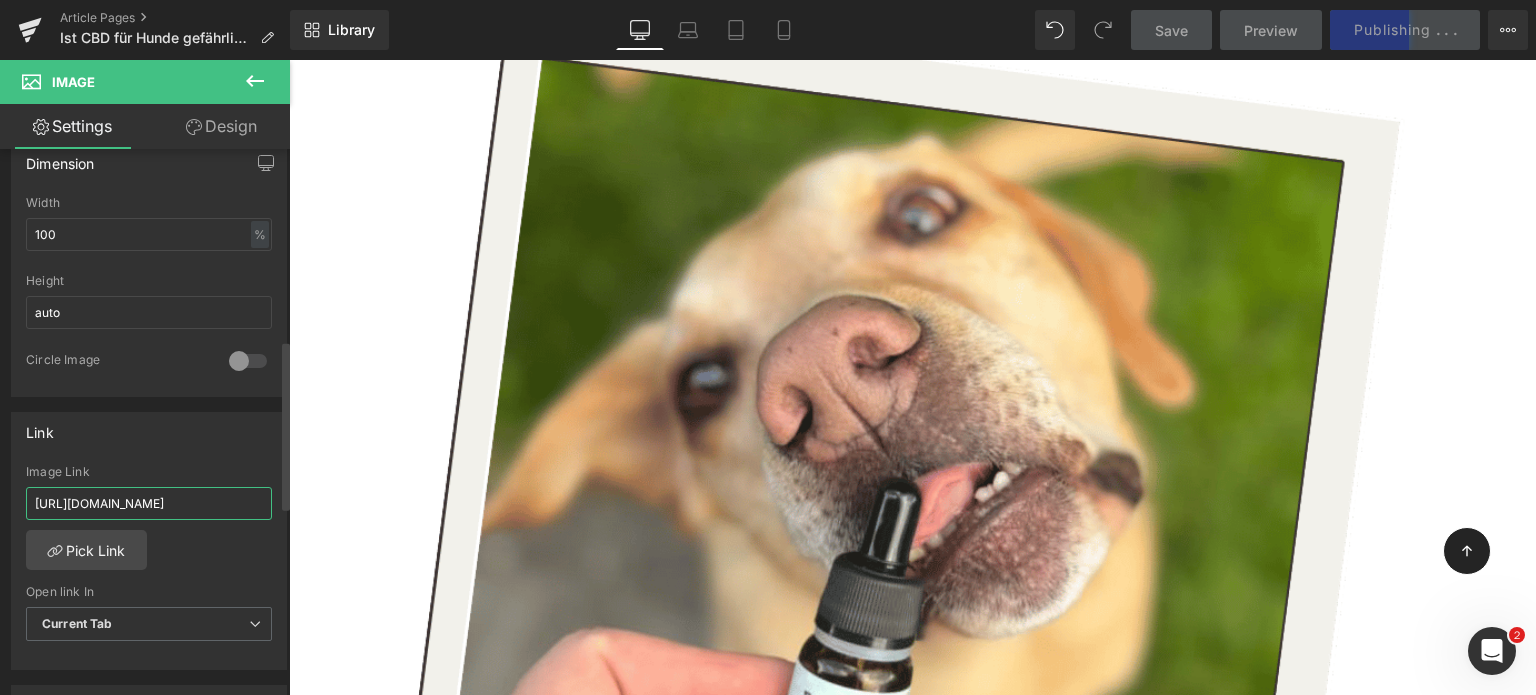paste on "www.nomsplus.de/collections/beruhigungsmittel-hund/products/cbd-tropfen-hund" 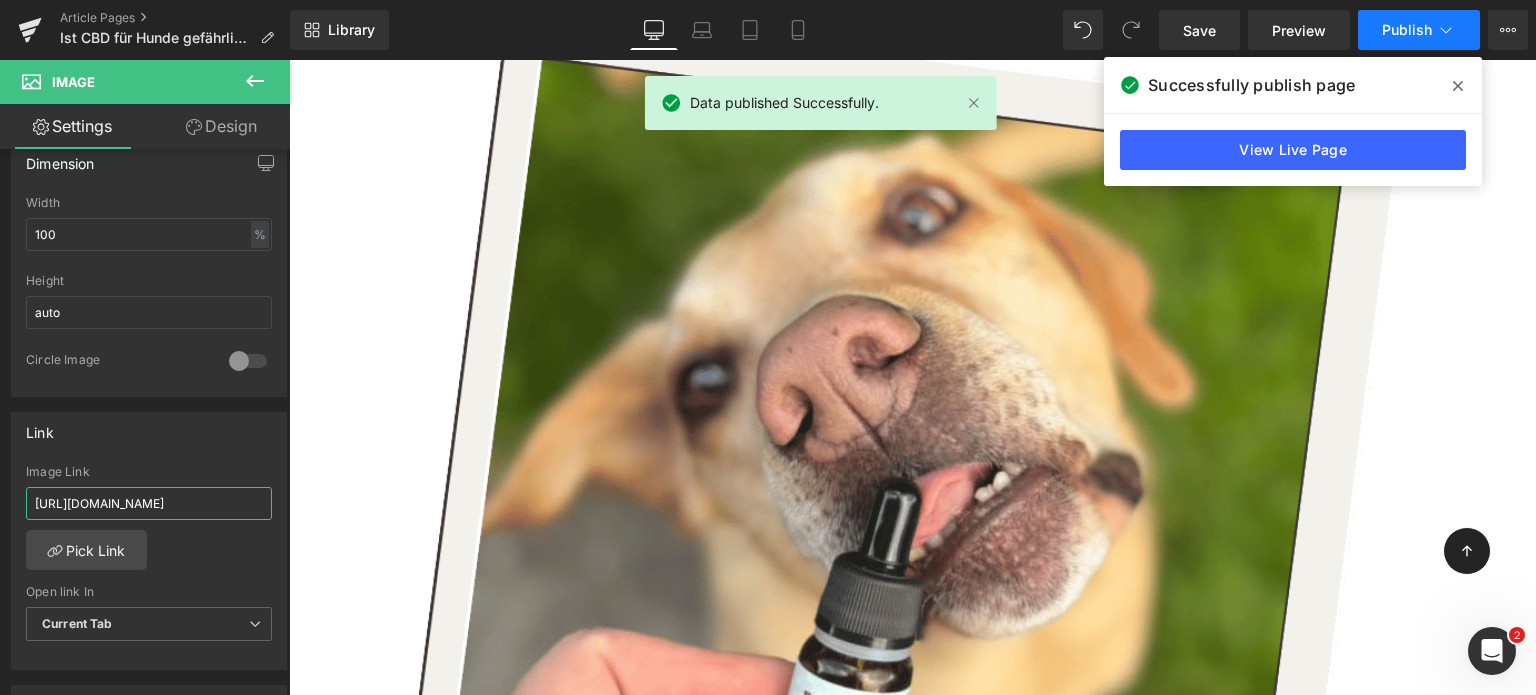 type on "[URL][DOMAIN_NAME]" 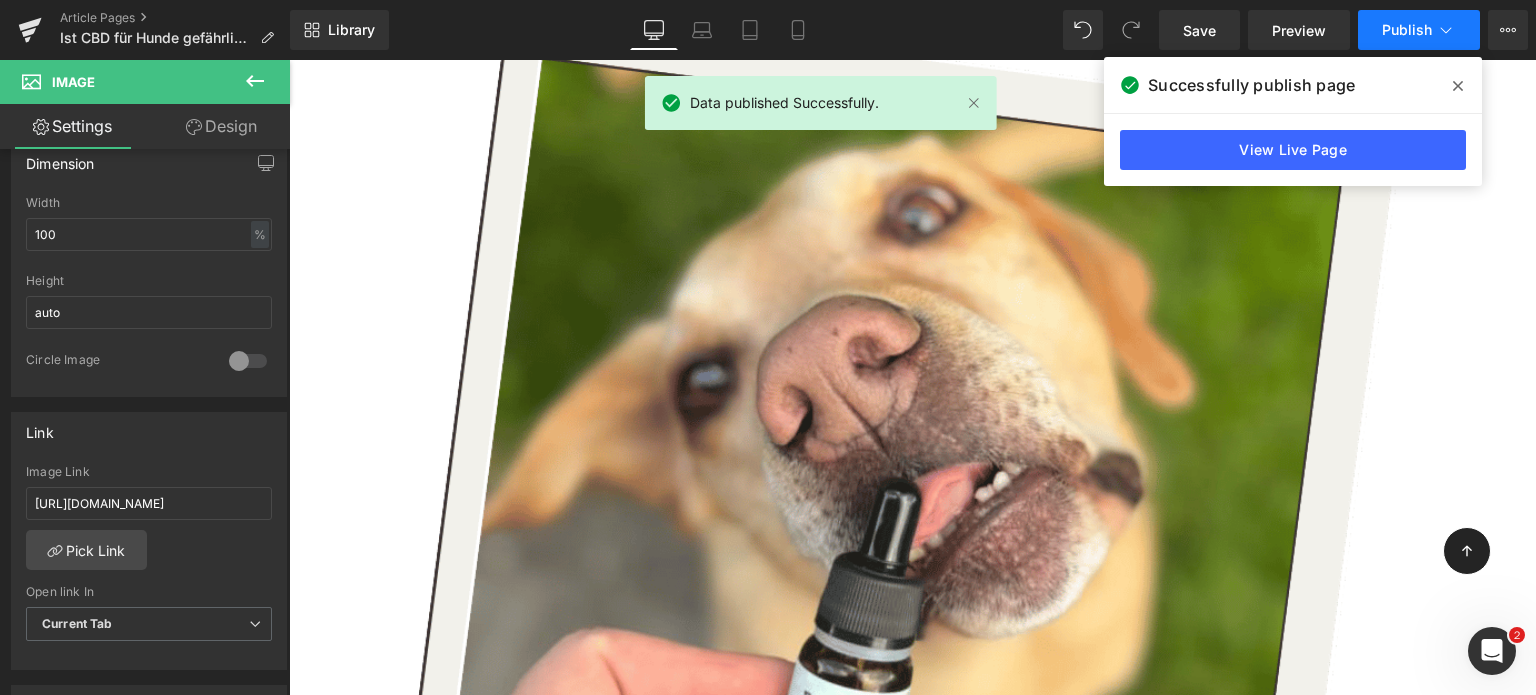 click on "Publish" at bounding box center [1407, 30] 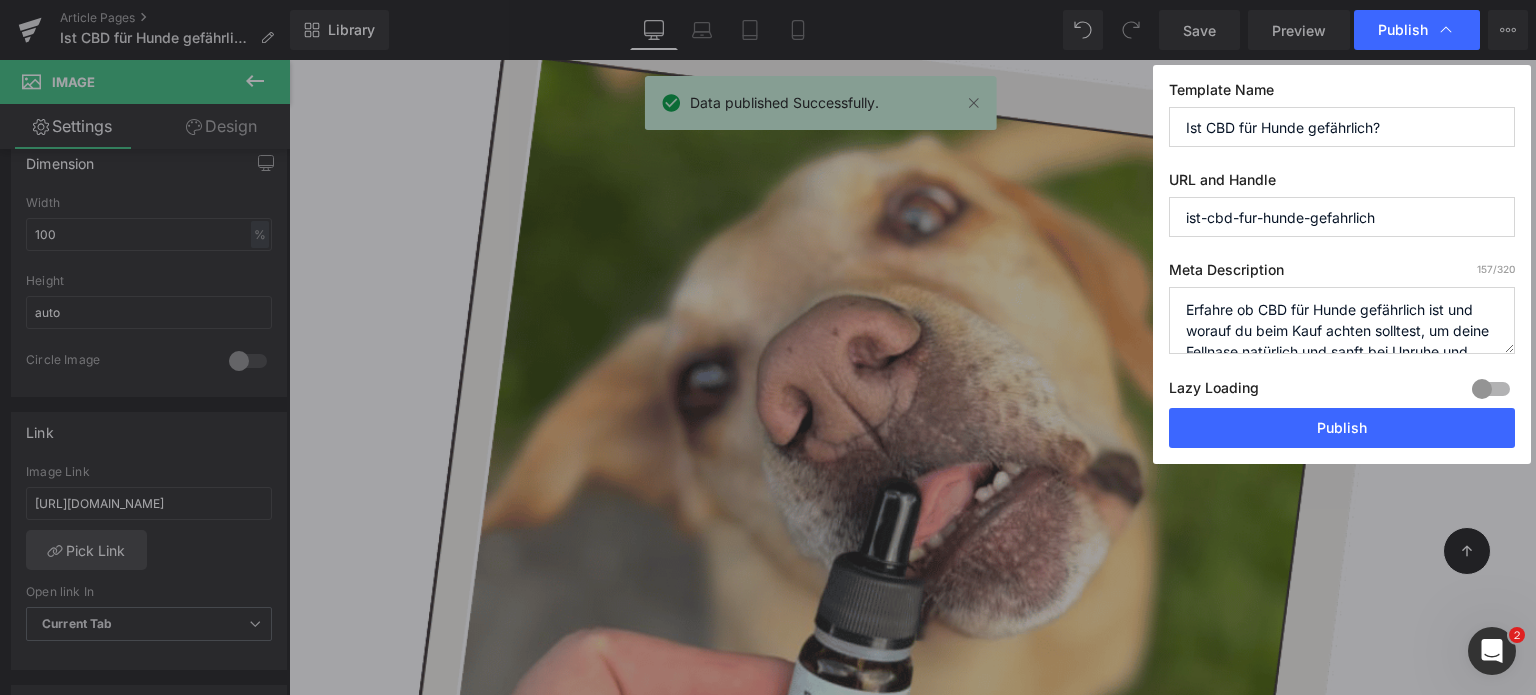 scroll, scrollTop: 0, scrollLeft: 0, axis: both 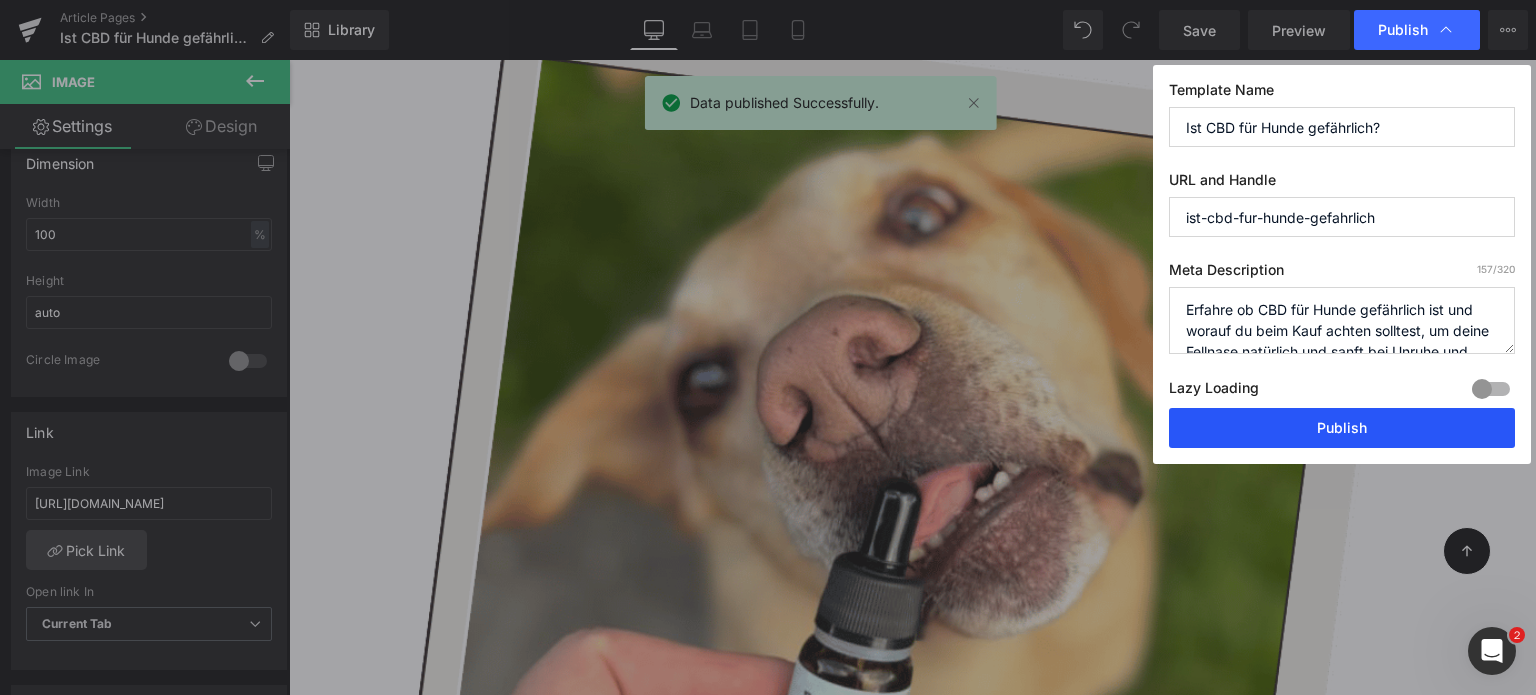 click on "Publish" at bounding box center [1342, 428] 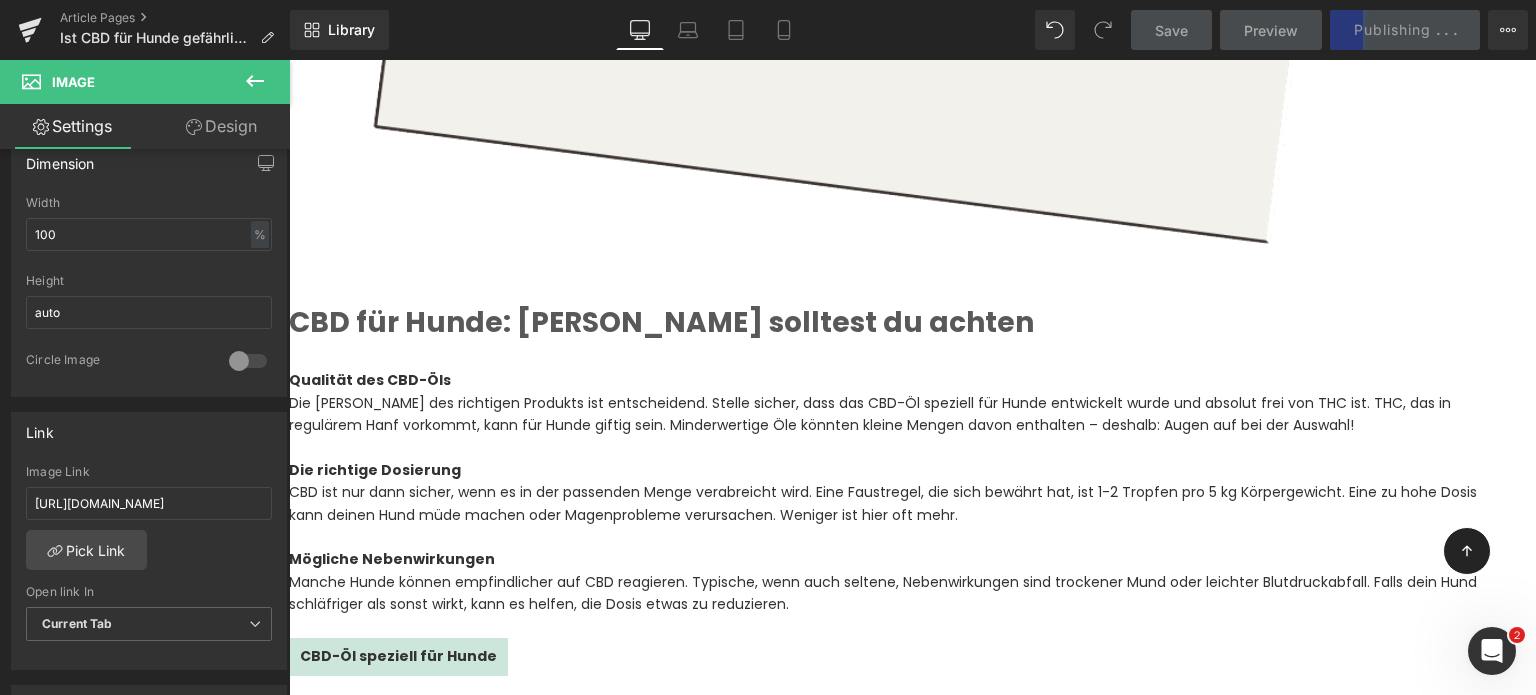 scroll, scrollTop: 2530, scrollLeft: 0, axis: vertical 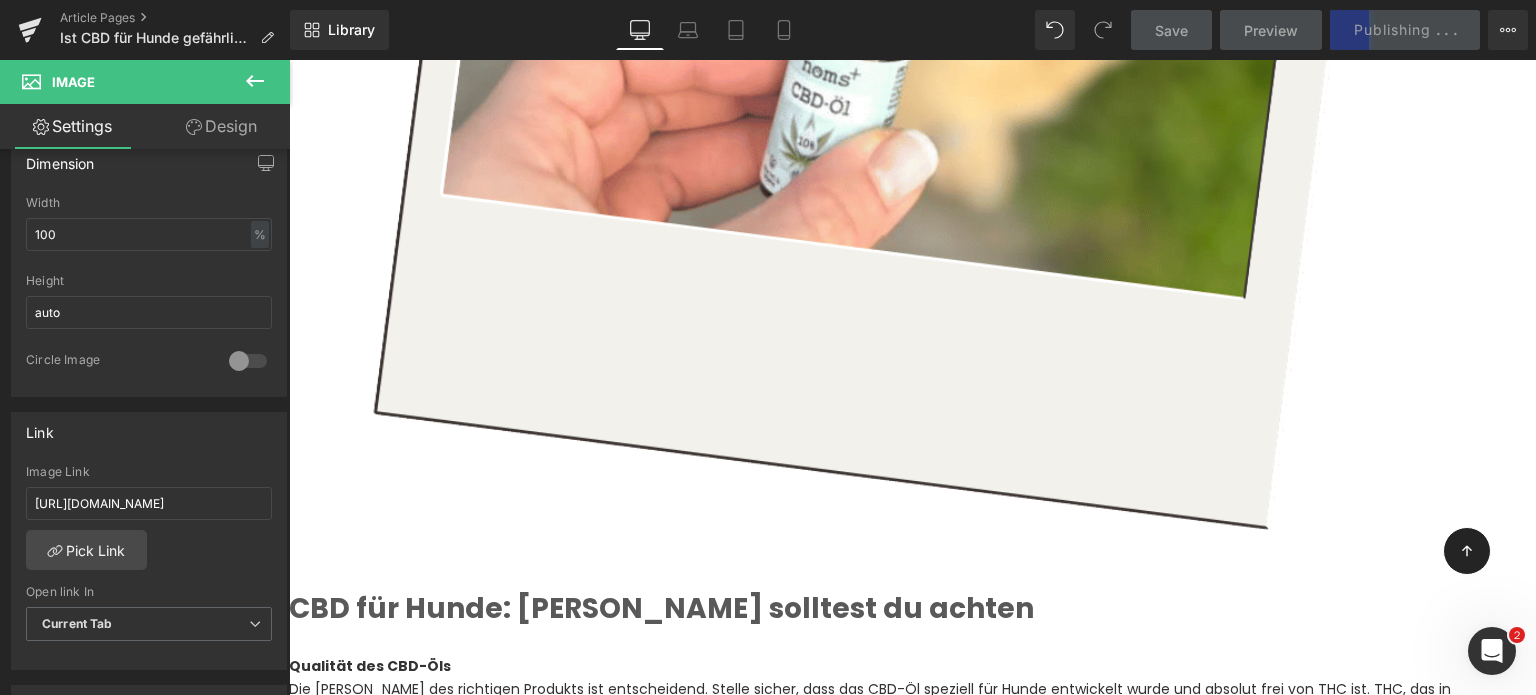 click at bounding box center [889, 3453] 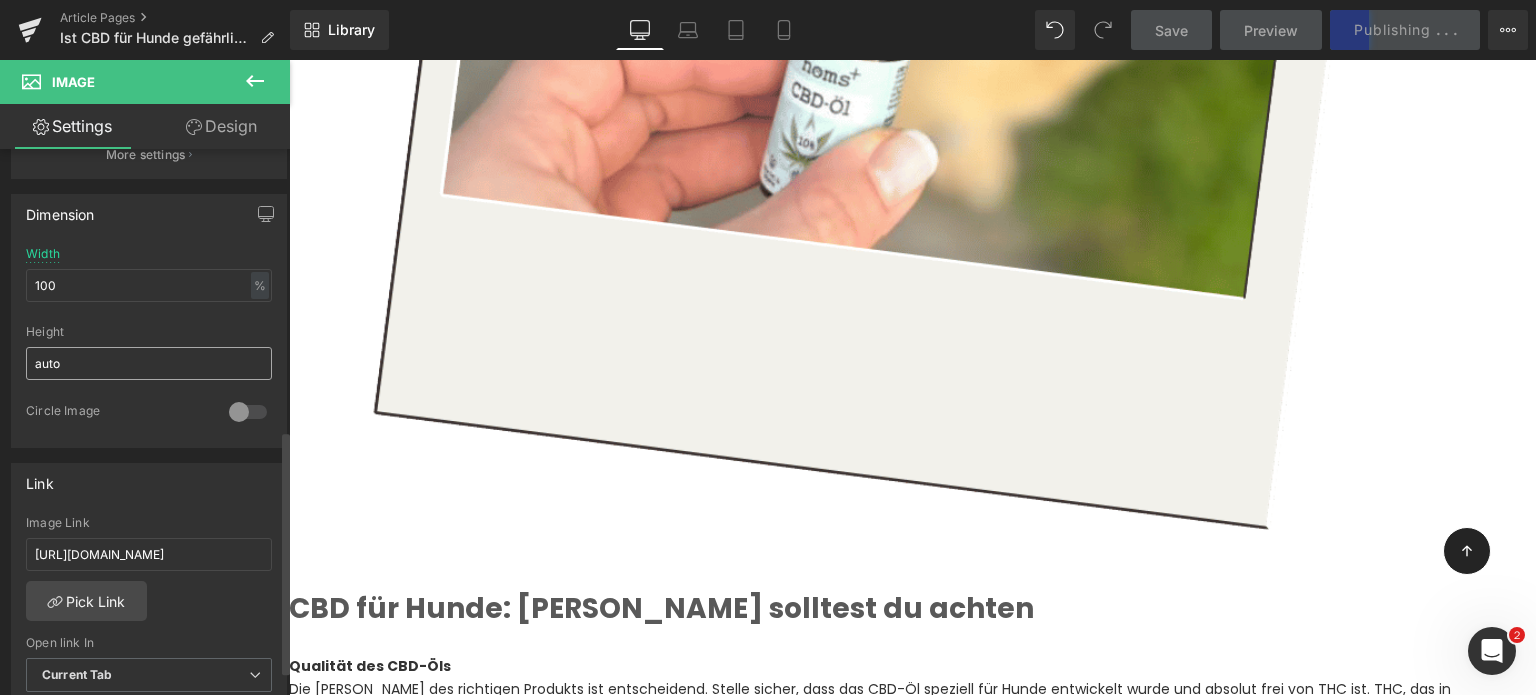 scroll, scrollTop: 640, scrollLeft: 0, axis: vertical 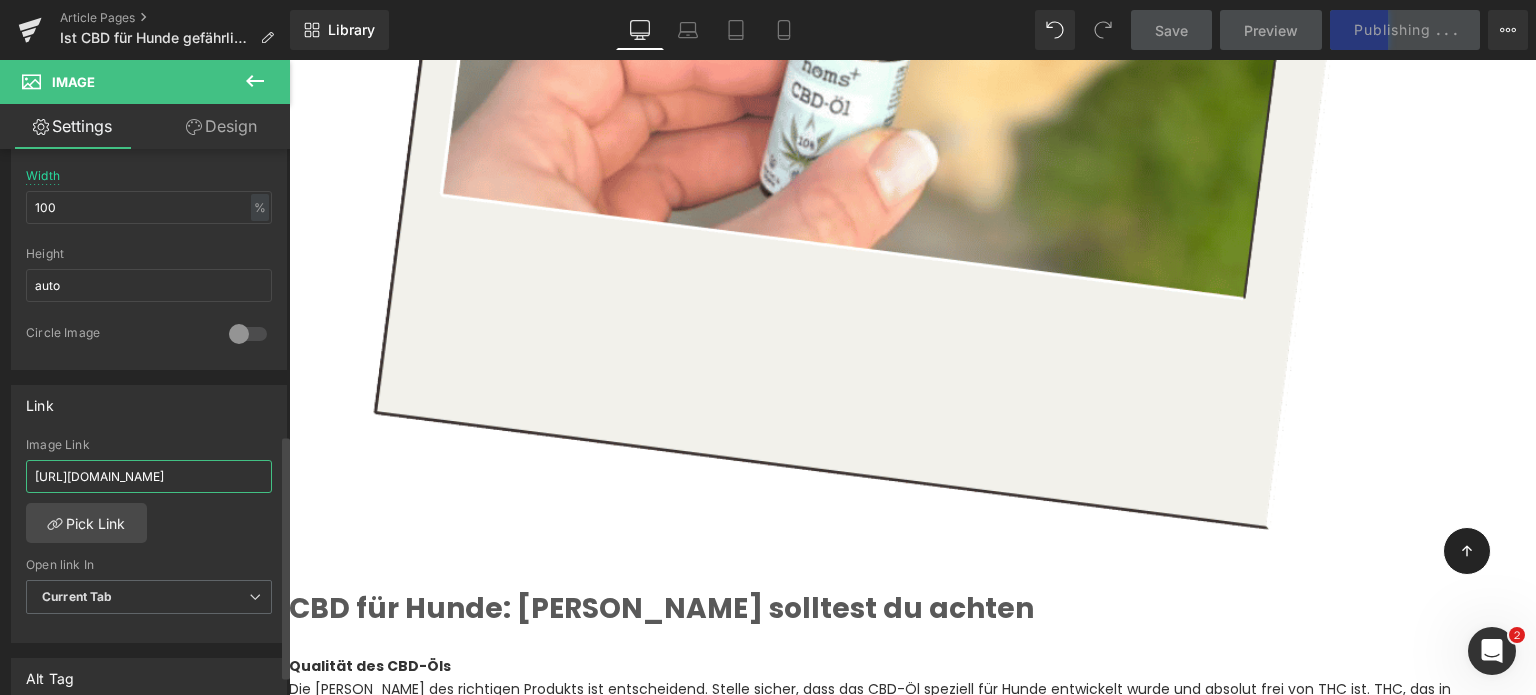 click on "https://nomsplus-cbd.de/" at bounding box center (149, 476) 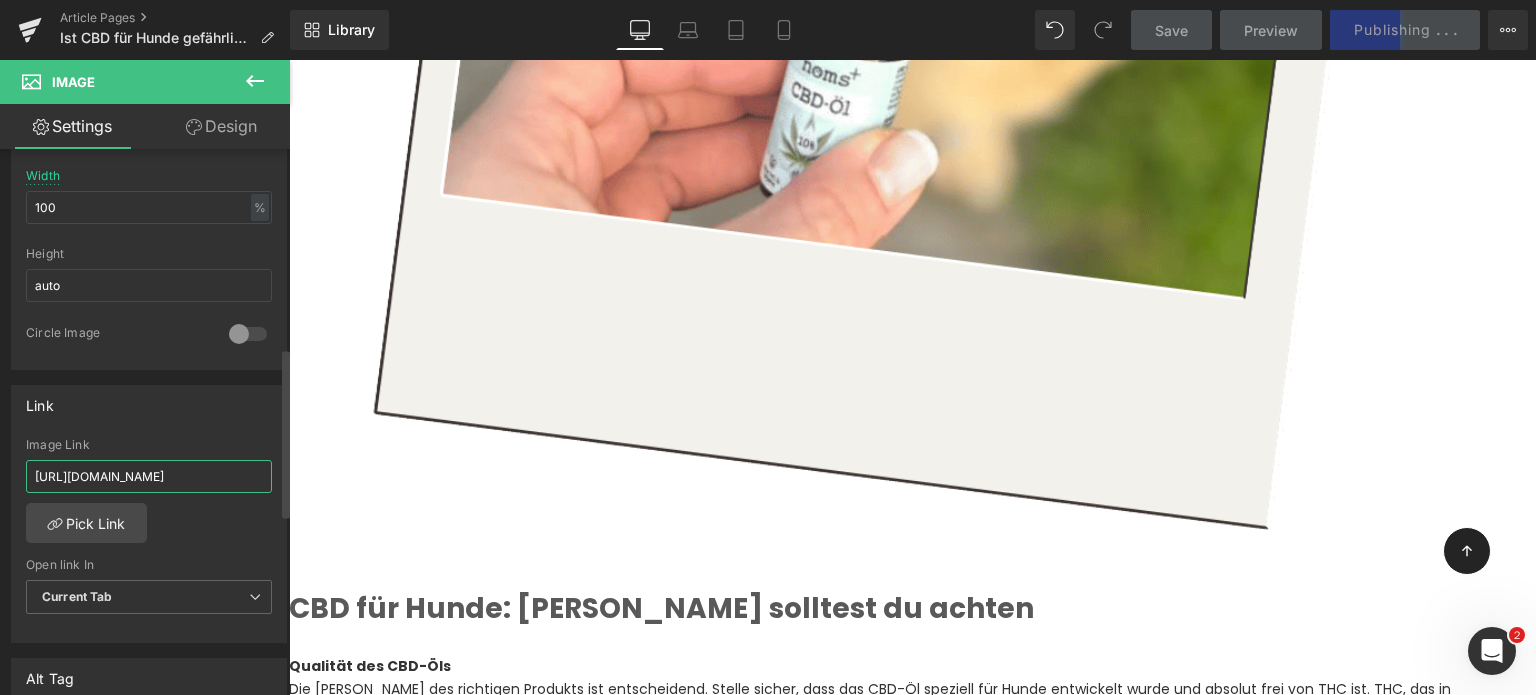 click on "https://nomsplus-cbd.de/" at bounding box center (149, 476) 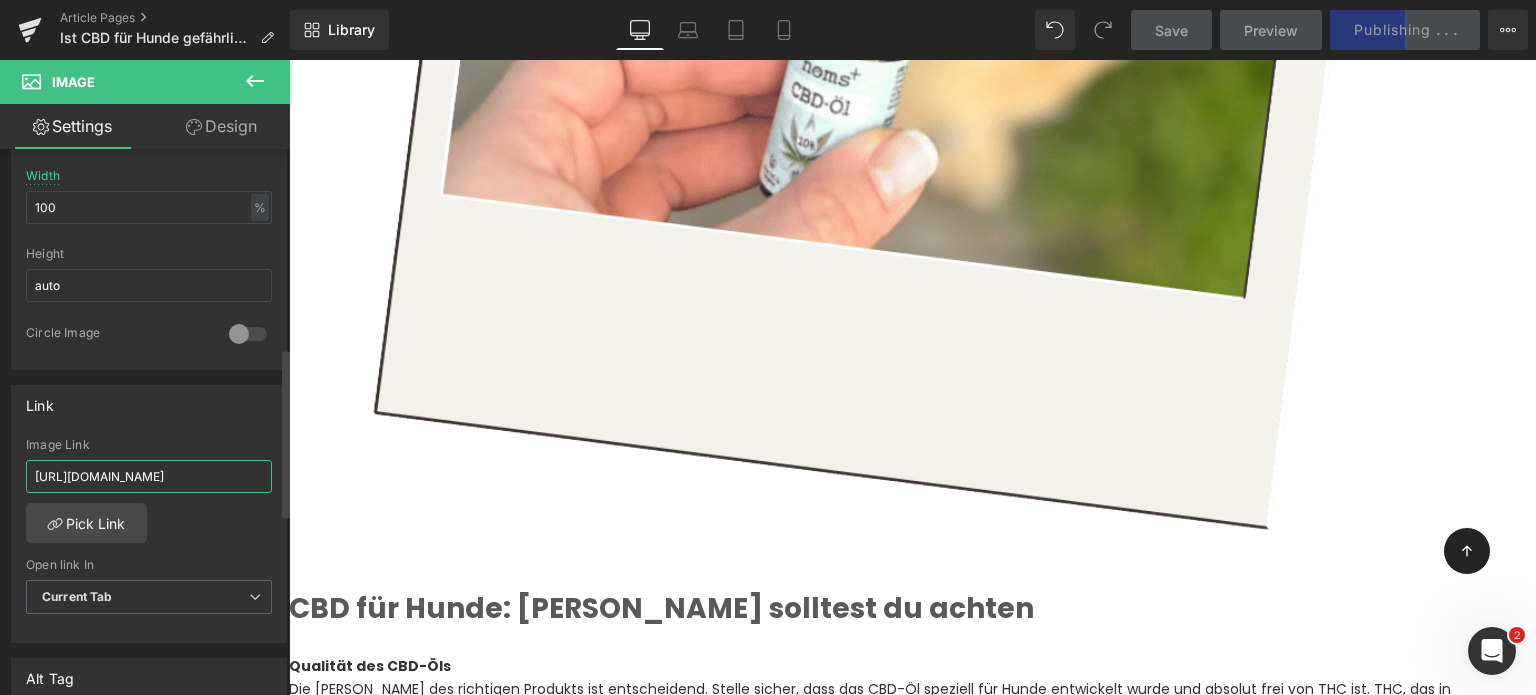 scroll, scrollTop: 0, scrollLeft: 292, axis: horizontal 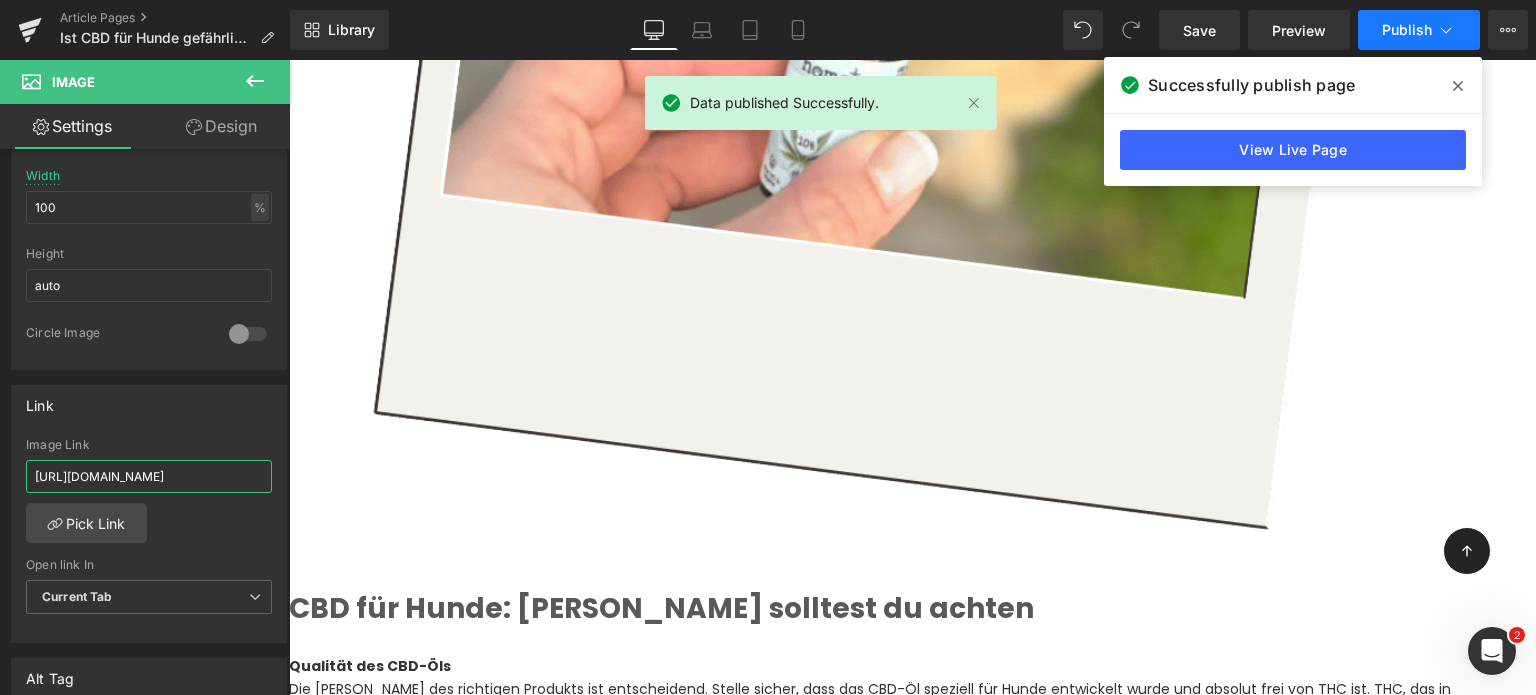 type on "[URL][DOMAIN_NAME]" 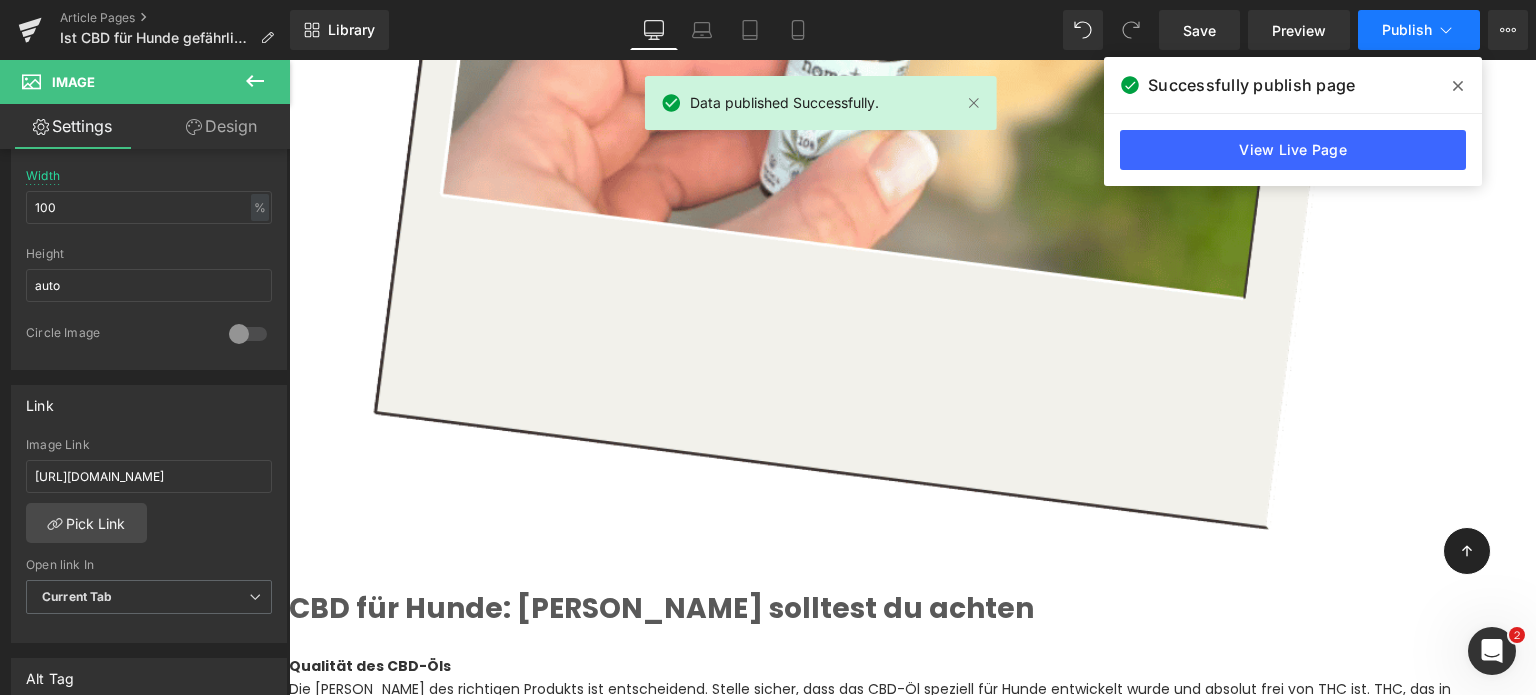 click on "Publish" at bounding box center [1407, 30] 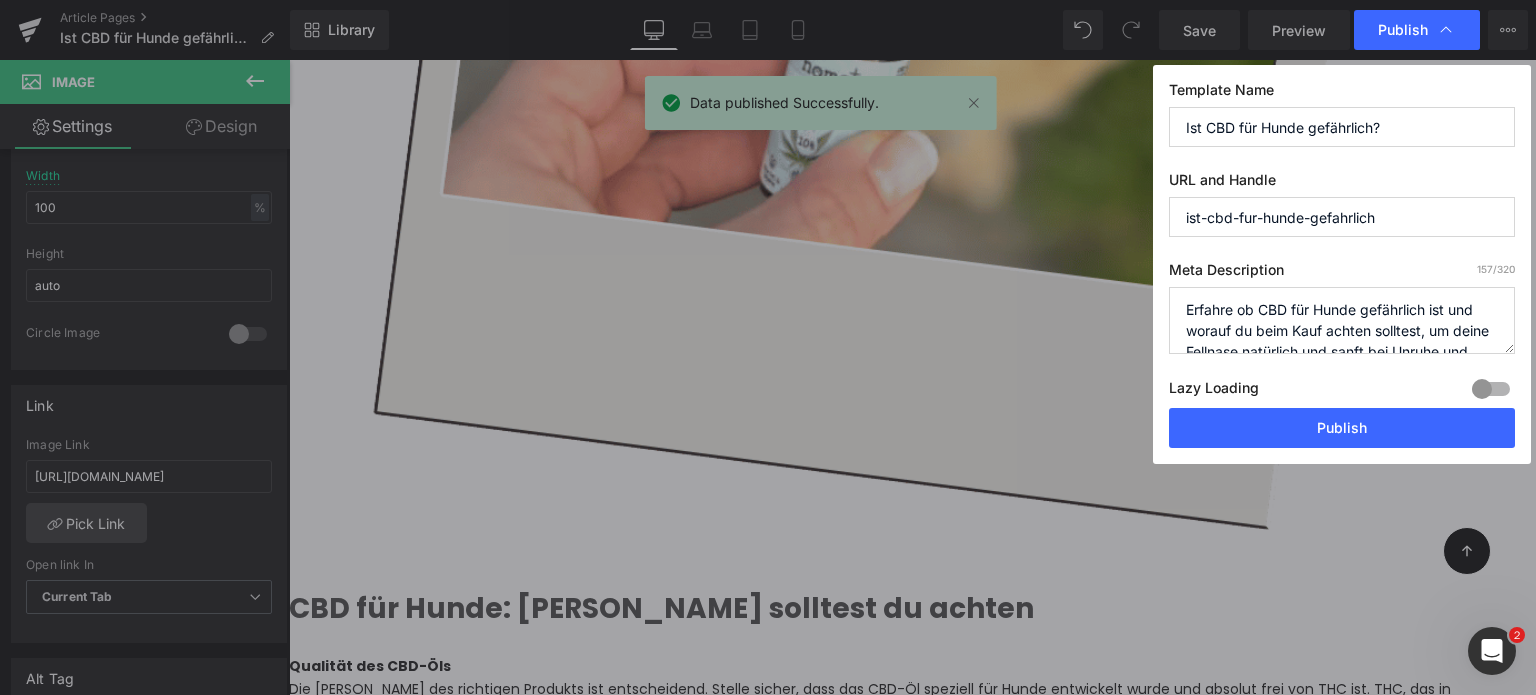scroll, scrollTop: 0, scrollLeft: 0, axis: both 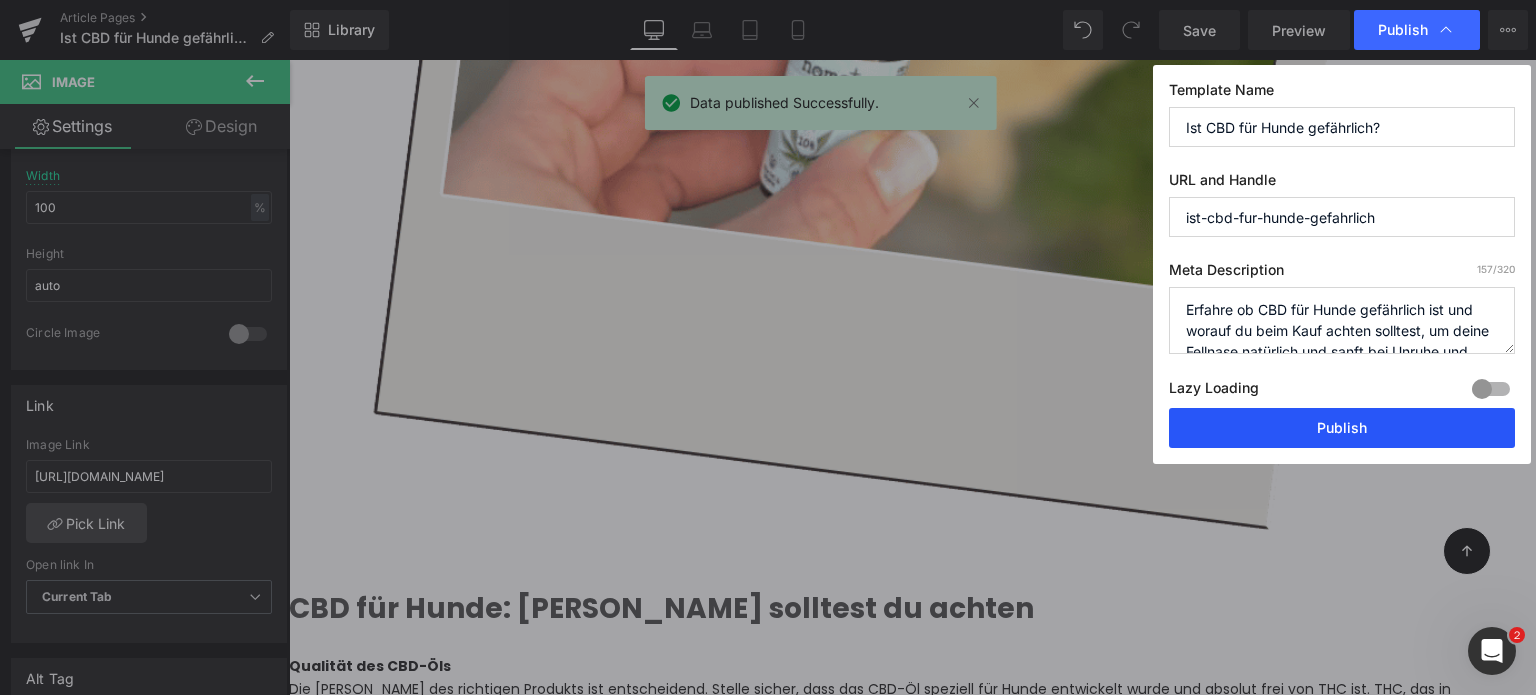 drag, startPoint x: 1297, startPoint y: 414, endPoint x: 839, endPoint y: 290, distance: 474.4892 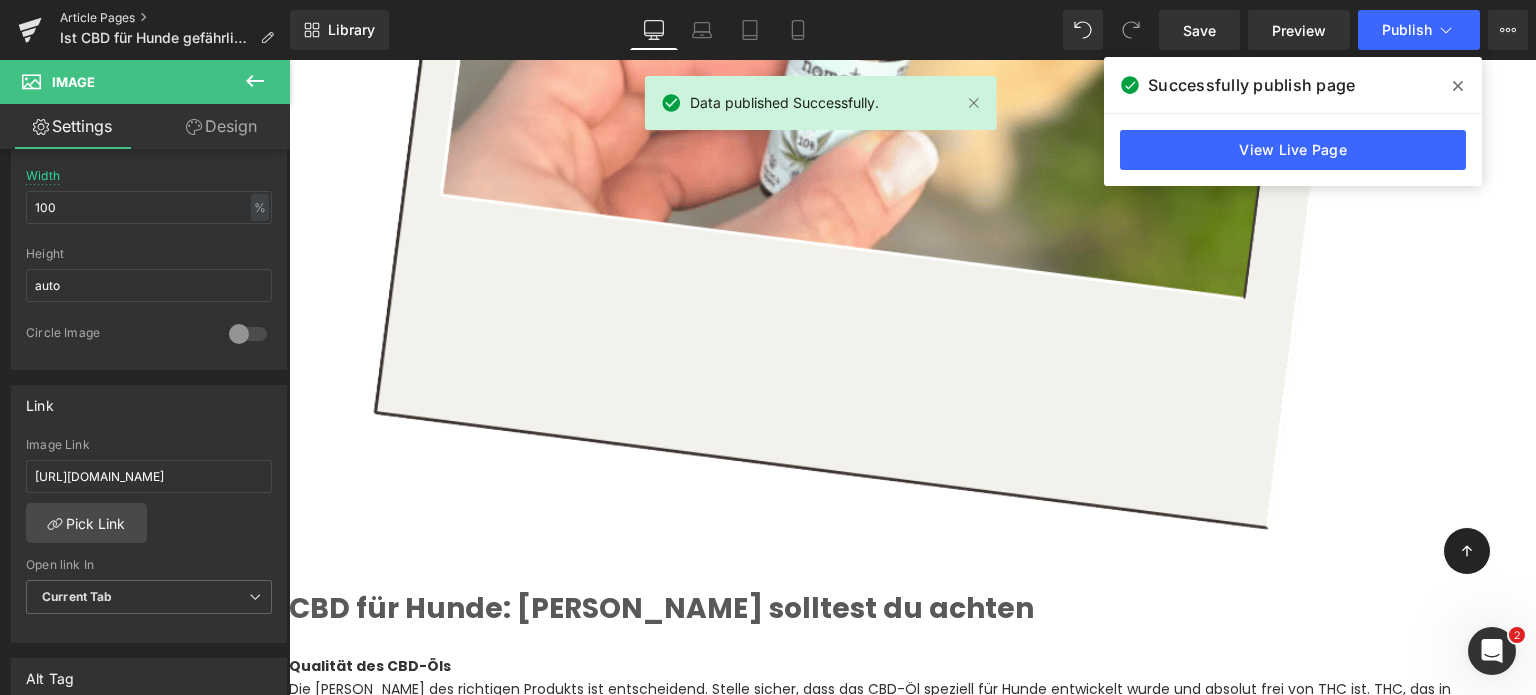click on "Article Pages" at bounding box center (175, 18) 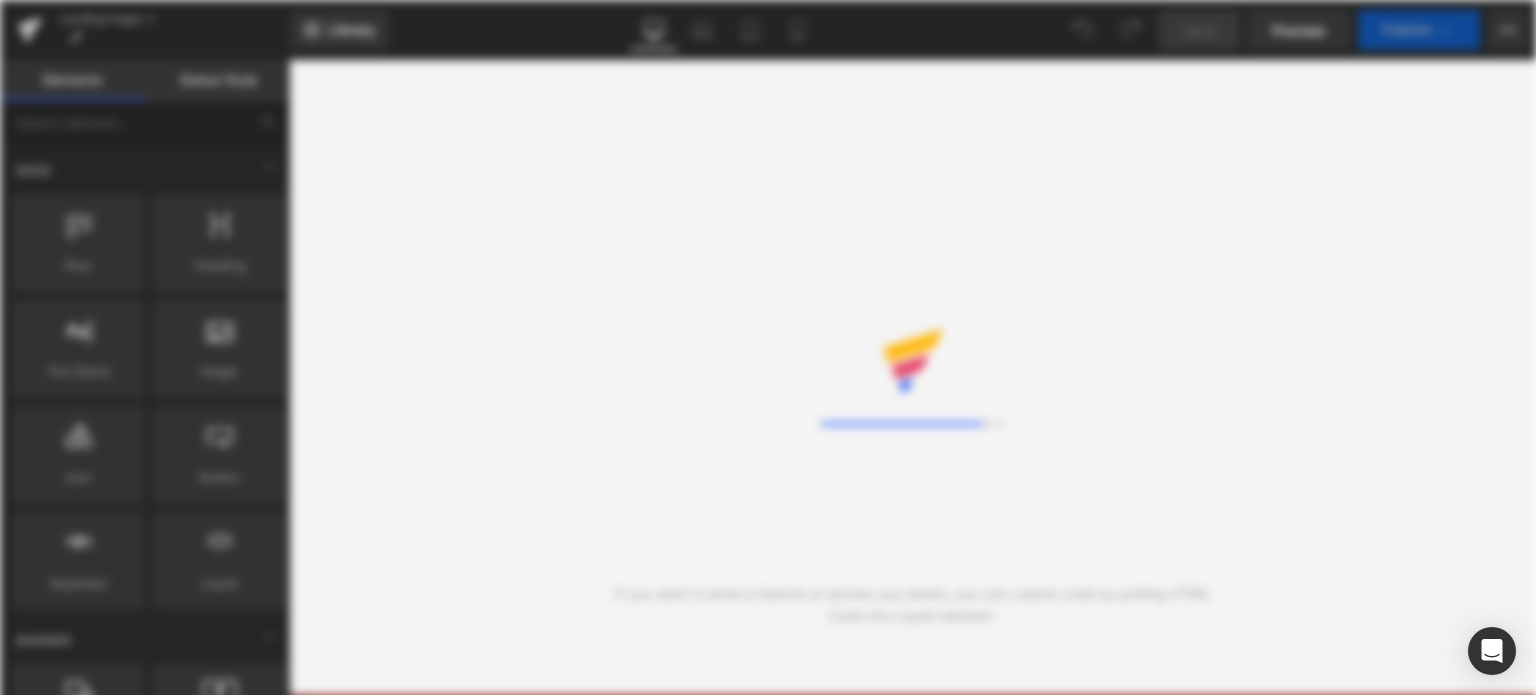 scroll, scrollTop: 0, scrollLeft: 0, axis: both 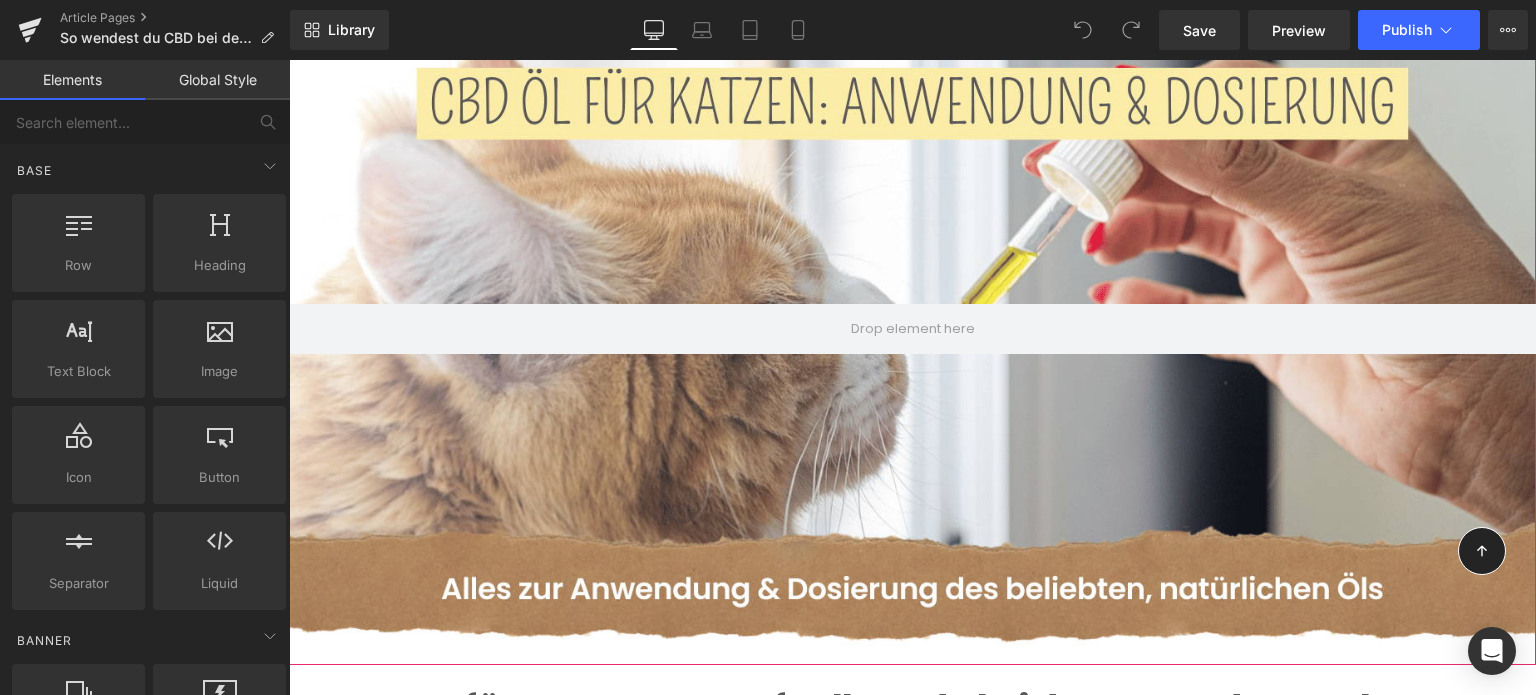click at bounding box center (912, 329) 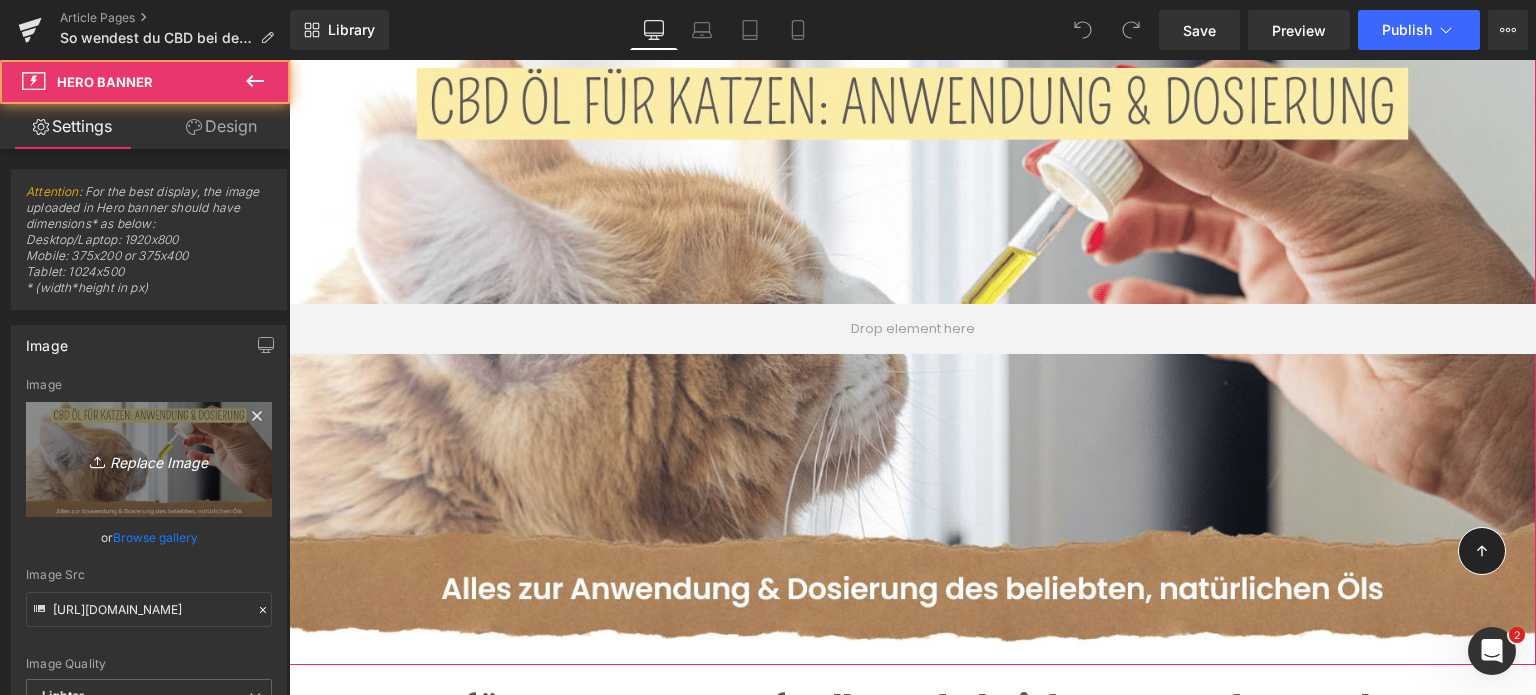 scroll, scrollTop: 0, scrollLeft: 0, axis: both 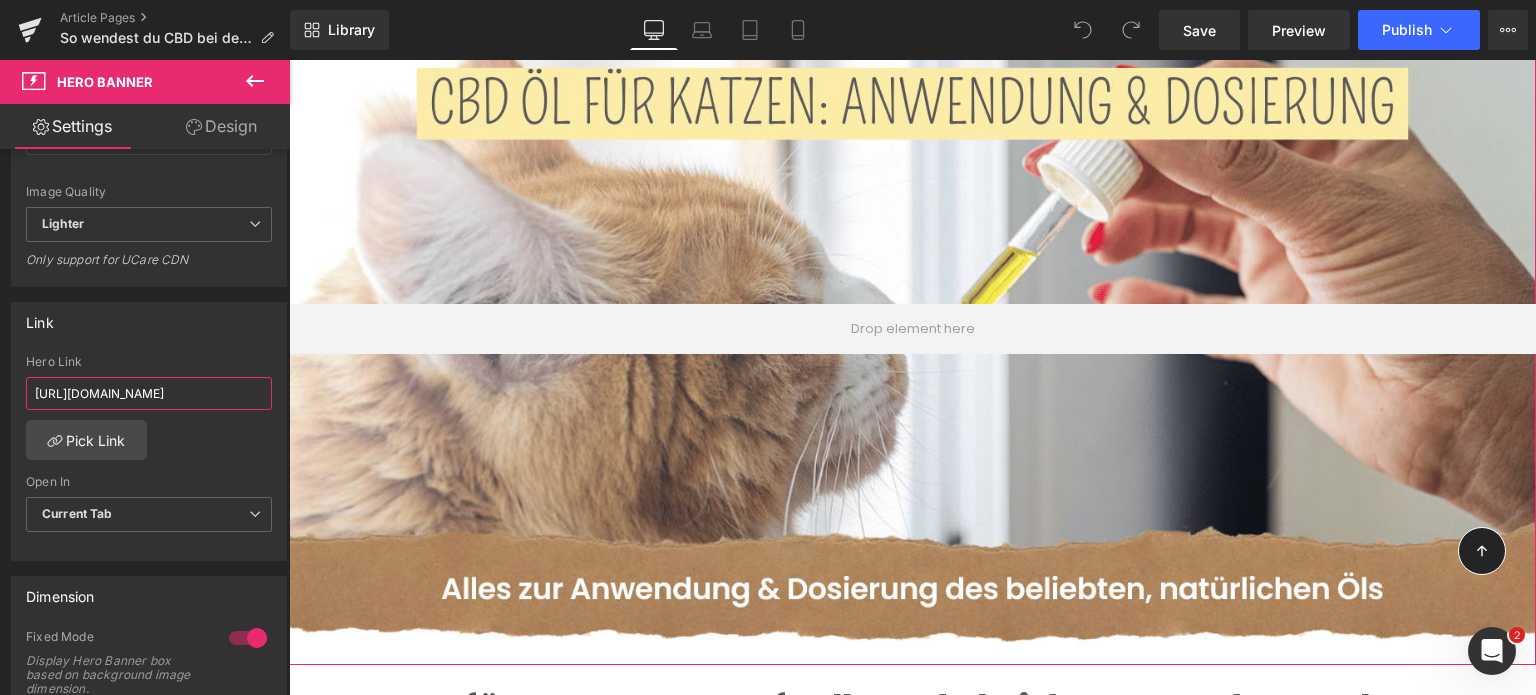 click on "https://www.nomsplus.de/products/cbd-tropfen-hund" at bounding box center [149, 393] 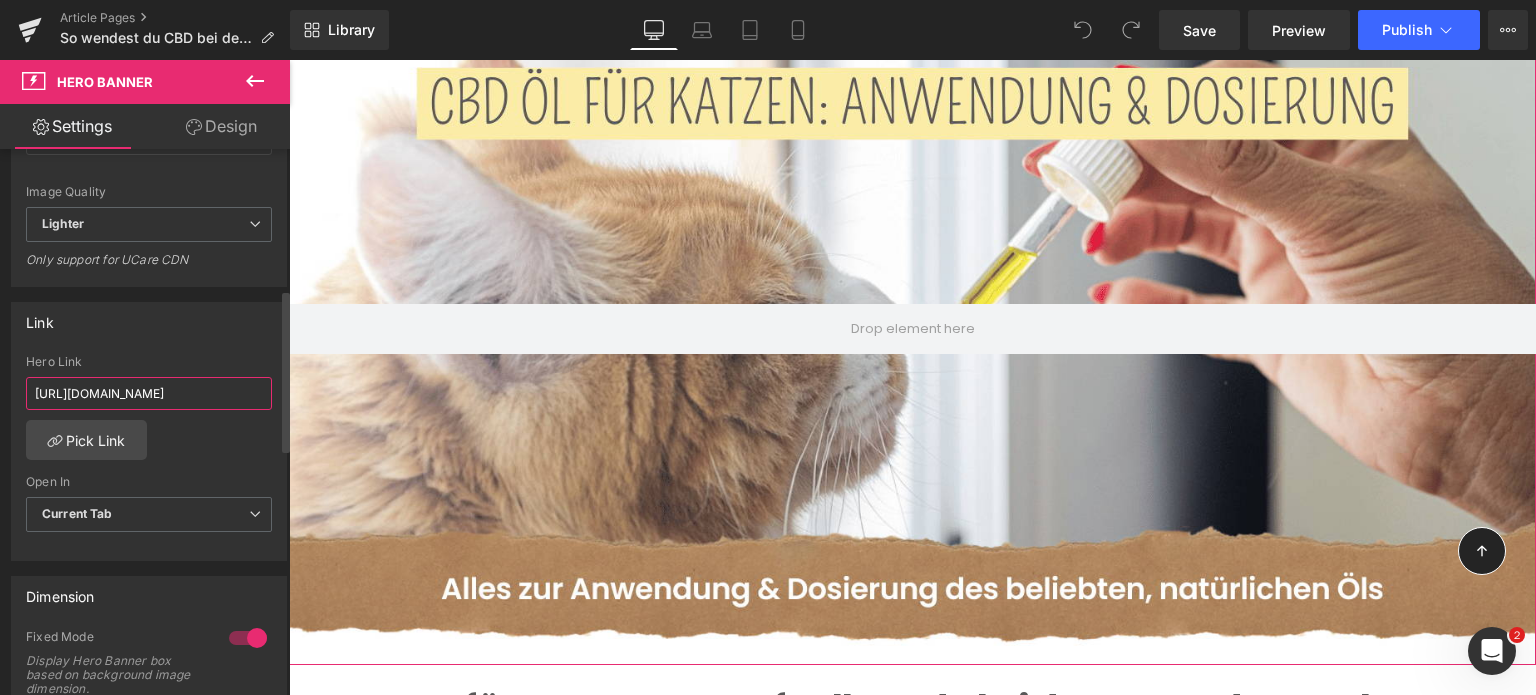 click on "https://www.nomsplus.de/products/cbd-tropfen-hund" at bounding box center [149, 393] 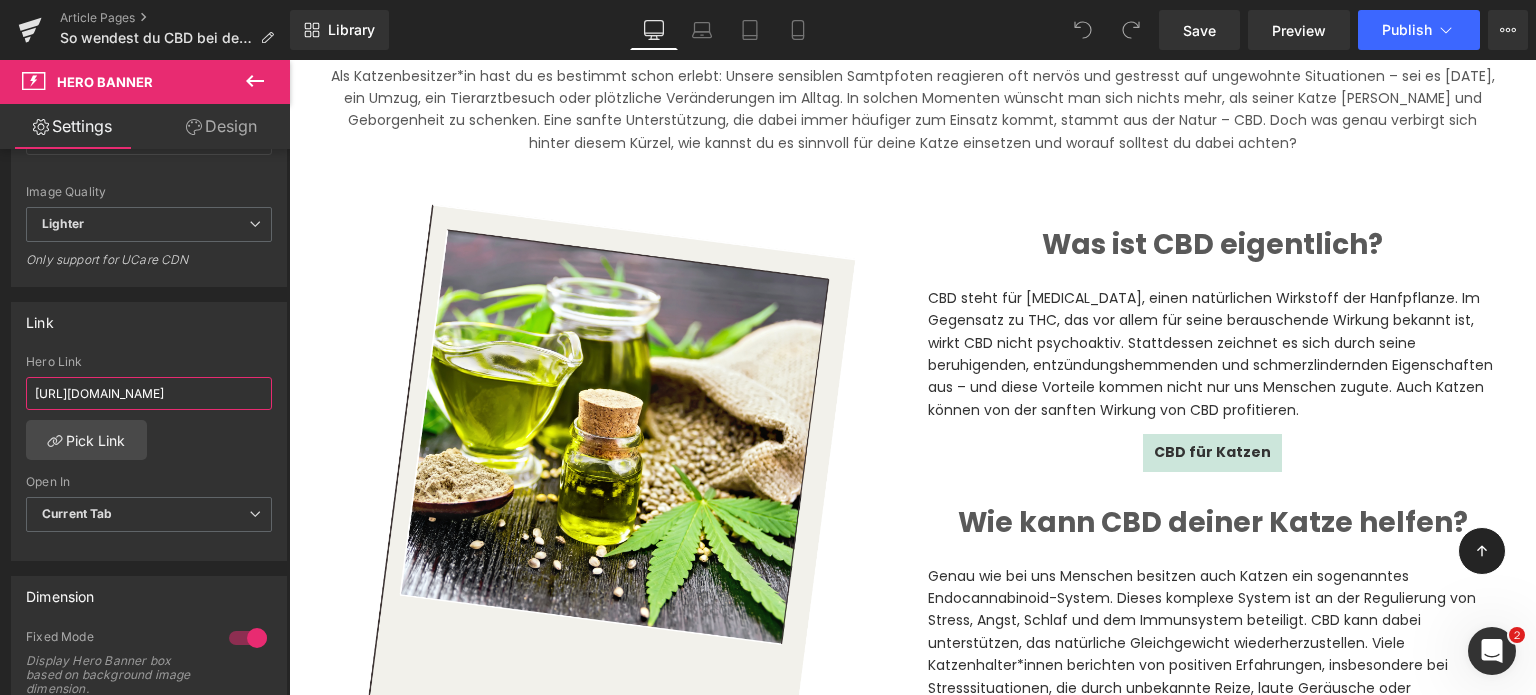 scroll, scrollTop: 900, scrollLeft: 0, axis: vertical 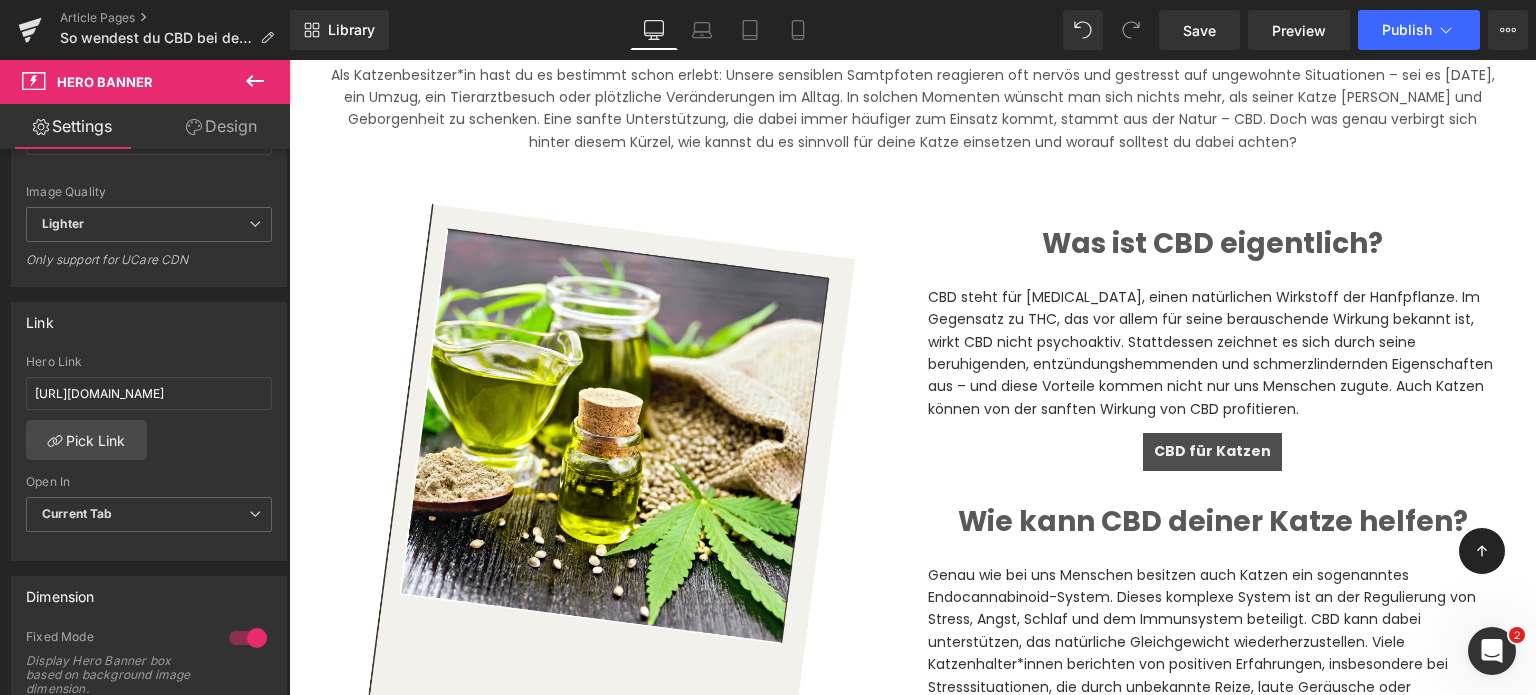 click 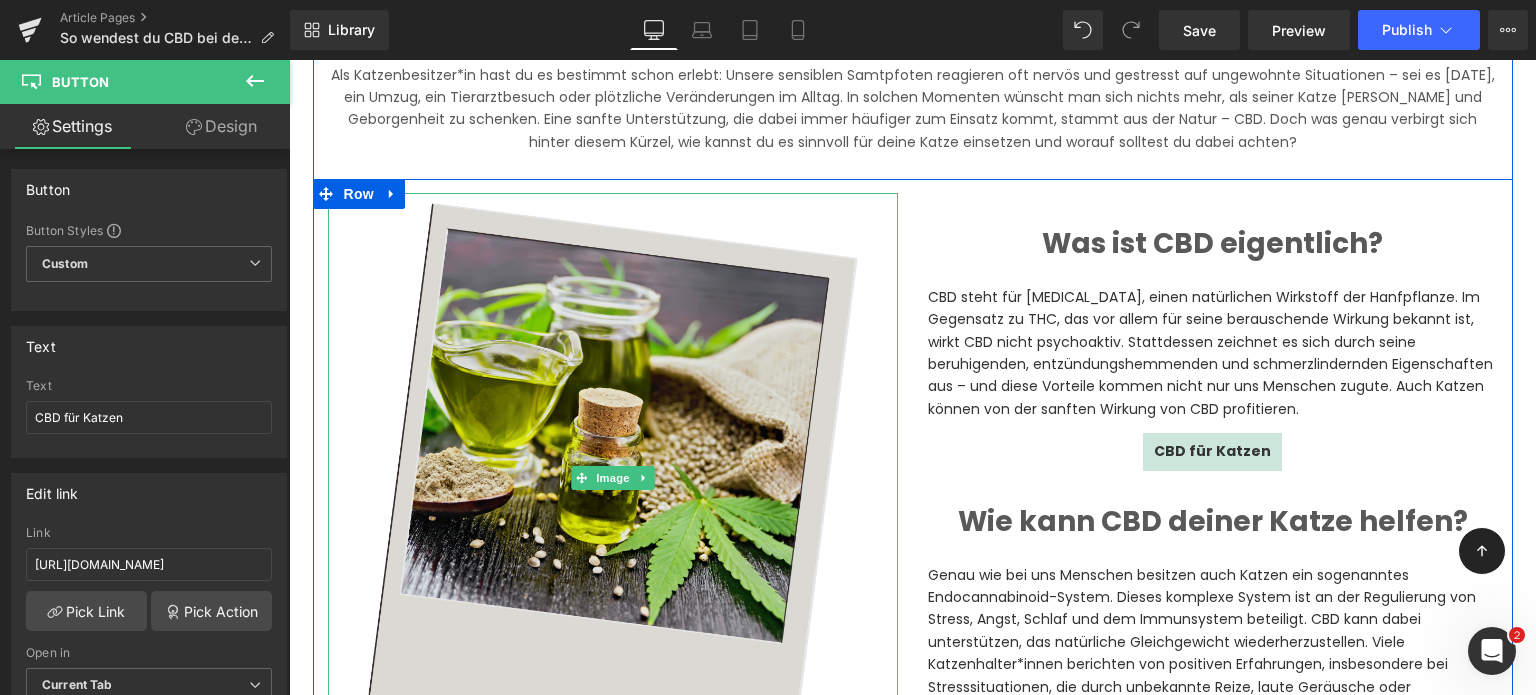 scroll, scrollTop: 1068, scrollLeft: 0, axis: vertical 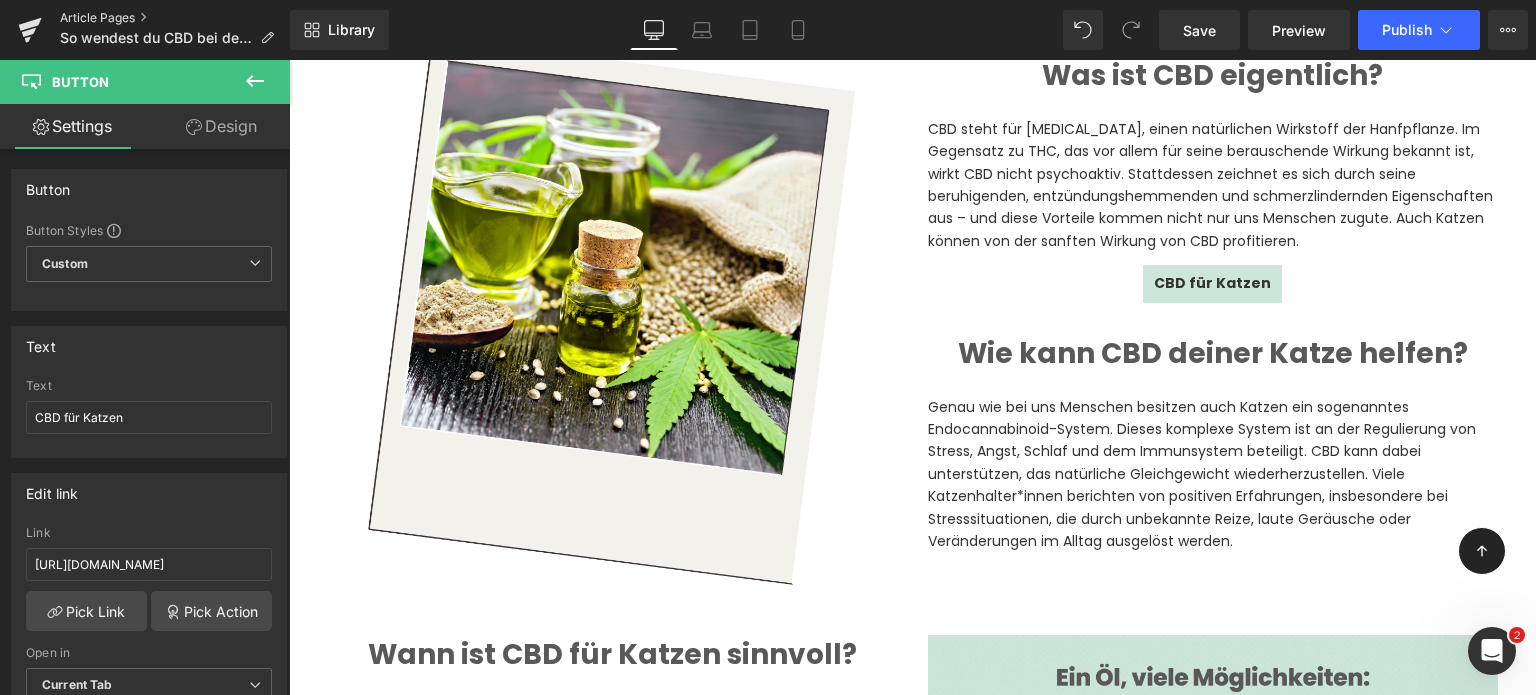 click on "Article Pages" at bounding box center (175, 18) 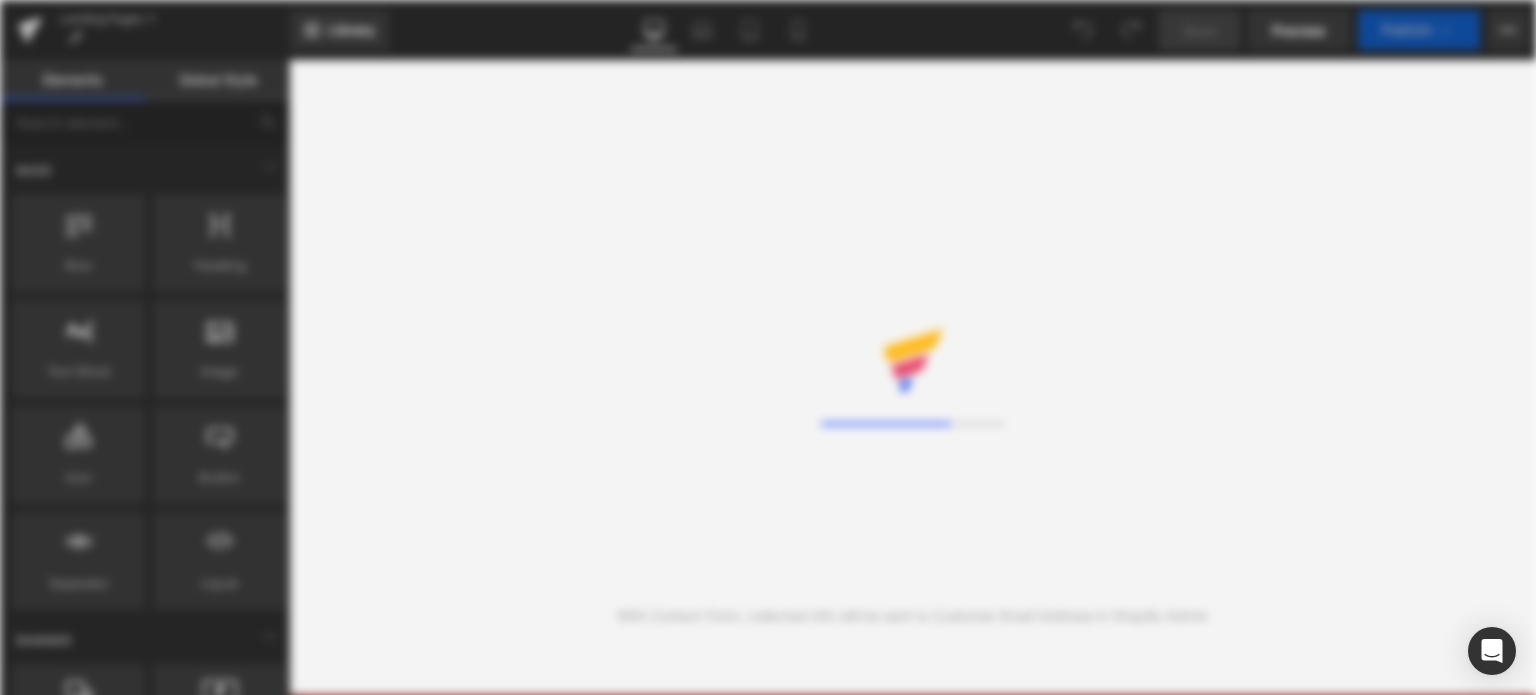 scroll, scrollTop: 0, scrollLeft: 0, axis: both 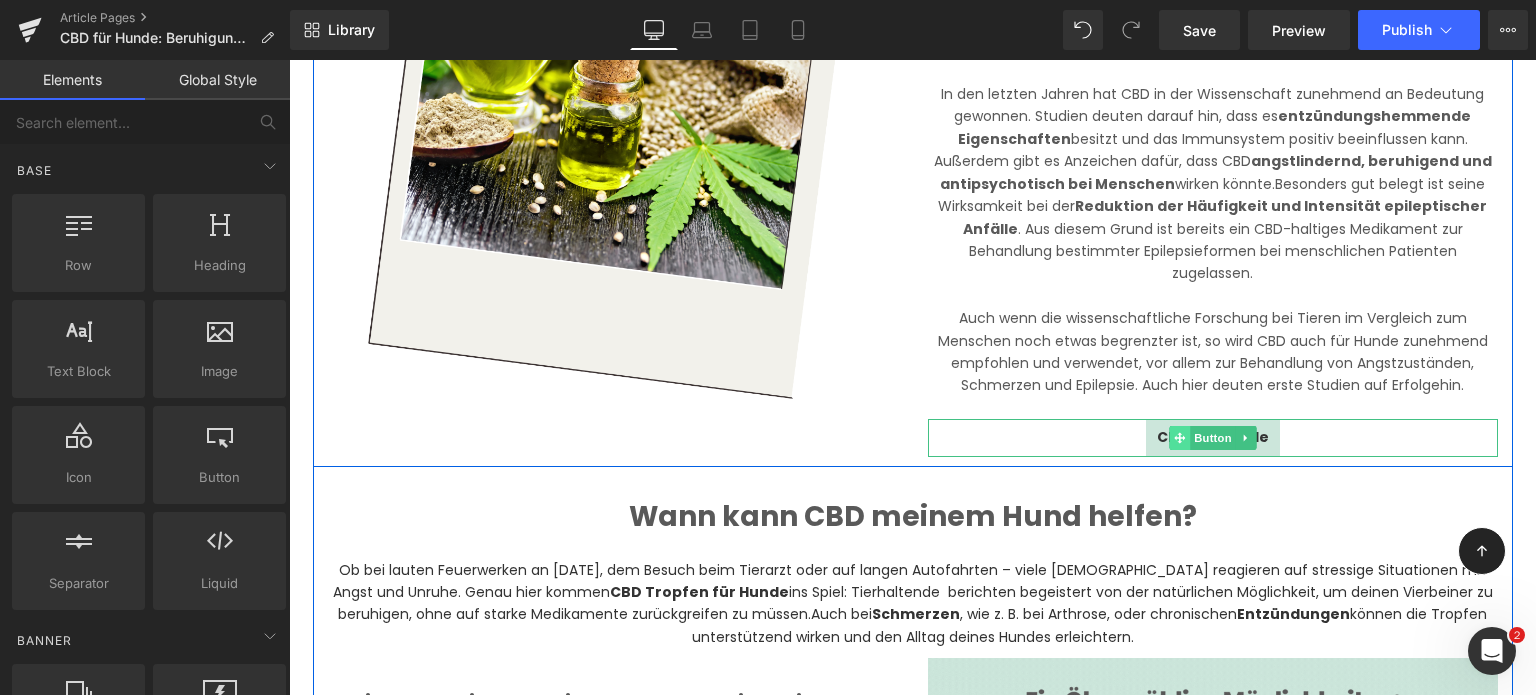 click at bounding box center (1179, 438) 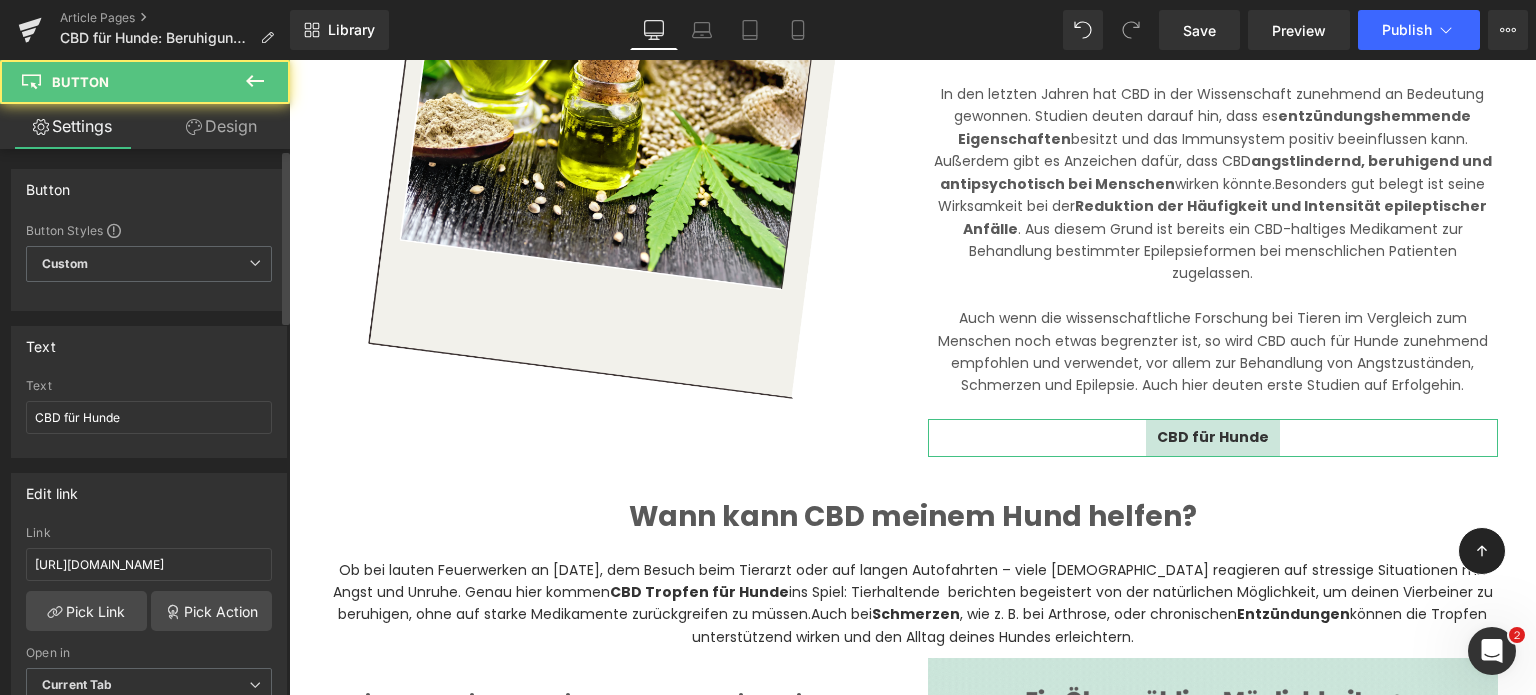scroll, scrollTop: 56, scrollLeft: 0, axis: vertical 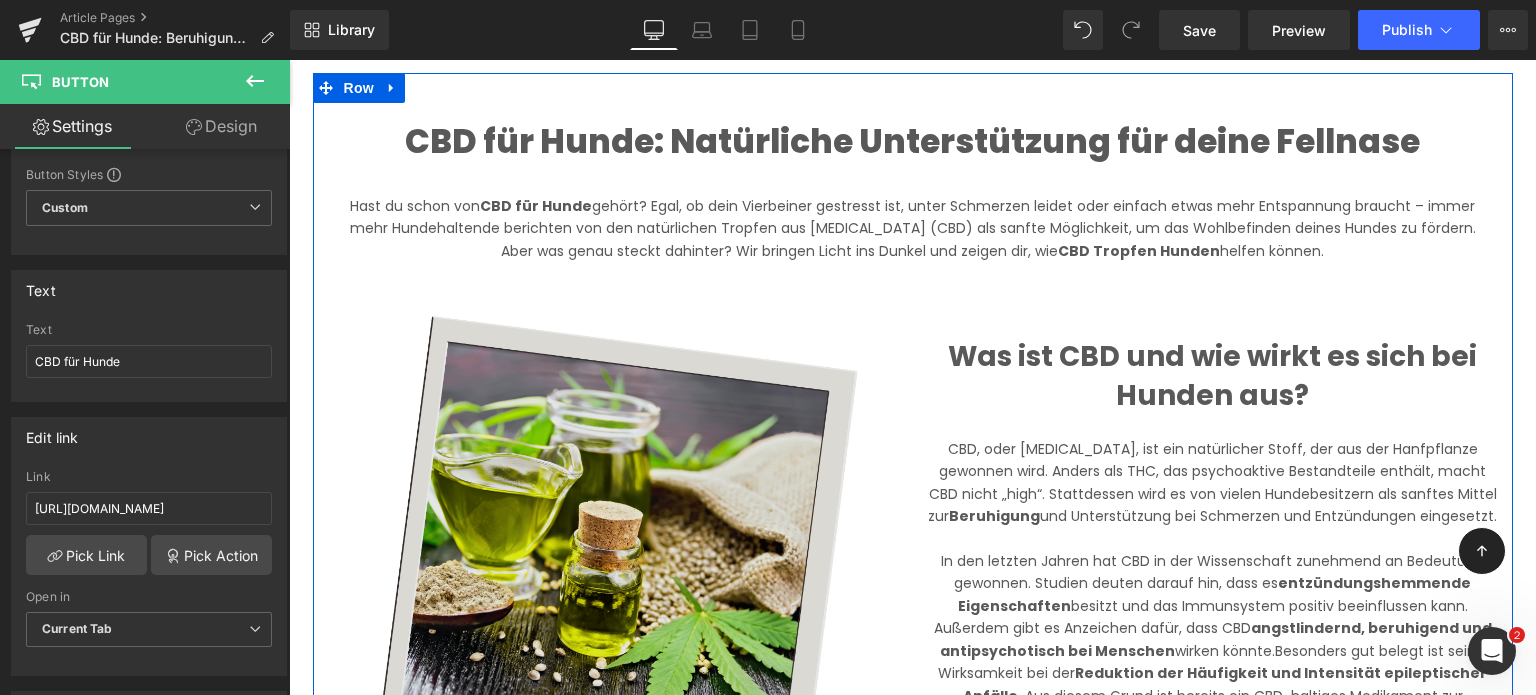 click at bounding box center (613, 591) 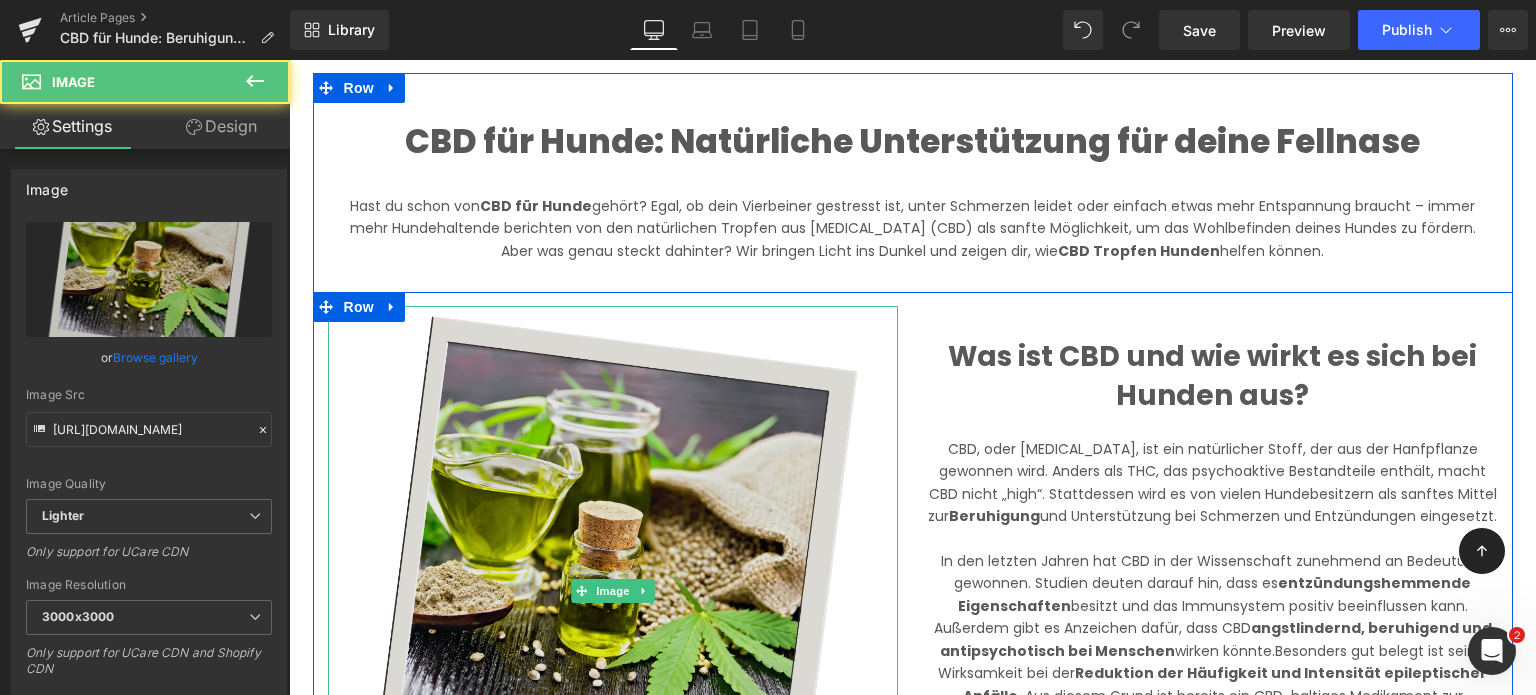 scroll, scrollTop: 1030, scrollLeft: 0, axis: vertical 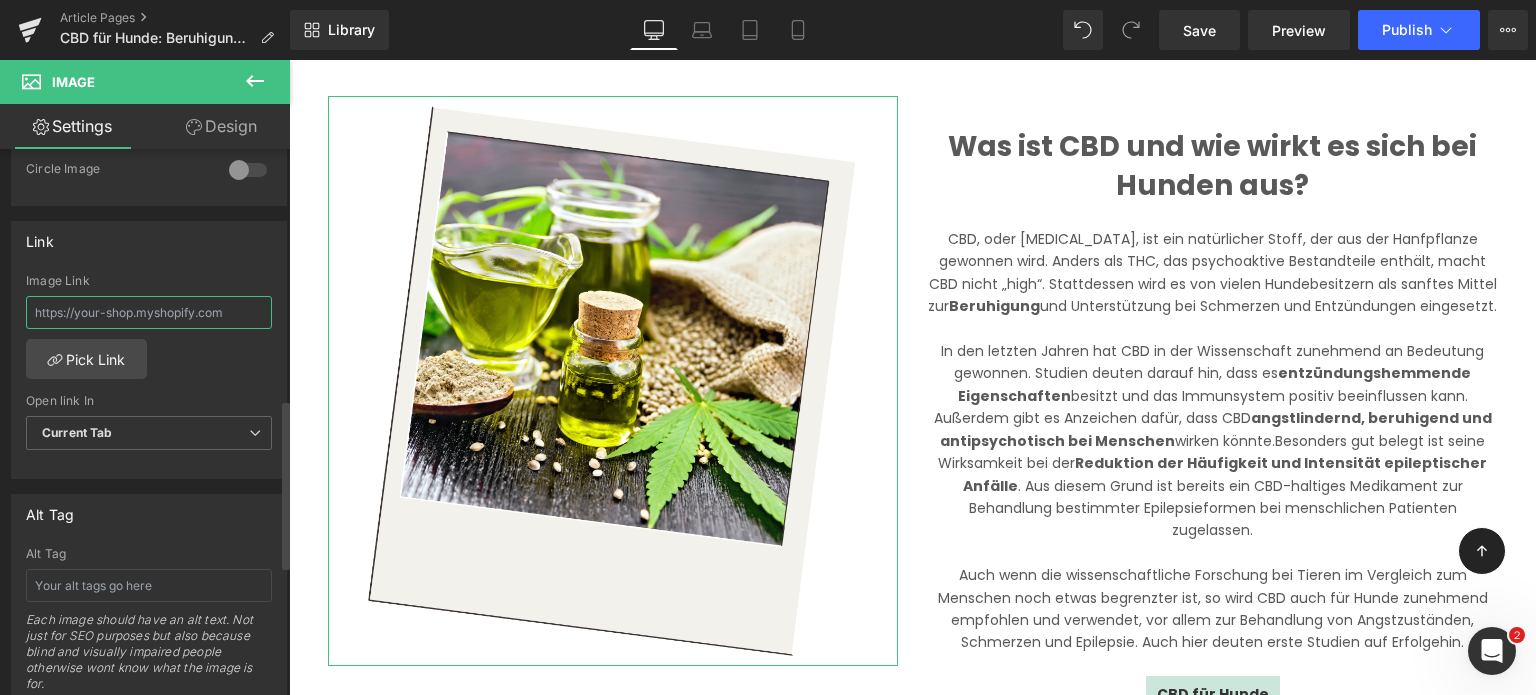 click at bounding box center (149, 312) 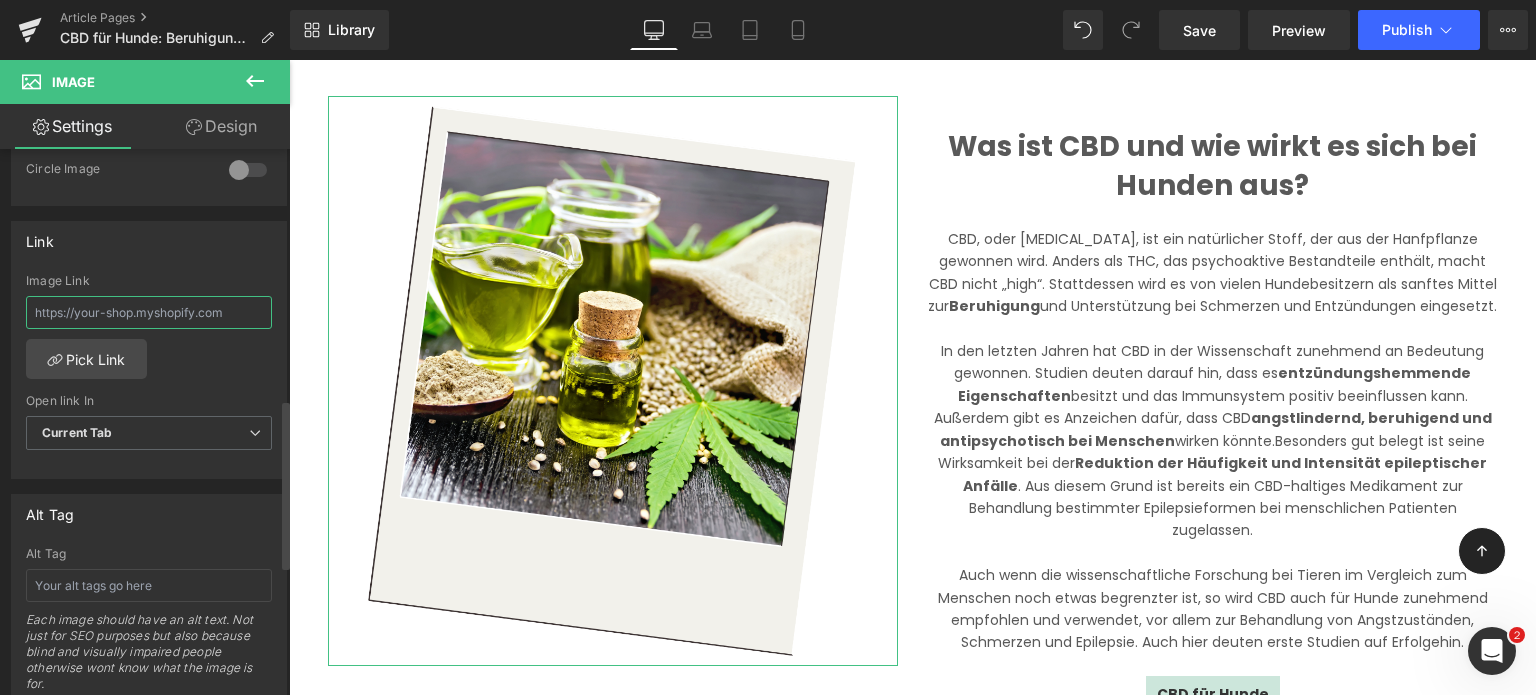 paste on "[URL][DOMAIN_NAME]" 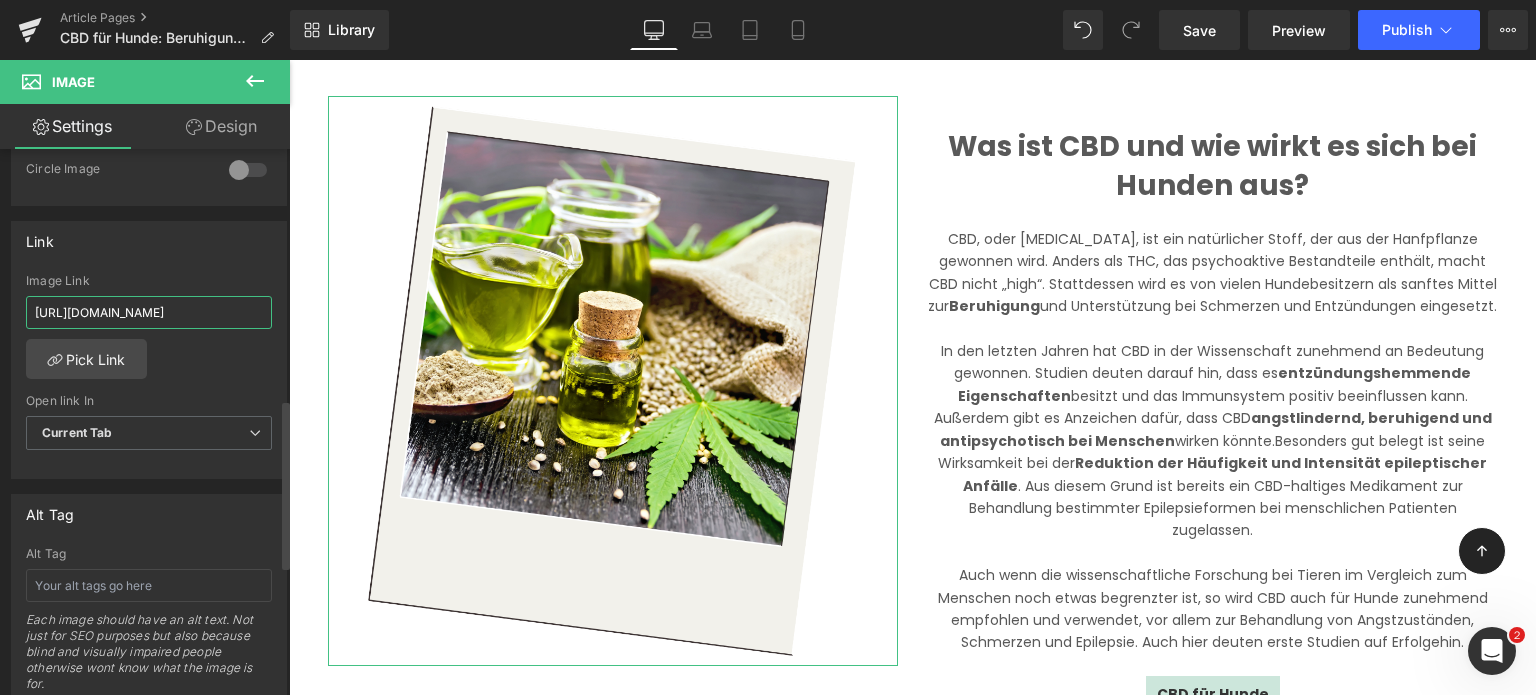 scroll, scrollTop: 0, scrollLeft: 292, axis: horizontal 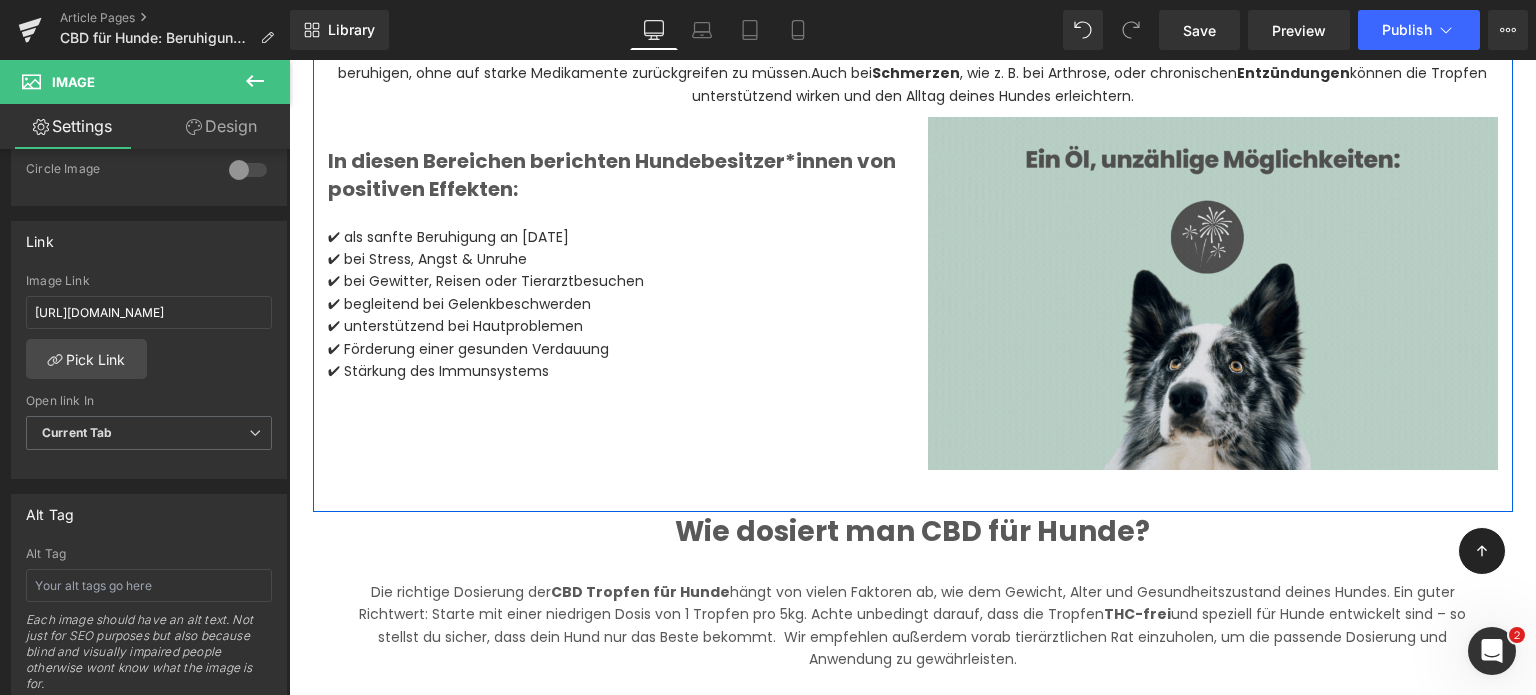 click at bounding box center [1213, 293] 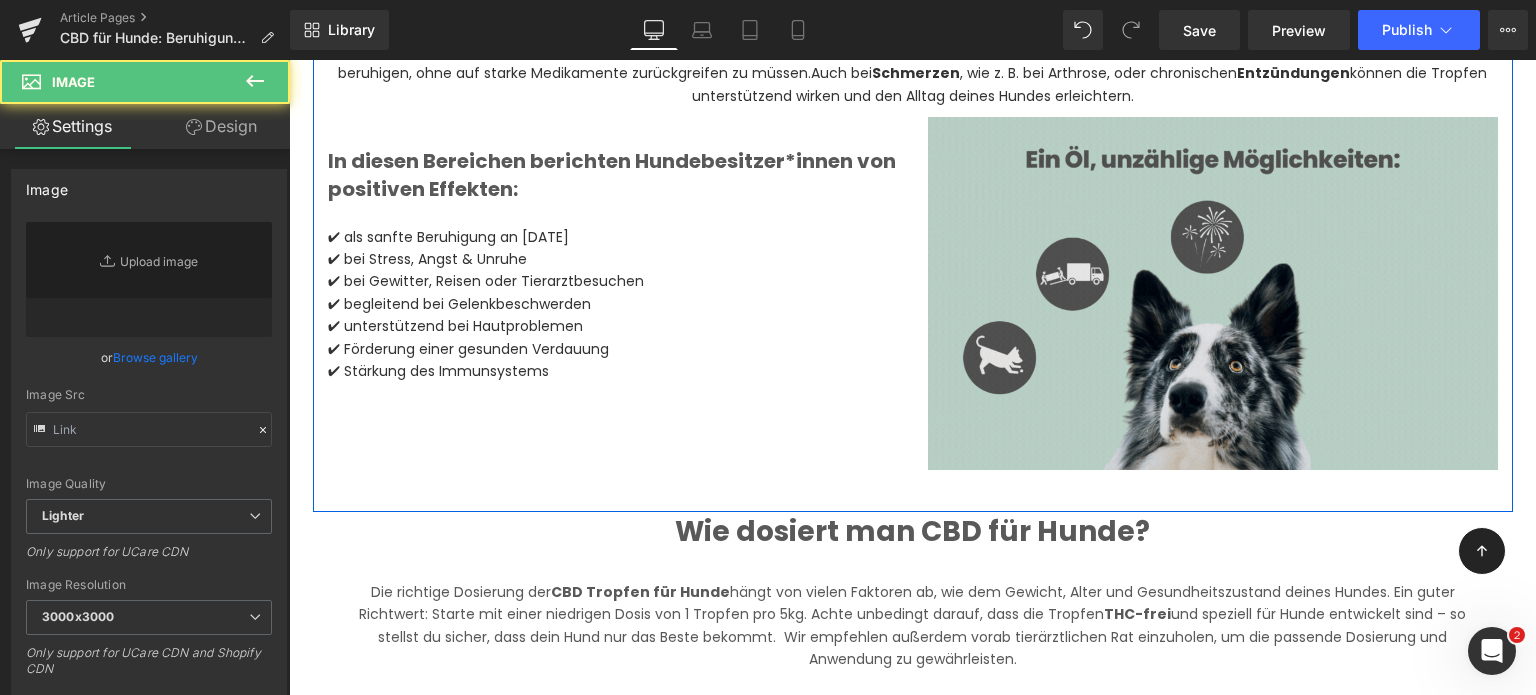 type on "https://ucarecdn.com/683e3356-7d79-4a51-8514-0e90b9012fc8/CBD%20Tropfen%20Hund.gif" 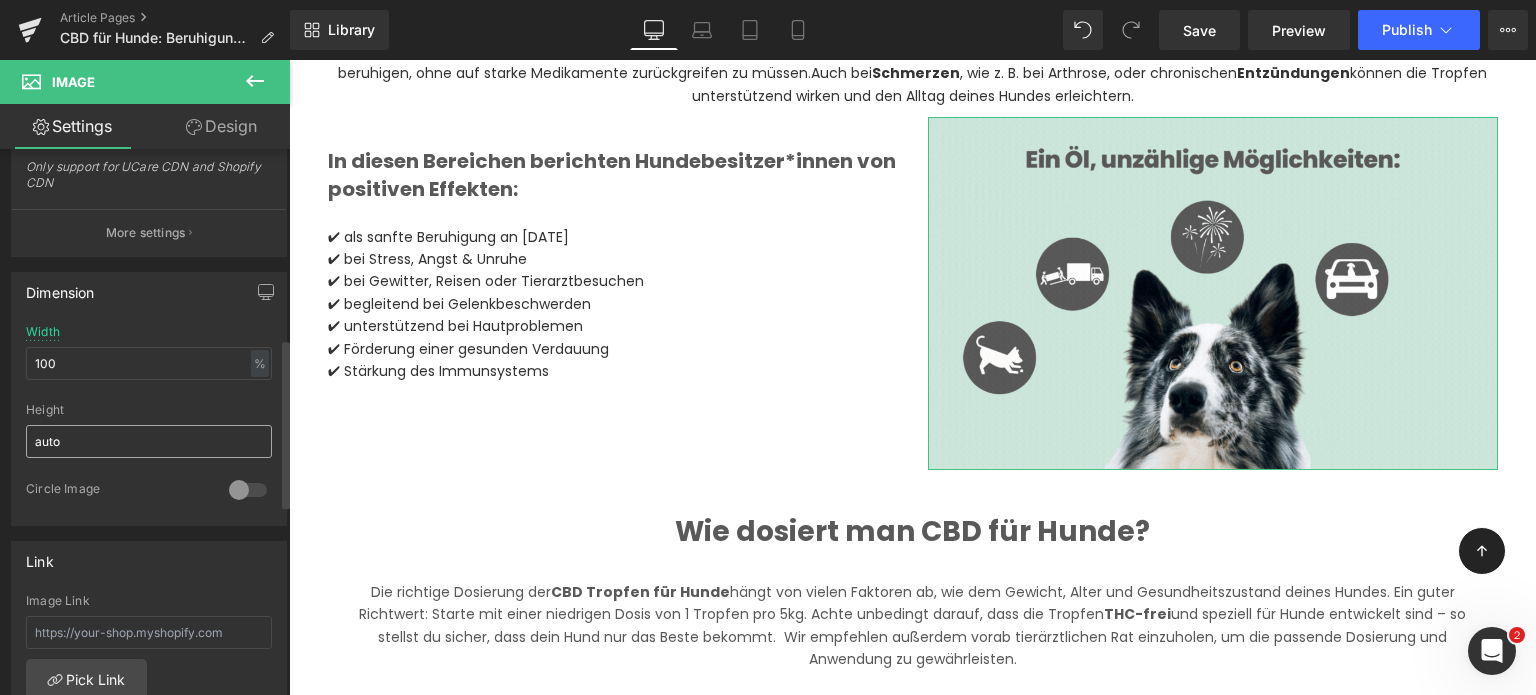 scroll, scrollTop: 651, scrollLeft: 0, axis: vertical 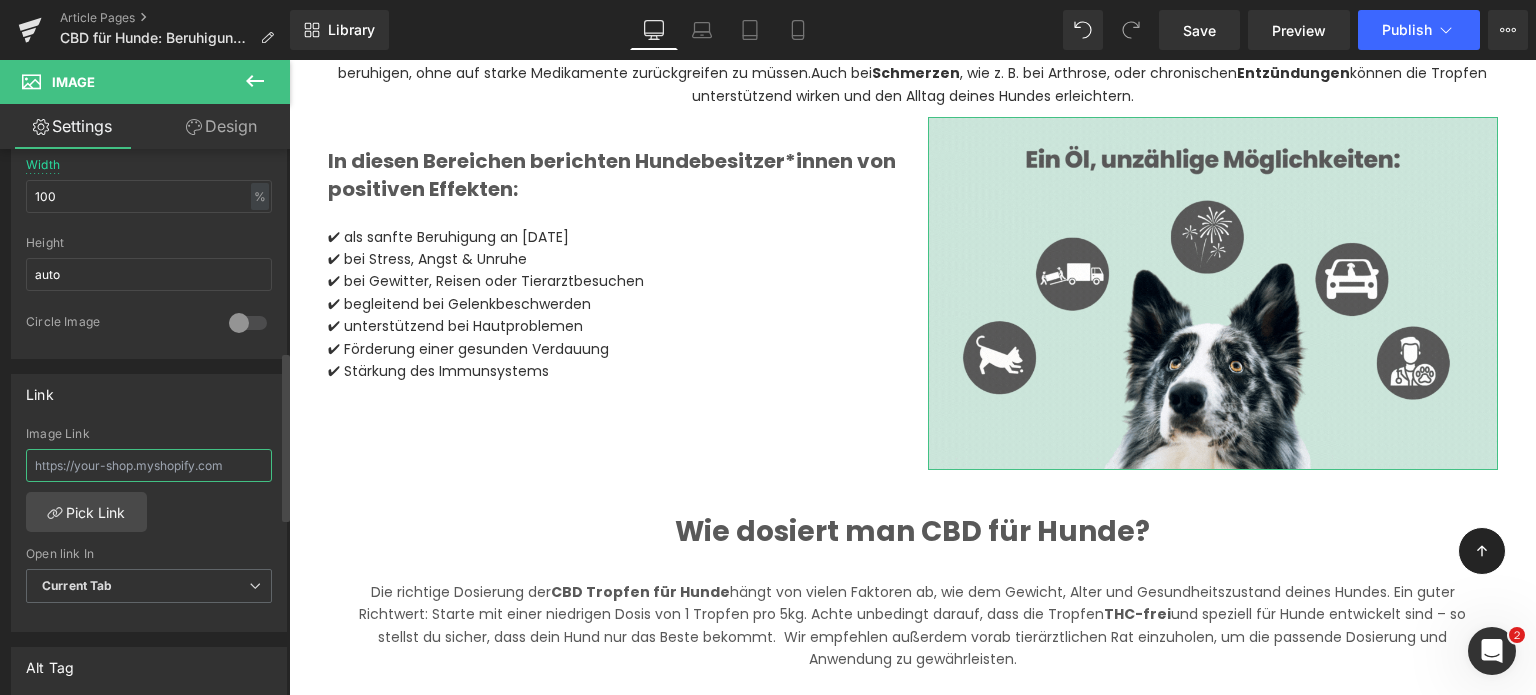 click at bounding box center (149, 465) 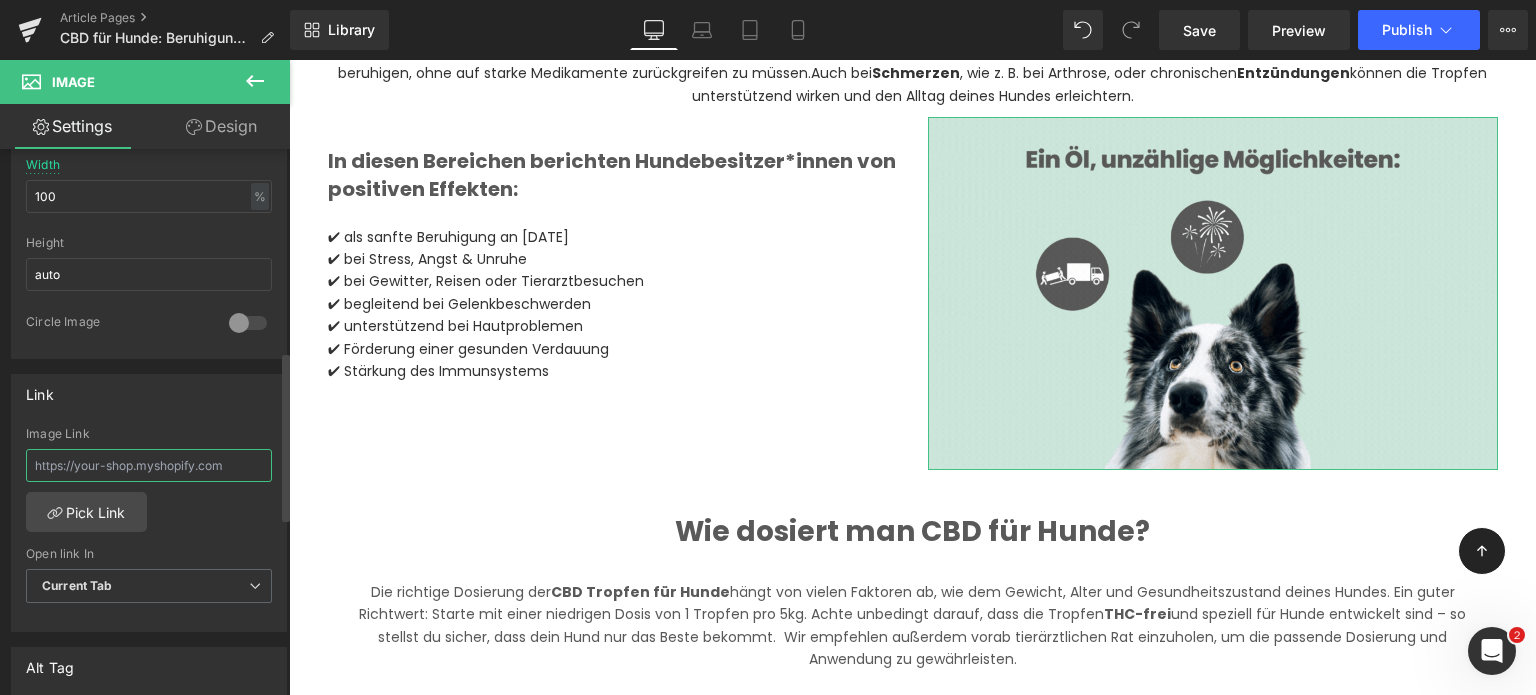 paste on "[URL][DOMAIN_NAME]" 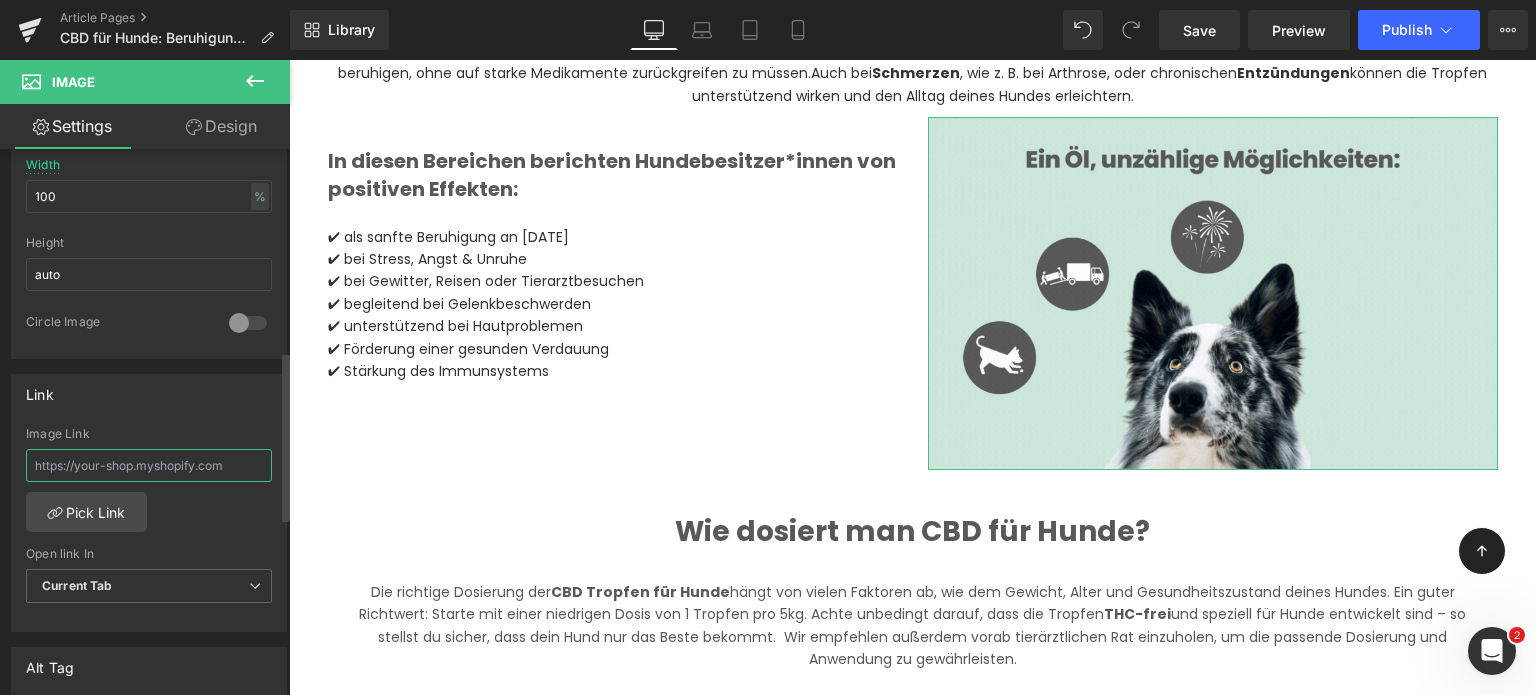 type on "[URL][DOMAIN_NAME]" 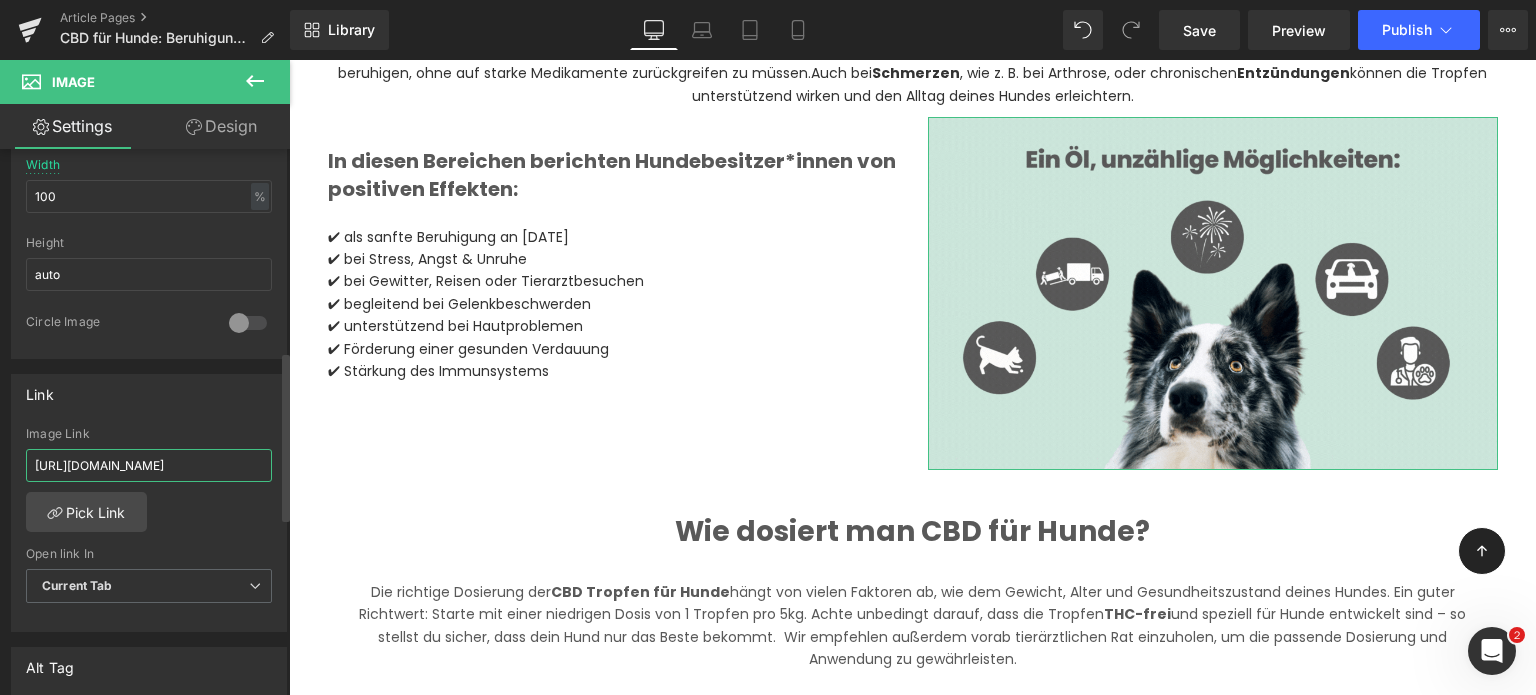 scroll, scrollTop: 0, scrollLeft: 292, axis: horizontal 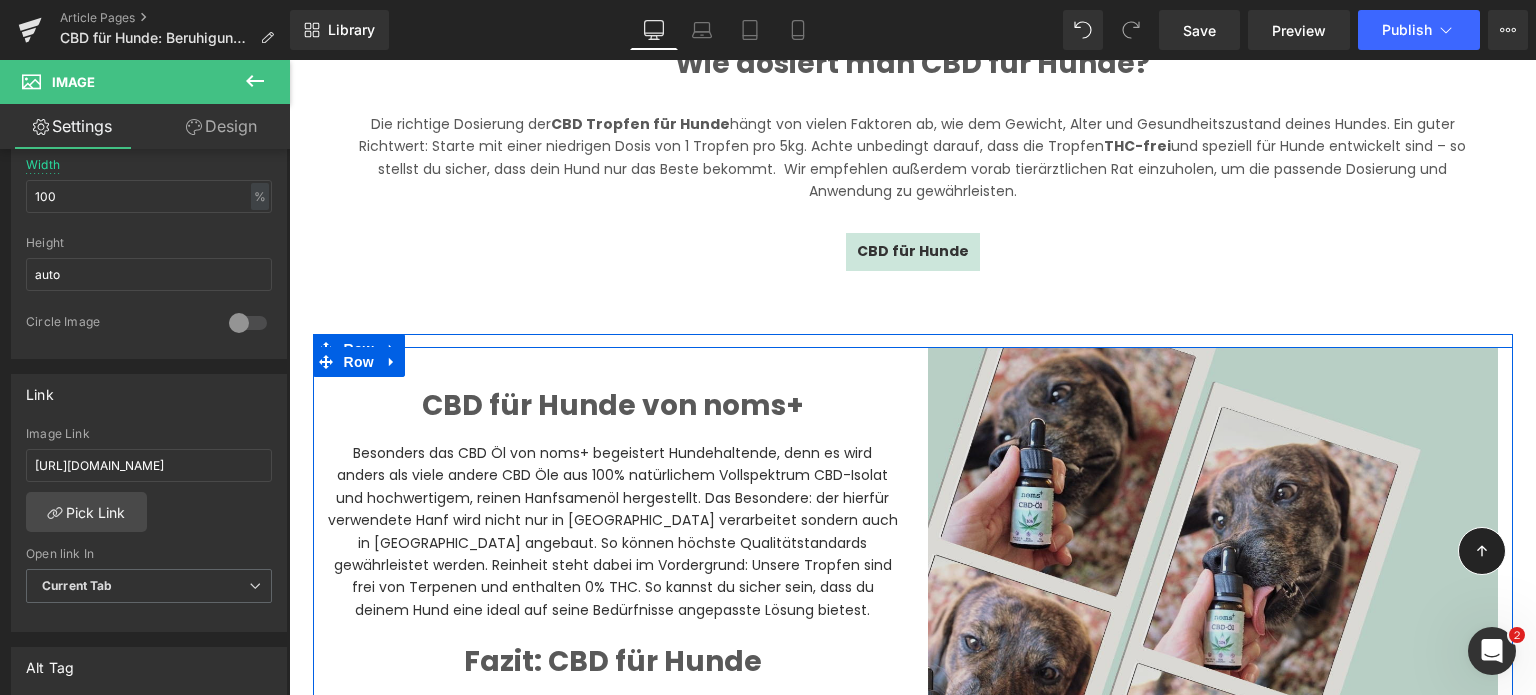 click at bounding box center [1213, 703] 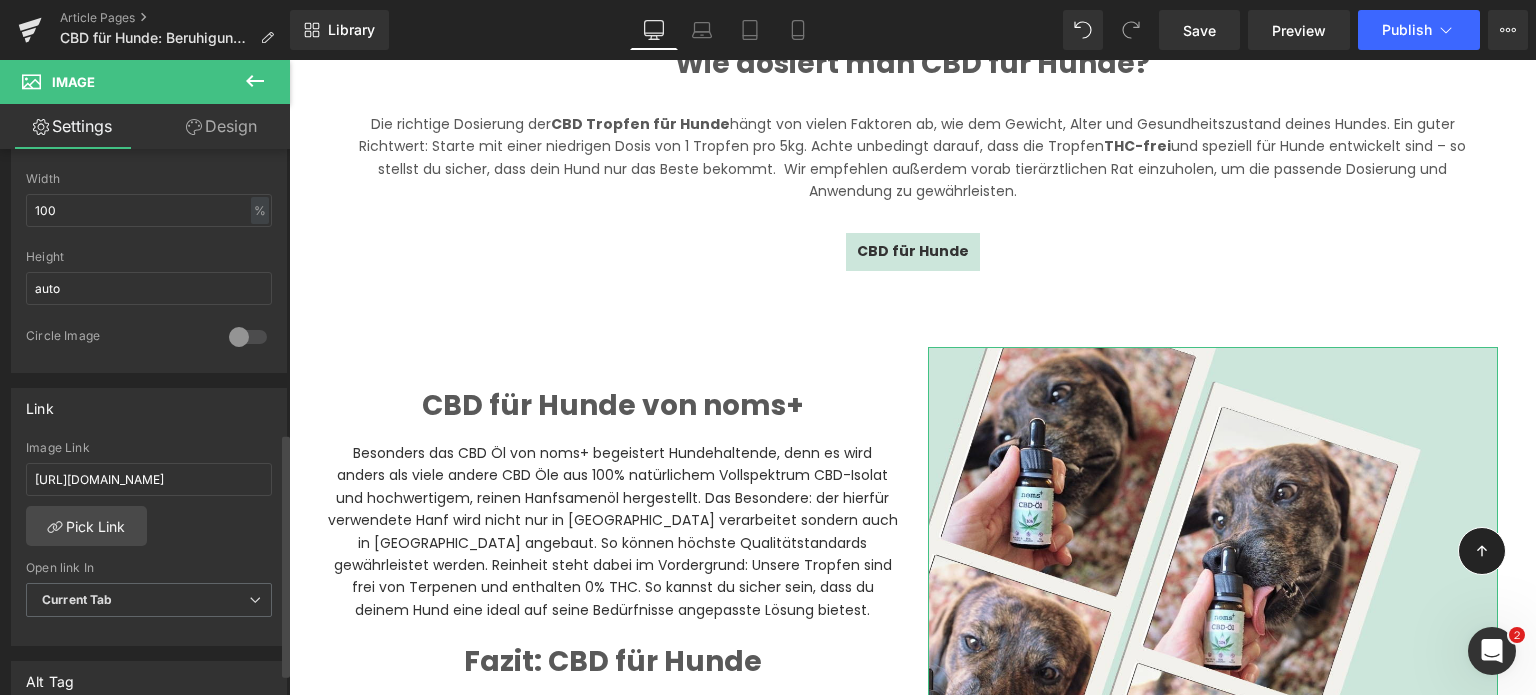 scroll, scrollTop: 640, scrollLeft: 0, axis: vertical 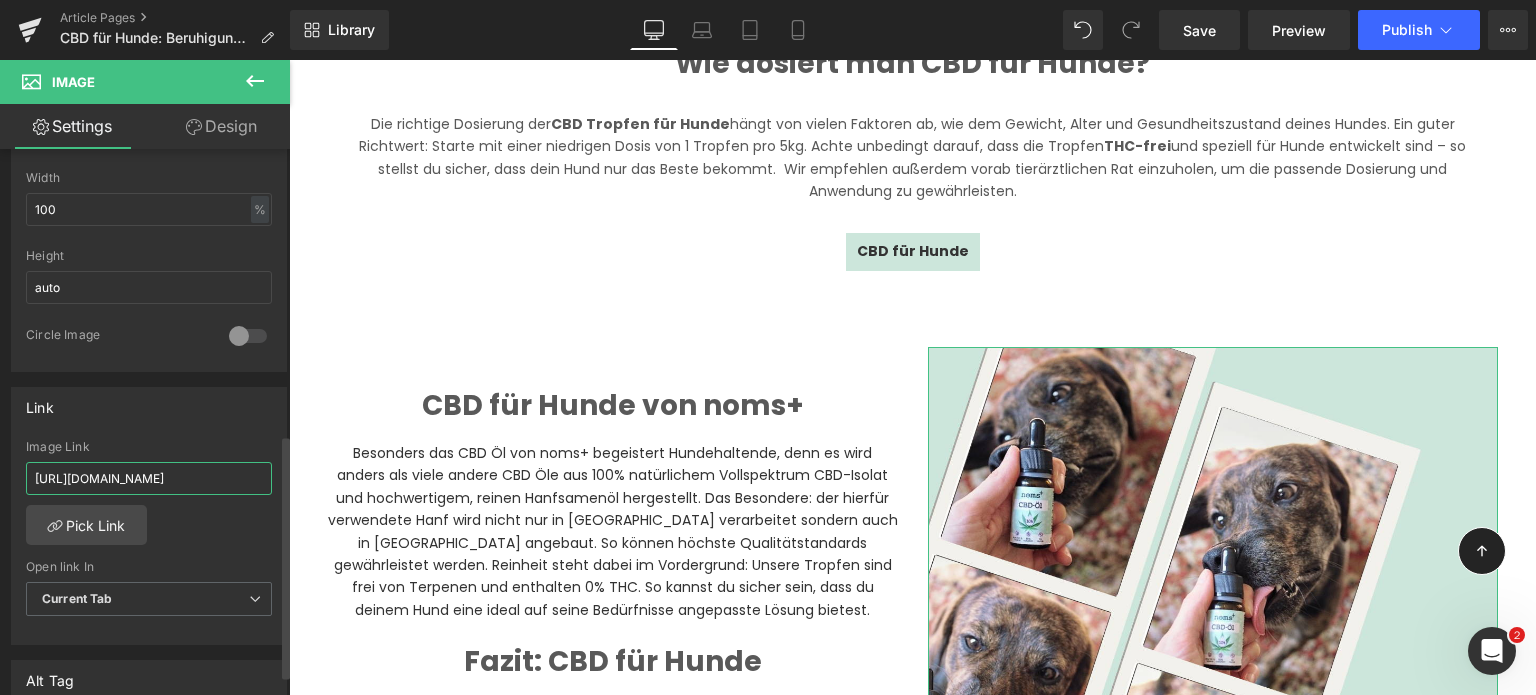 click on "https://www.nomsplus.de/products/cbd-tropfen-hund" at bounding box center [149, 478] 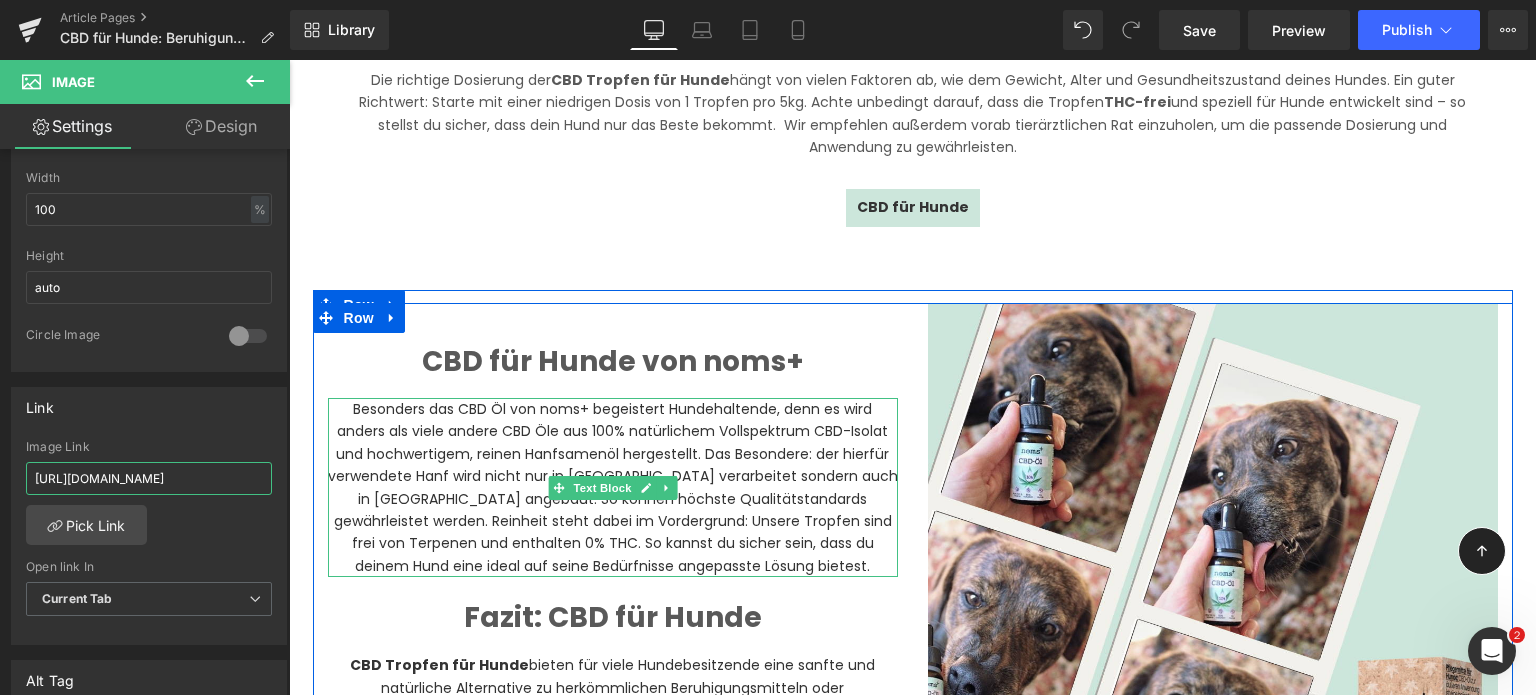 scroll, scrollTop: 2340, scrollLeft: 0, axis: vertical 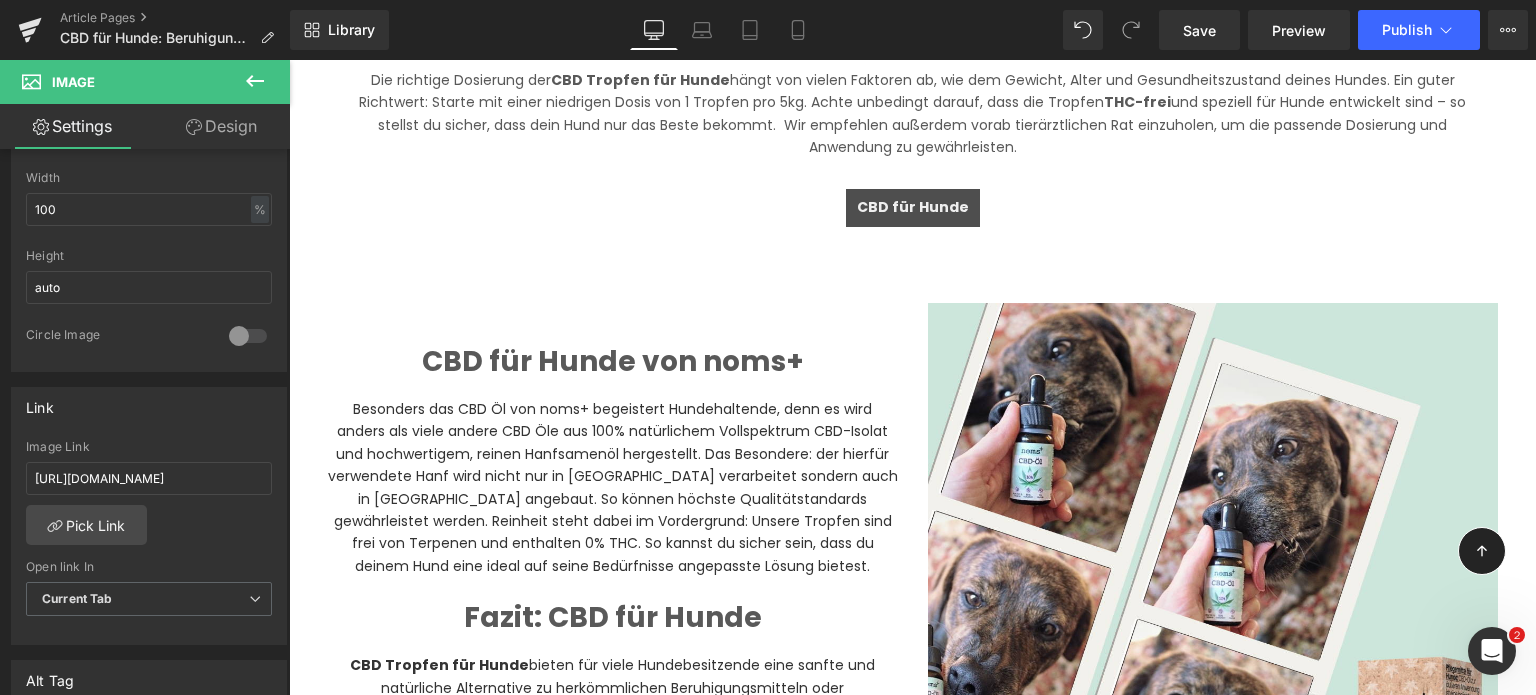 click at bounding box center (879, 208) 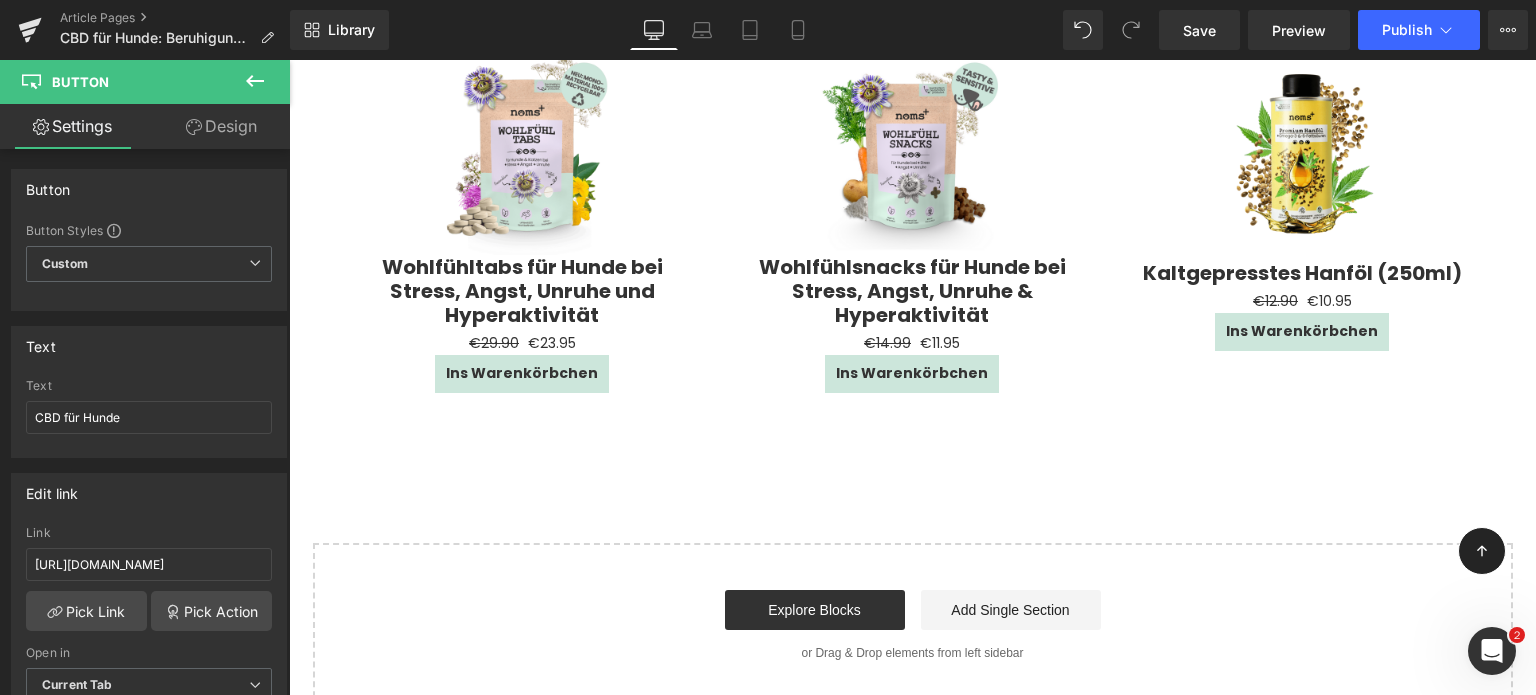 scroll, scrollTop: 3490, scrollLeft: 0, axis: vertical 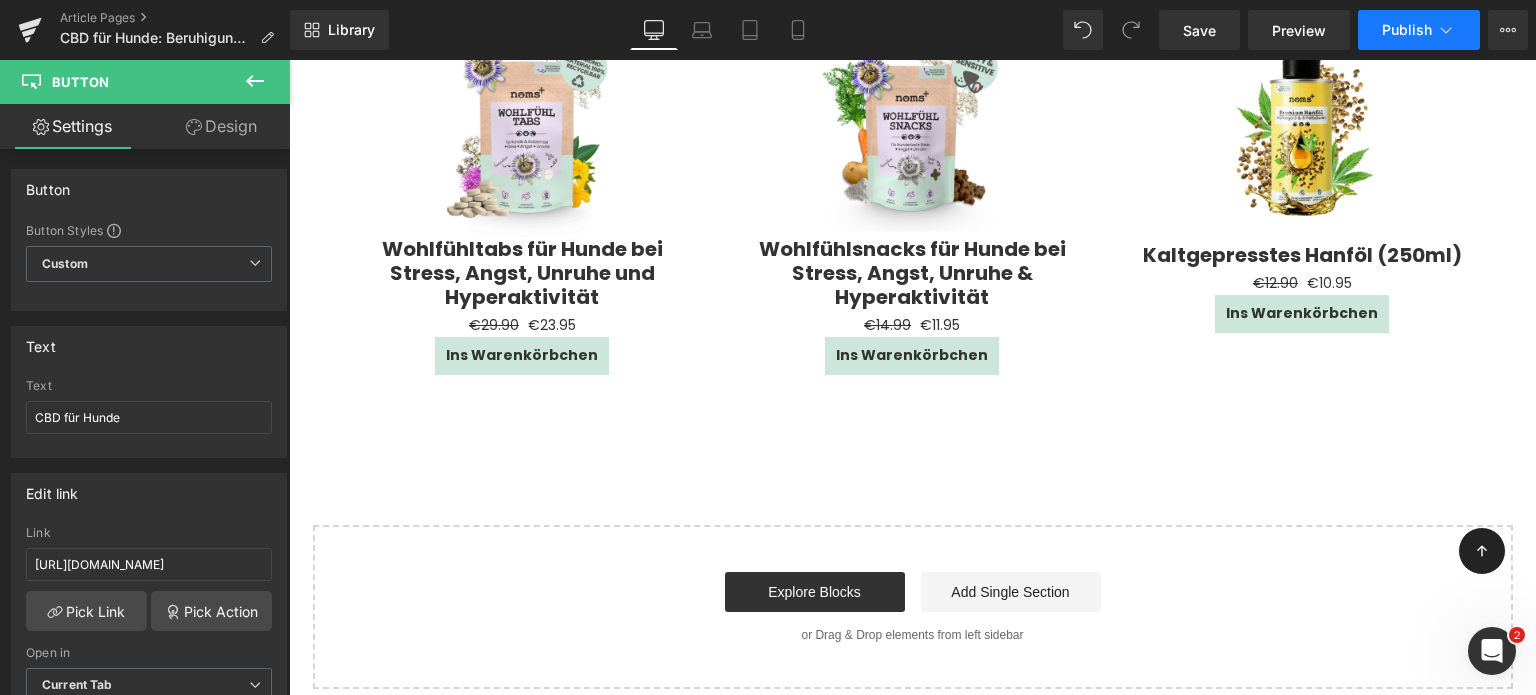 click on "Publish" at bounding box center (1407, 30) 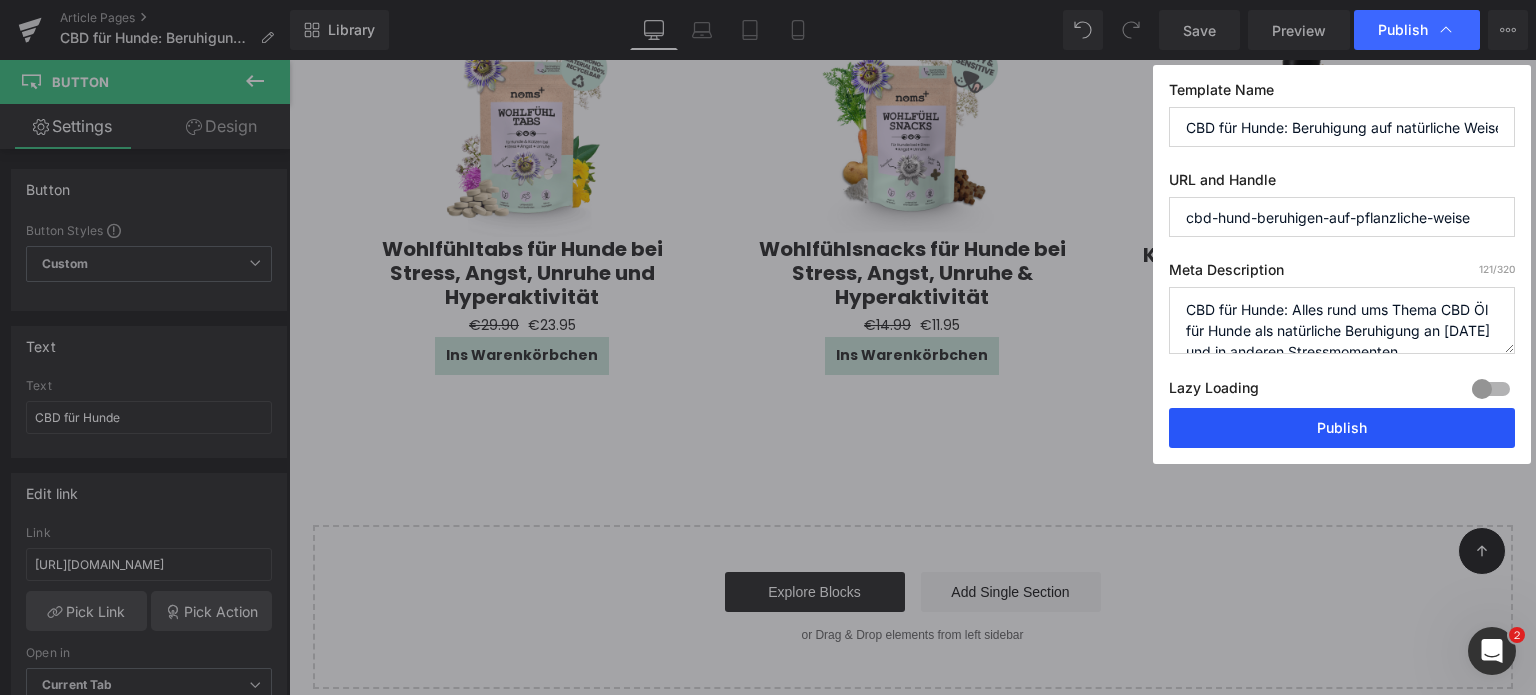 click on "Publish" at bounding box center (1342, 428) 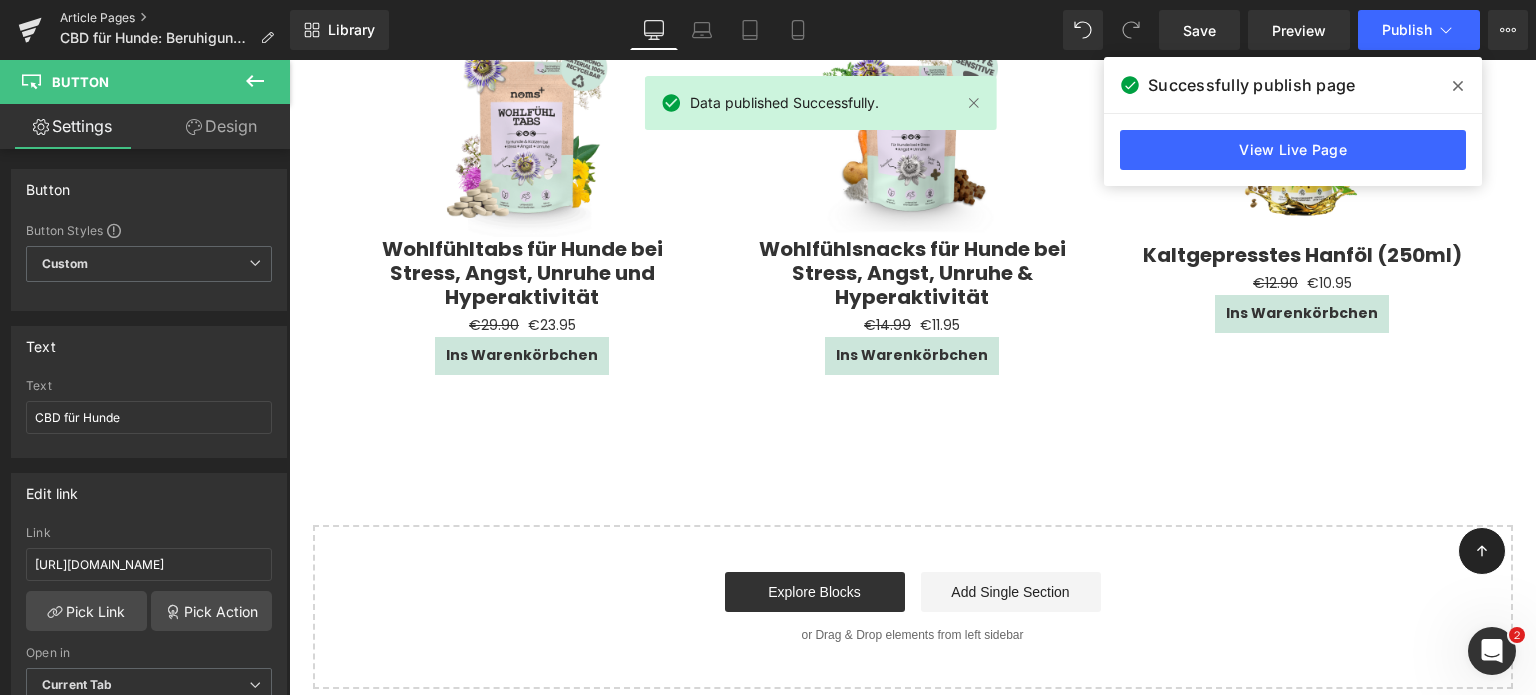 click on "Article Pages" at bounding box center [175, 18] 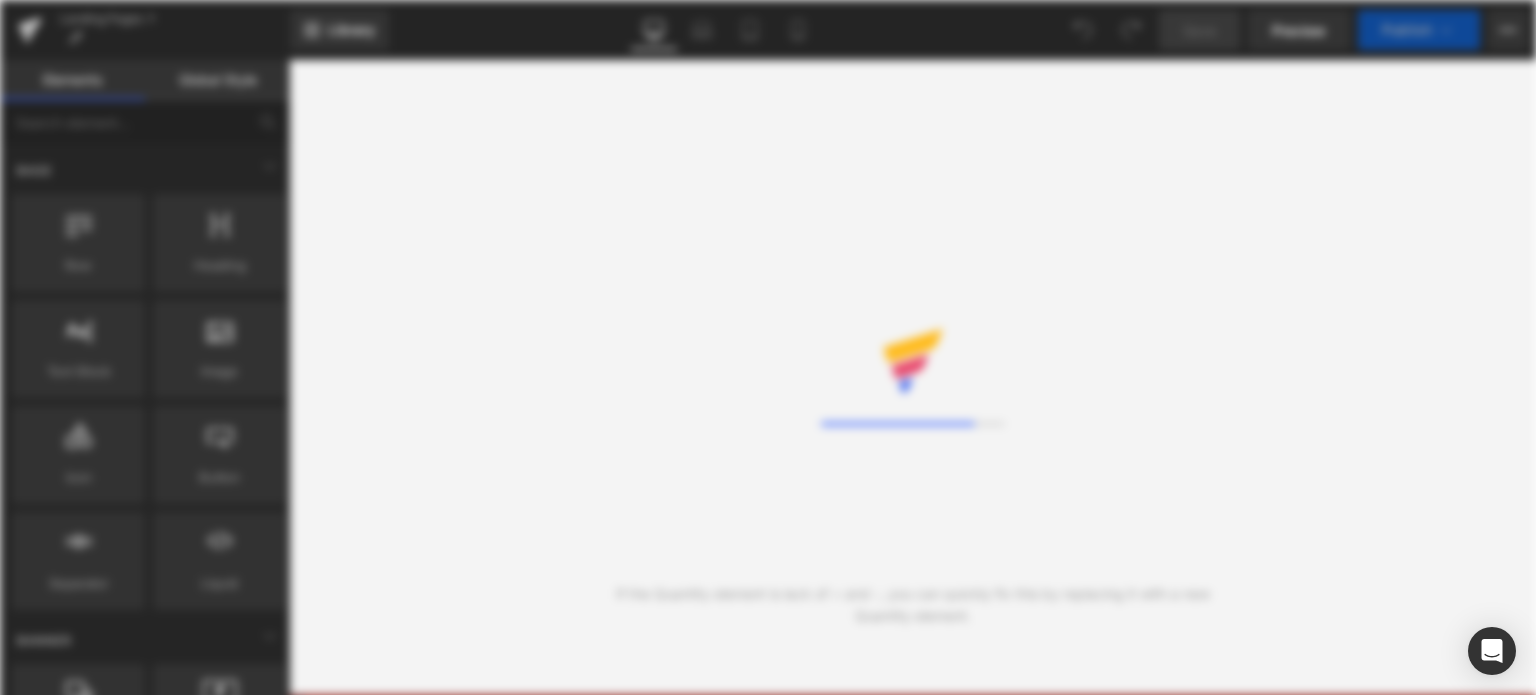 scroll, scrollTop: 0, scrollLeft: 0, axis: both 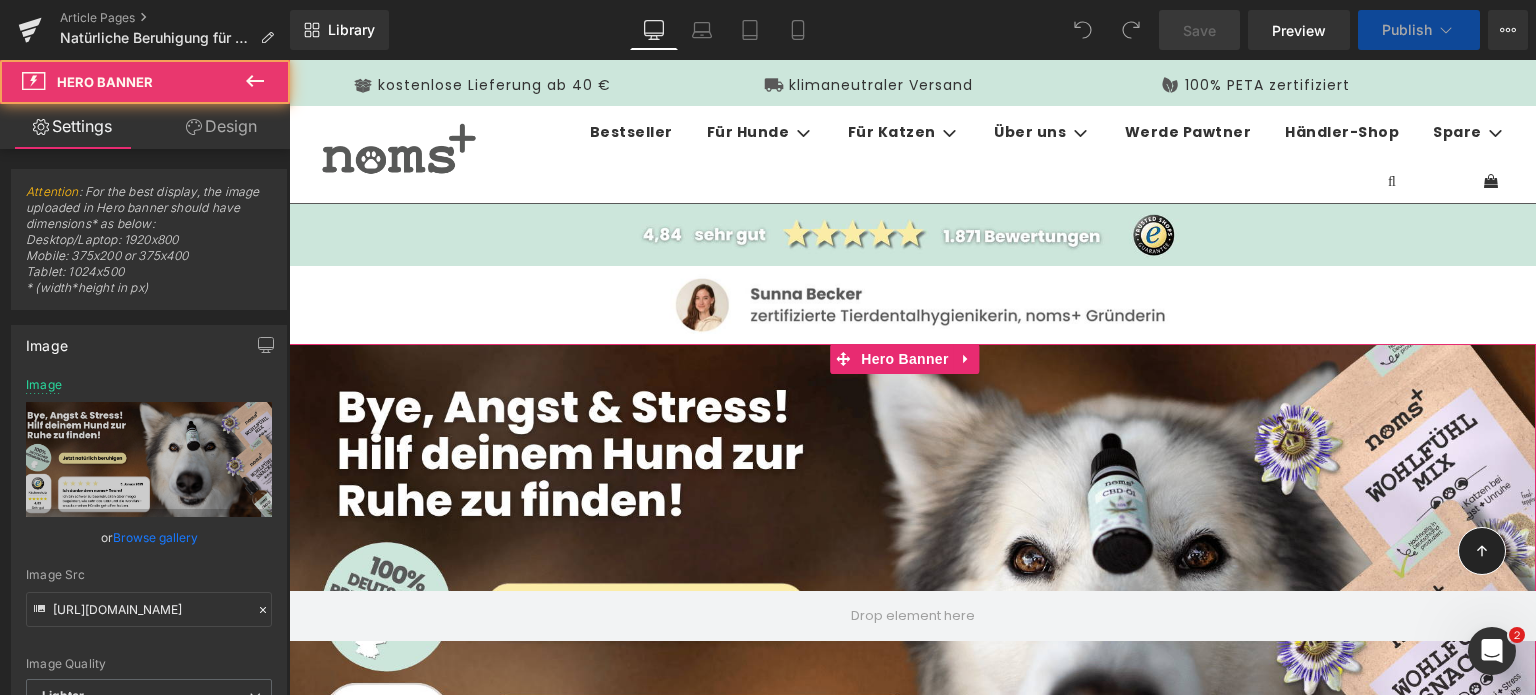 click at bounding box center (912, 615) 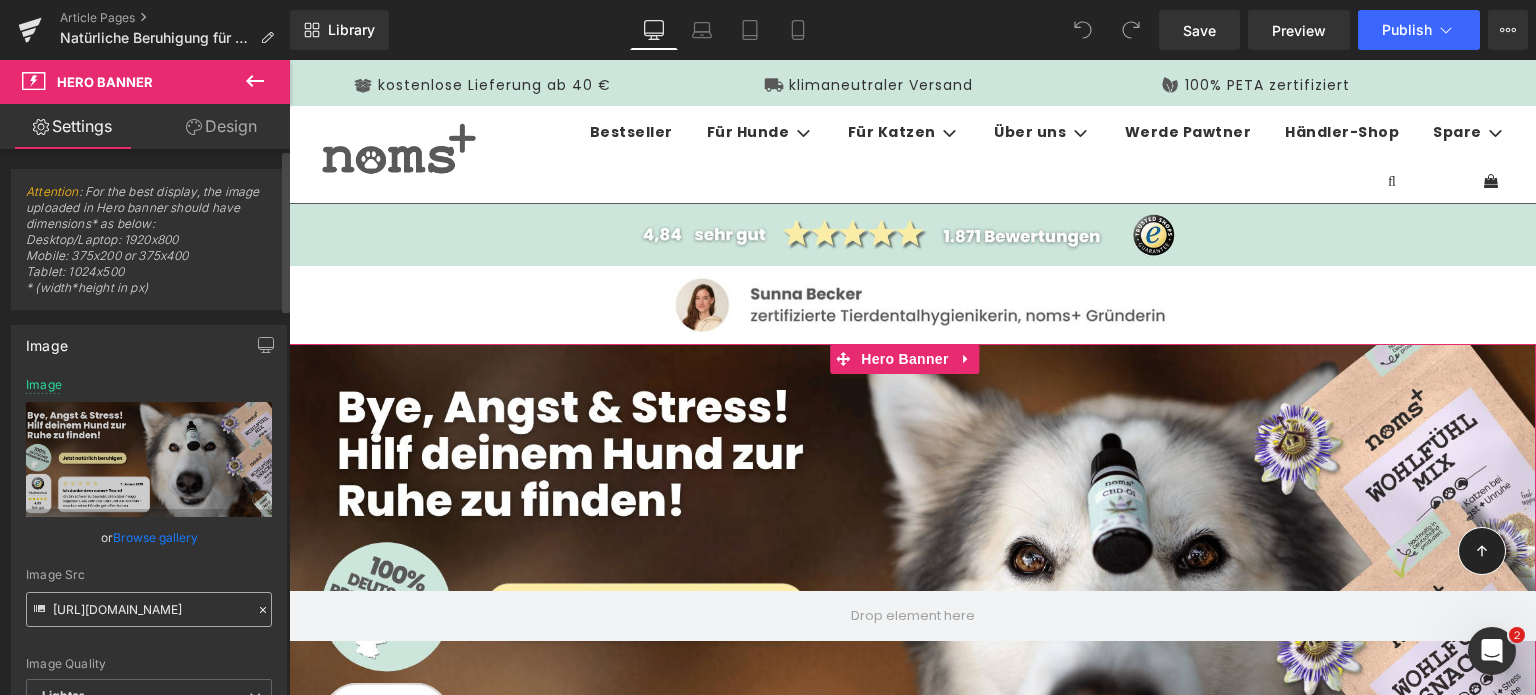 scroll, scrollTop: 424, scrollLeft: 0, axis: vertical 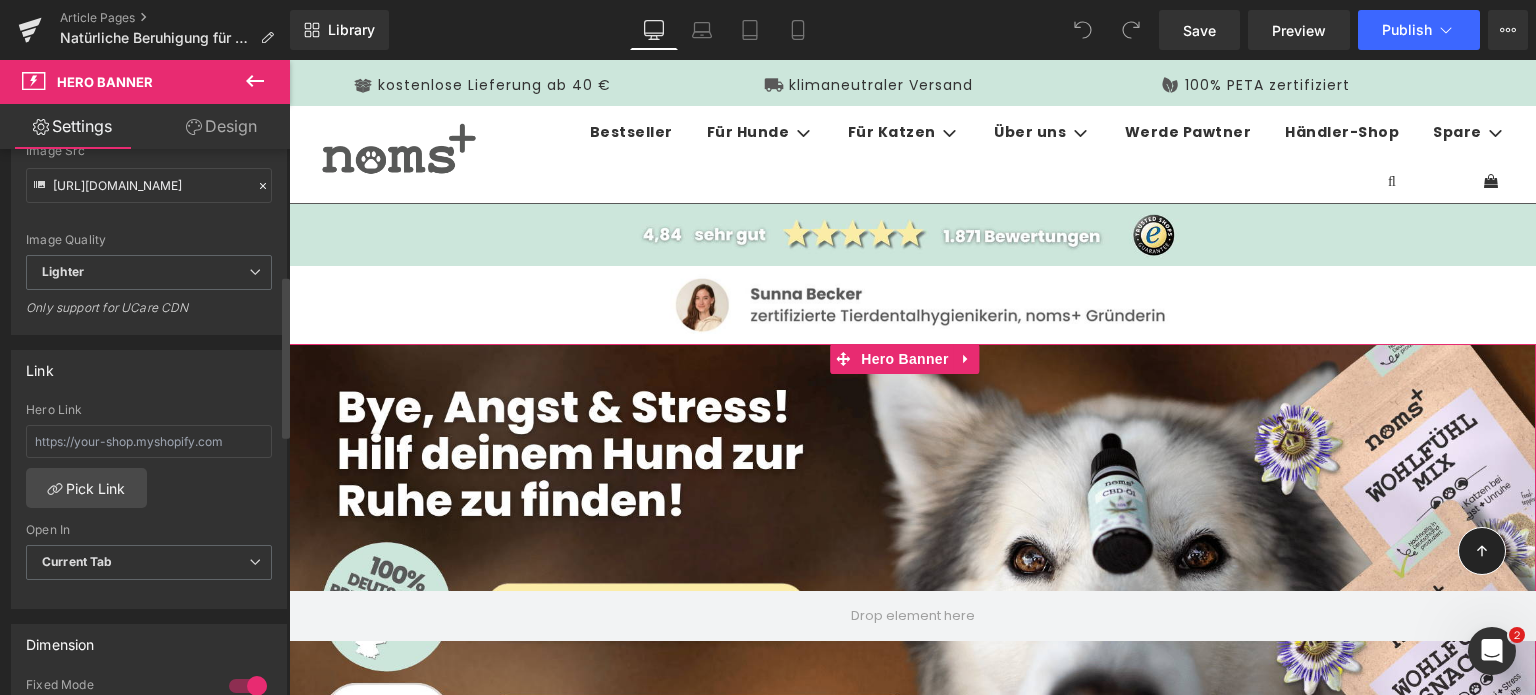 click on "Hero Link" at bounding box center [149, 435] 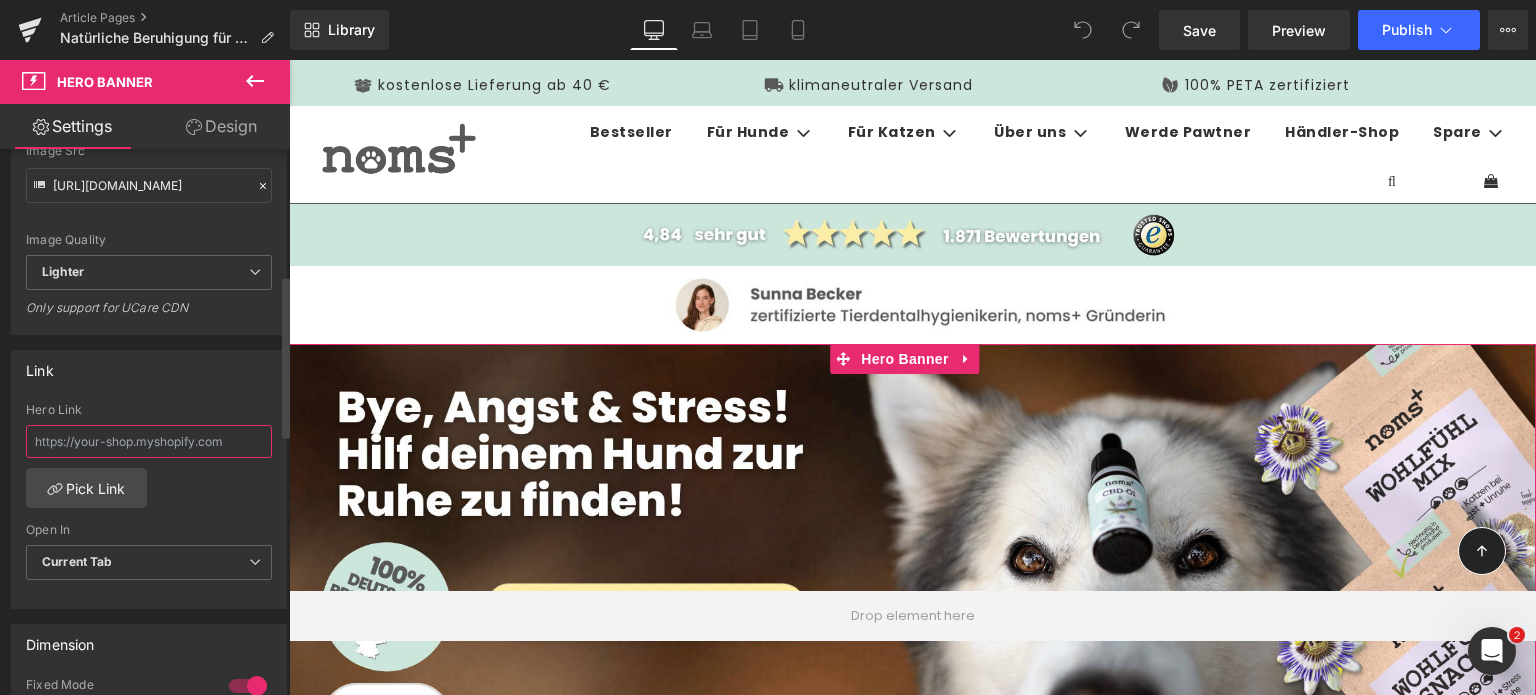 click at bounding box center [149, 441] 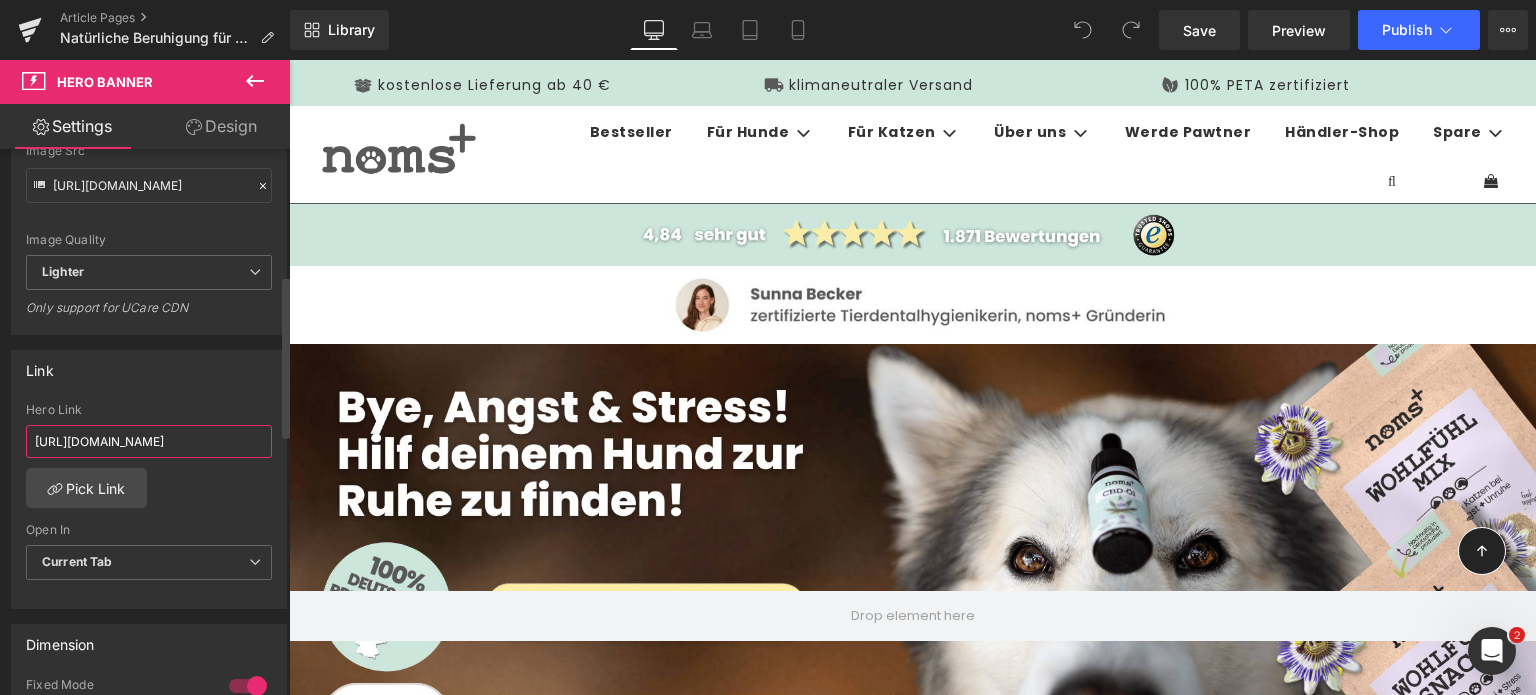 scroll, scrollTop: 0, scrollLeft: 292, axis: horizontal 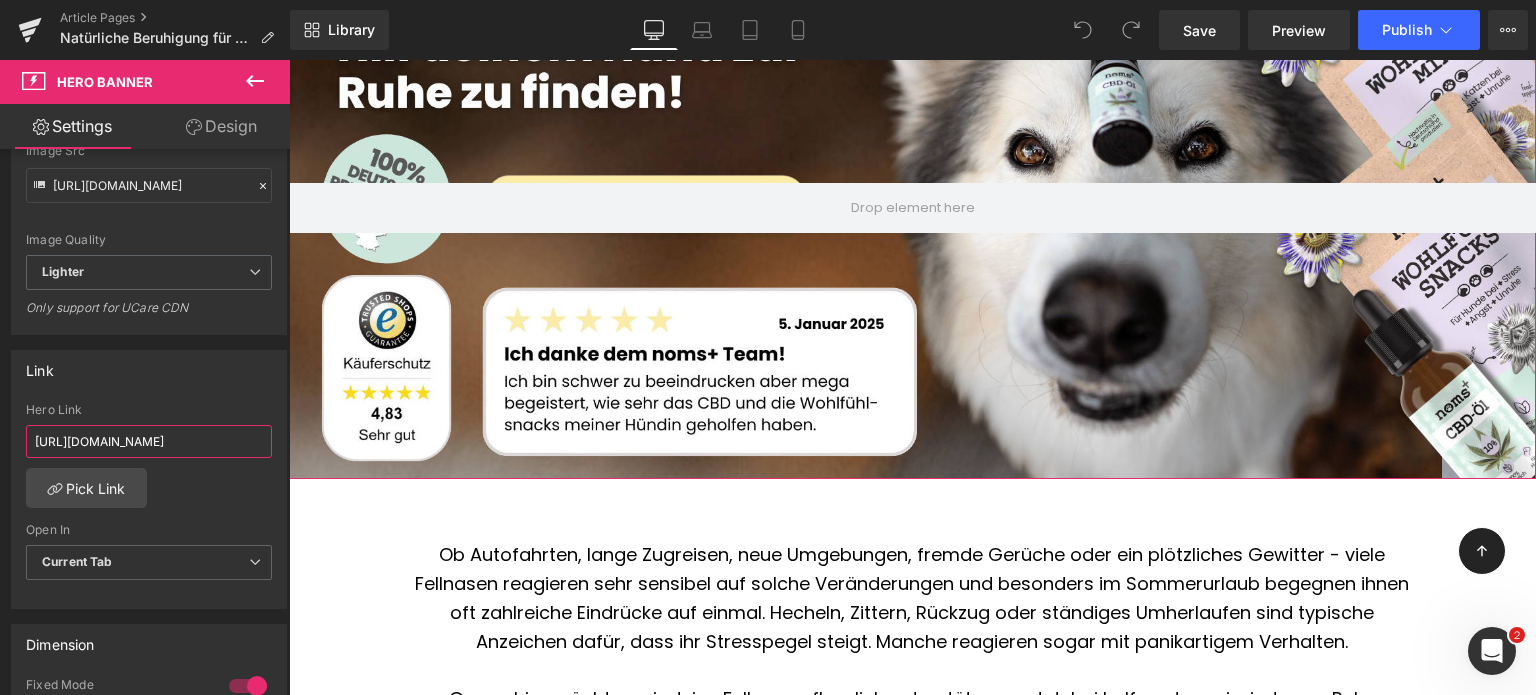 type on "[URL][DOMAIN_NAME]" 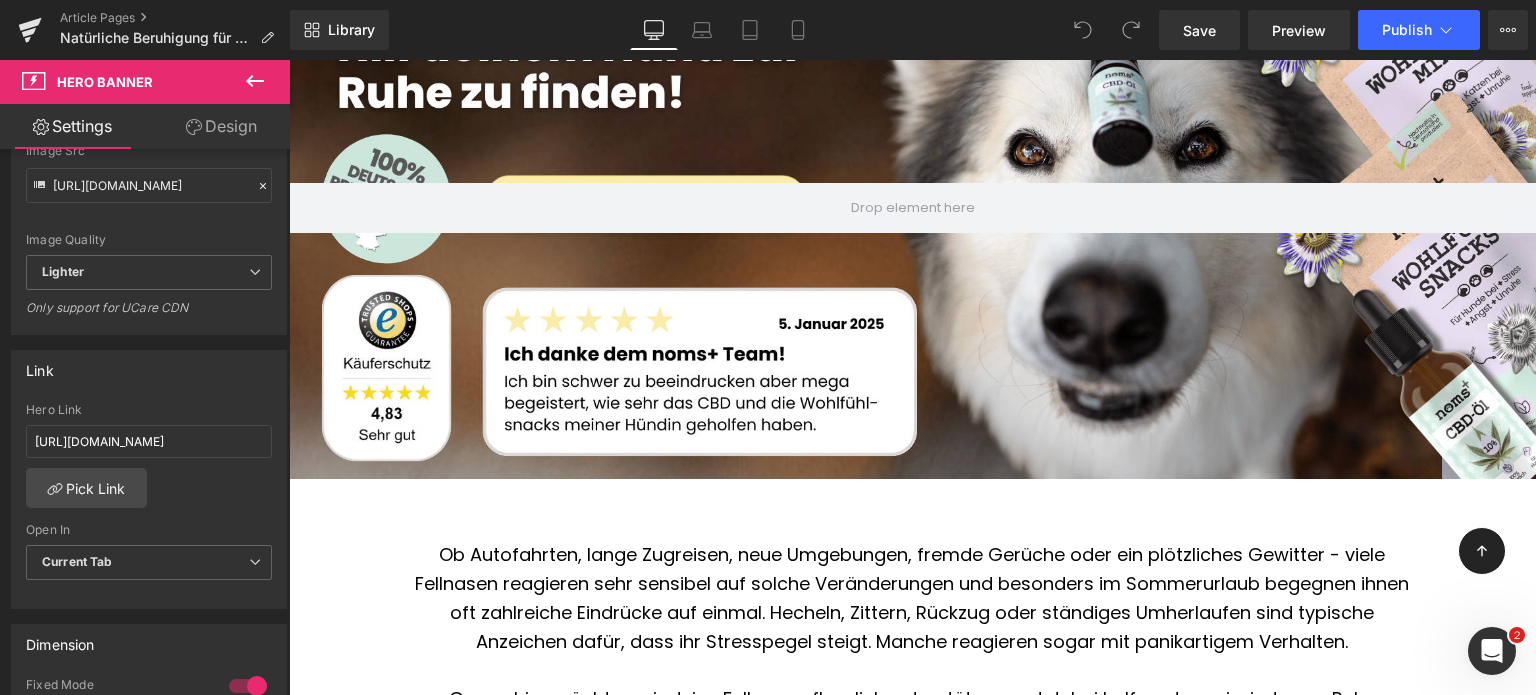 scroll, scrollTop: 0, scrollLeft: 0, axis: both 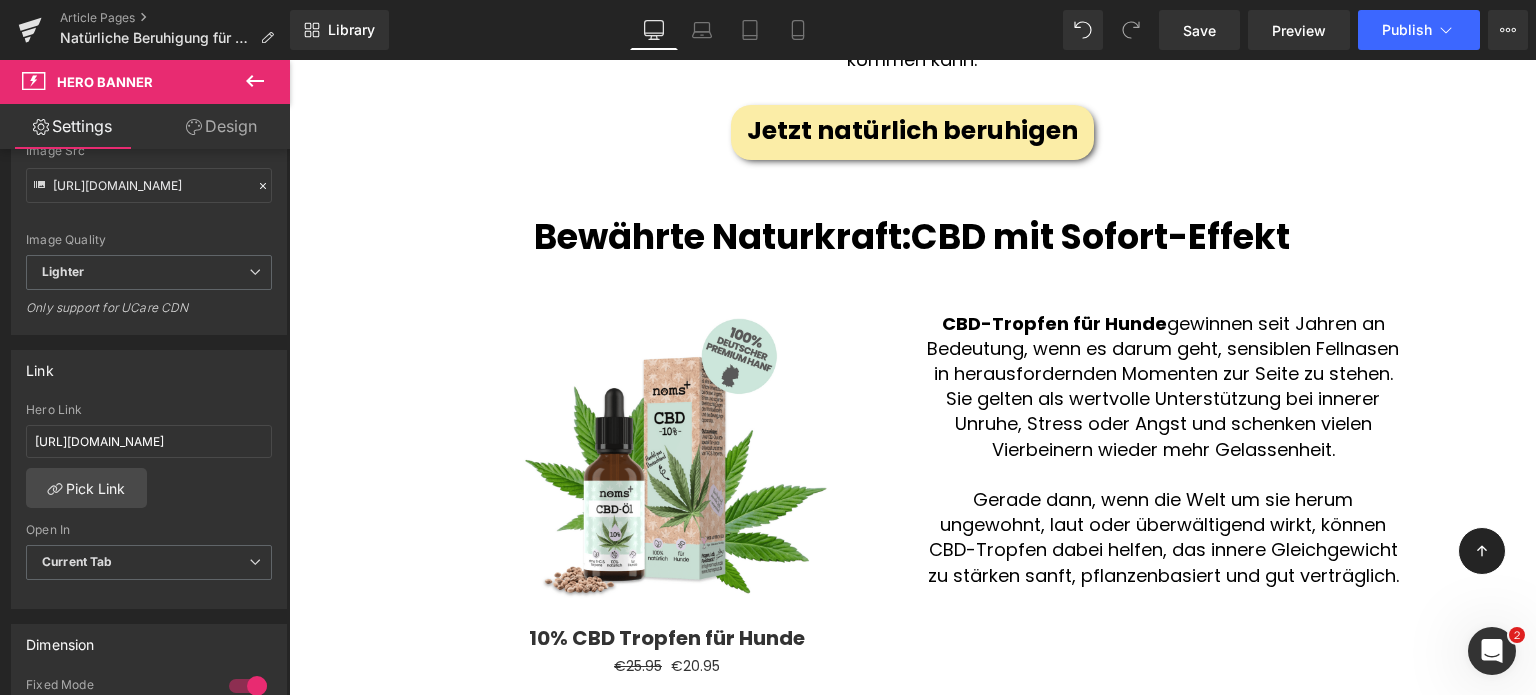 click on "Jetzt natürlich beruhigen" at bounding box center [912, 131] 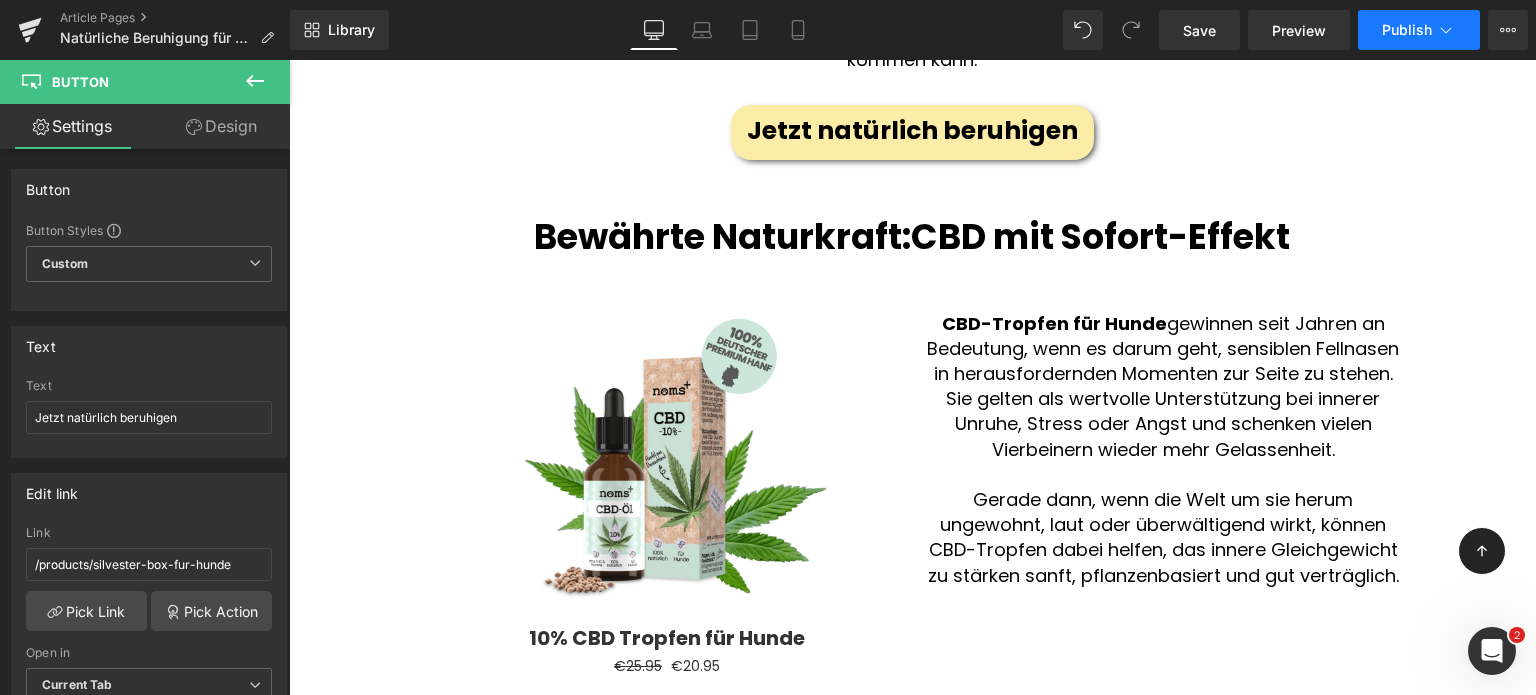 click on "Publish" at bounding box center [1419, 30] 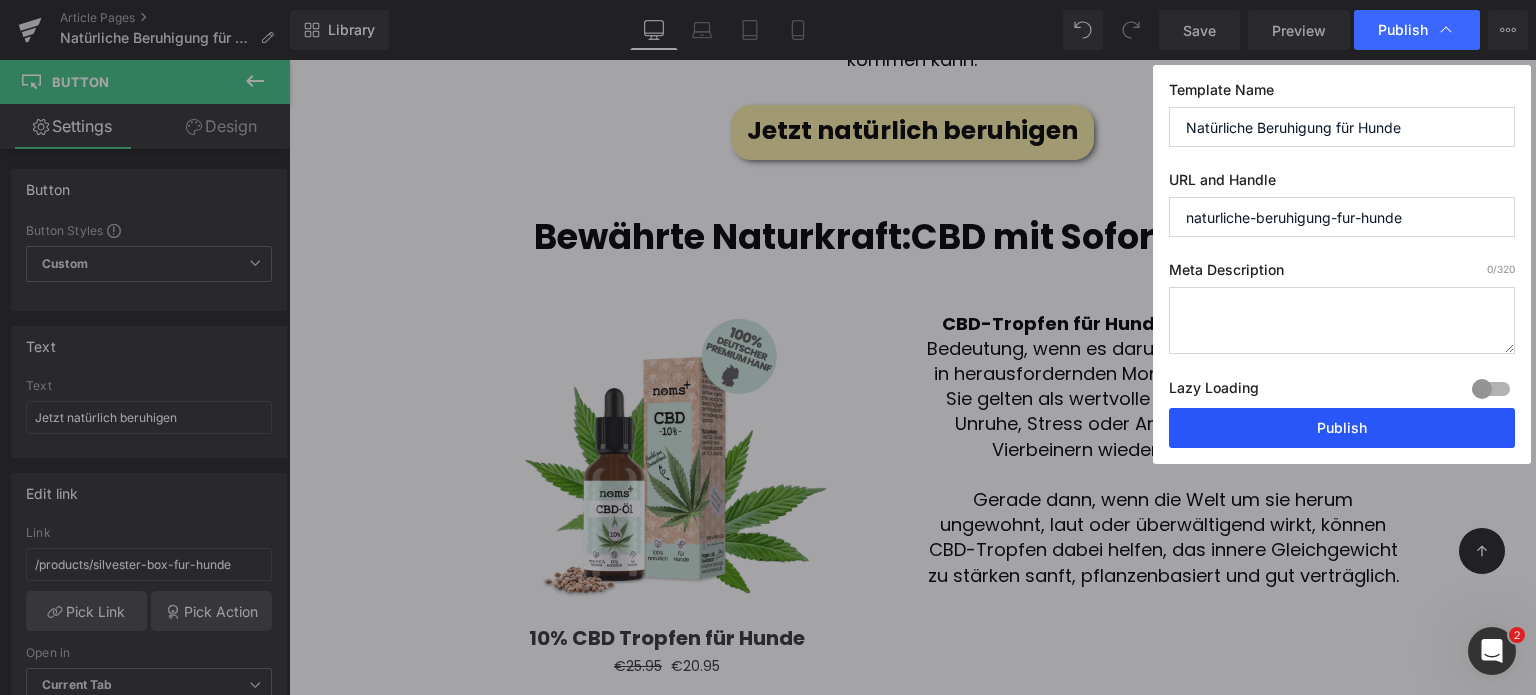 click on "Publish" at bounding box center [1342, 428] 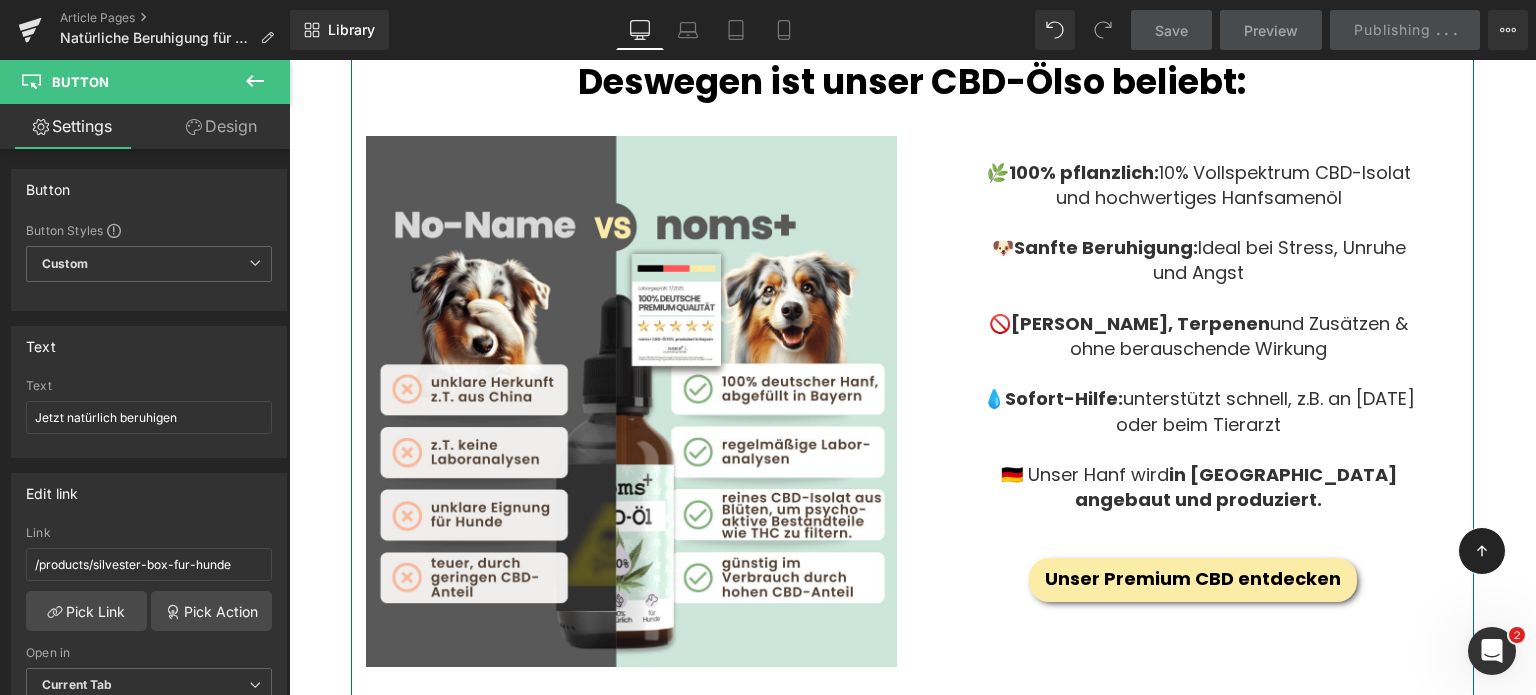 scroll, scrollTop: 1852, scrollLeft: 0, axis: vertical 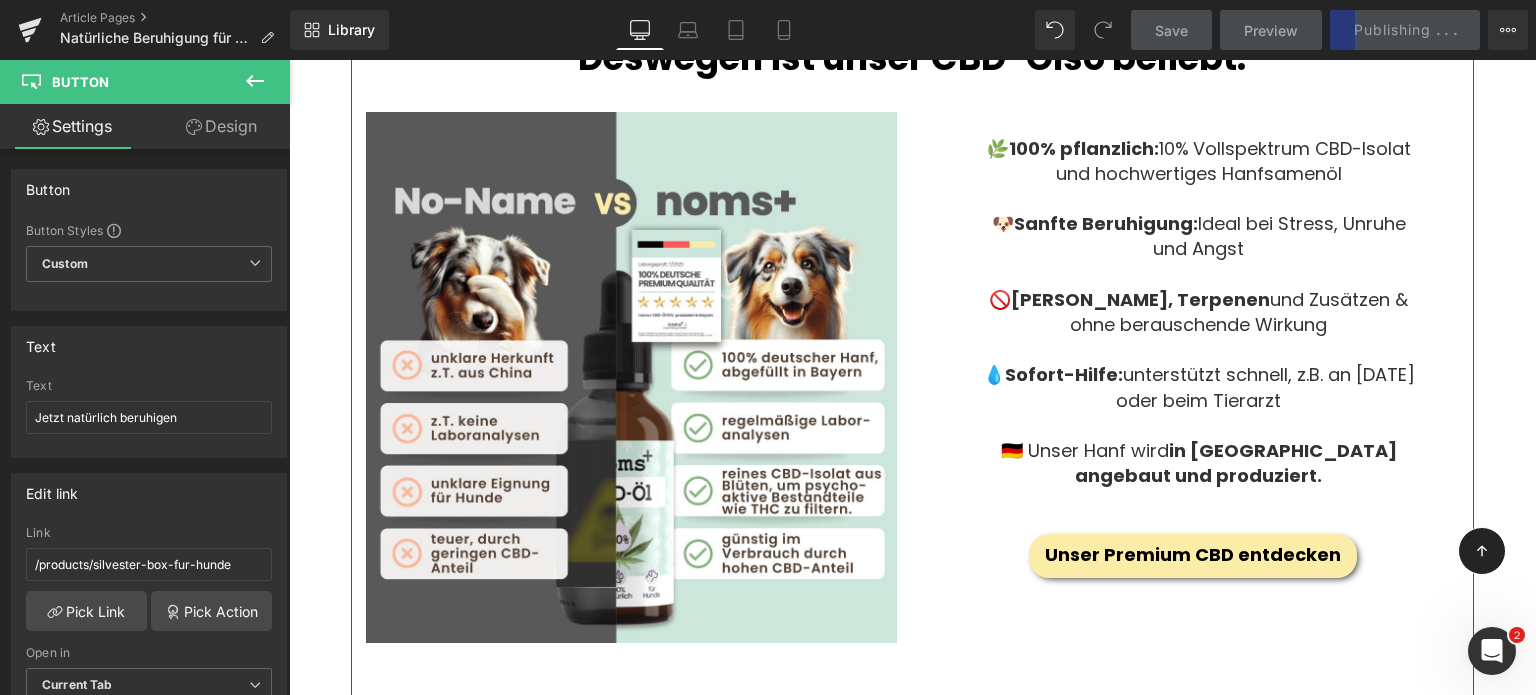 click on "Unser Premium CBD entdecken" at bounding box center [1193, 555] 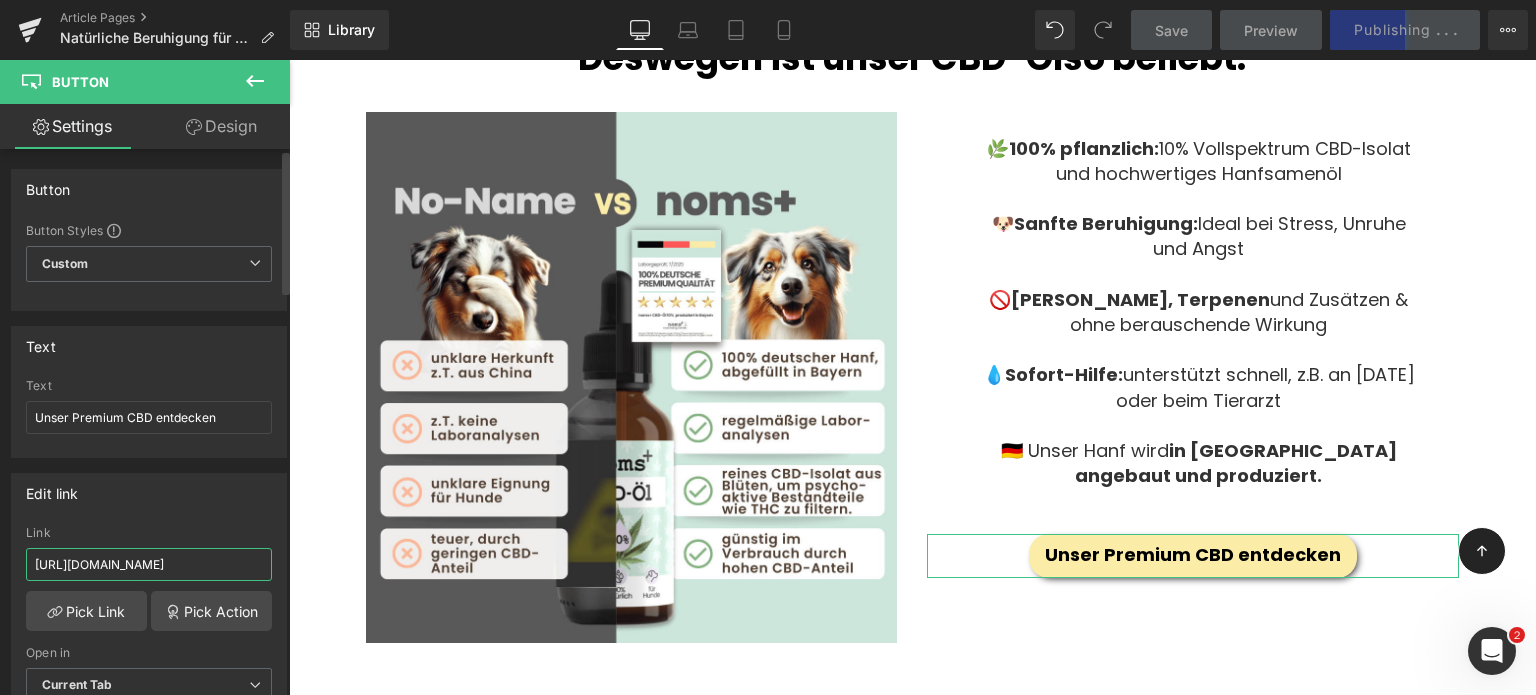 click on "[URL][DOMAIN_NAME]" at bounding box center (149, 564) 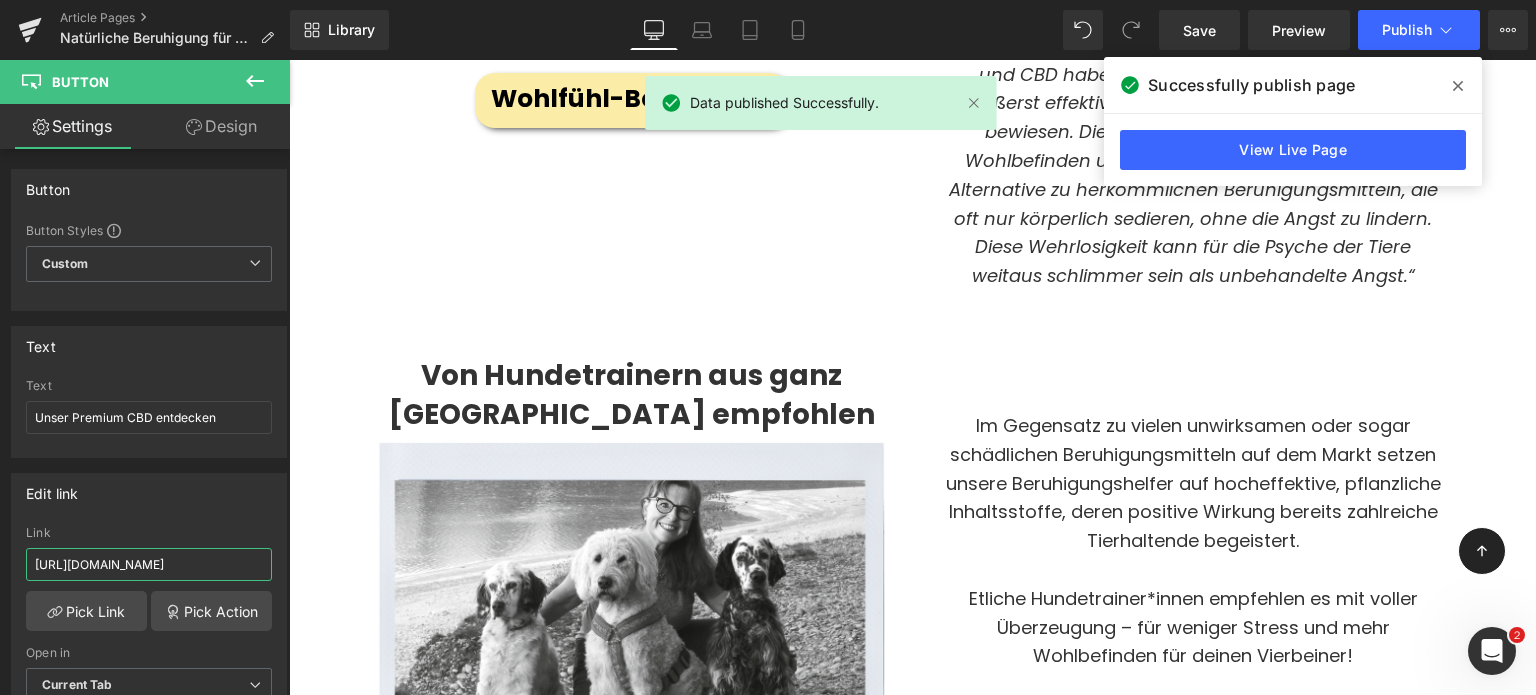 scroll, scrollTop: 6108, scrollLeft: 0, axis: vertical 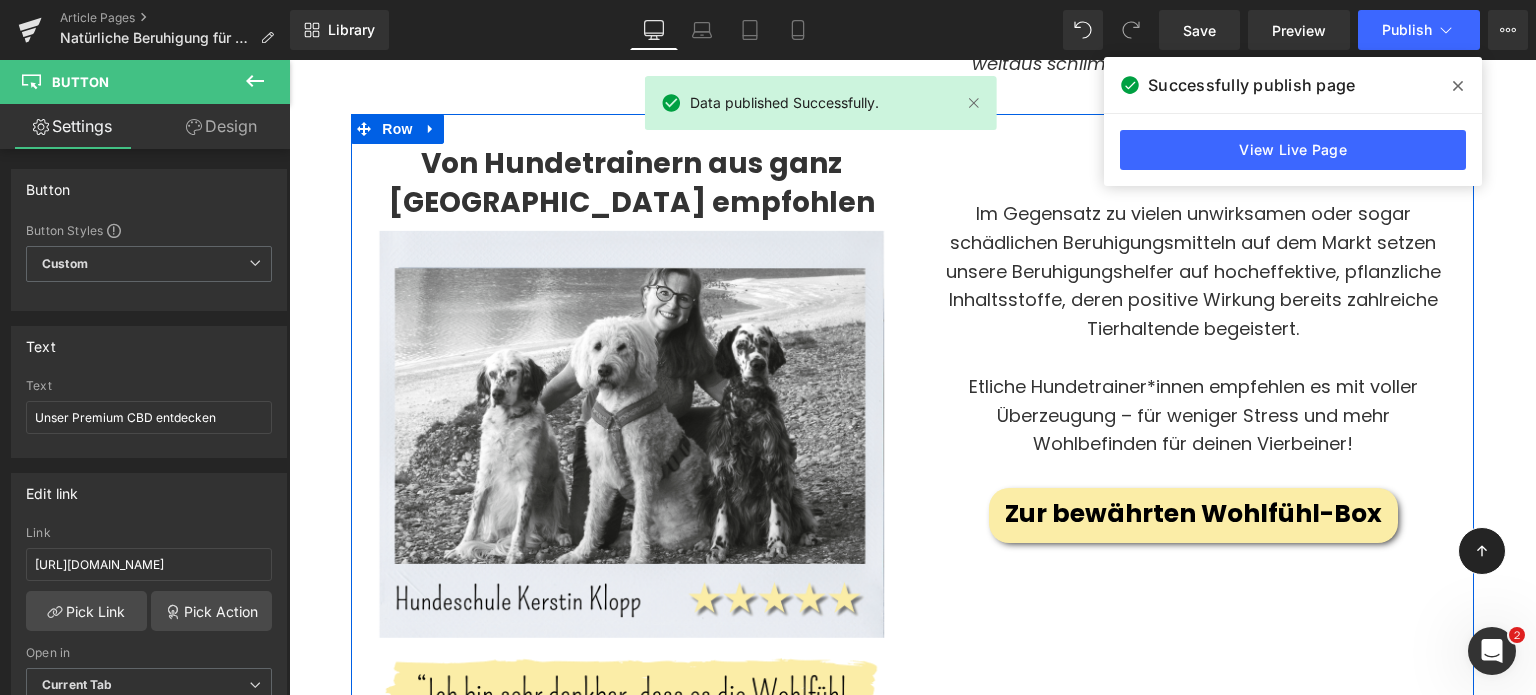 click on "Zur bewährten Wohlfühl-Box" at bounding box center [1193, 514] 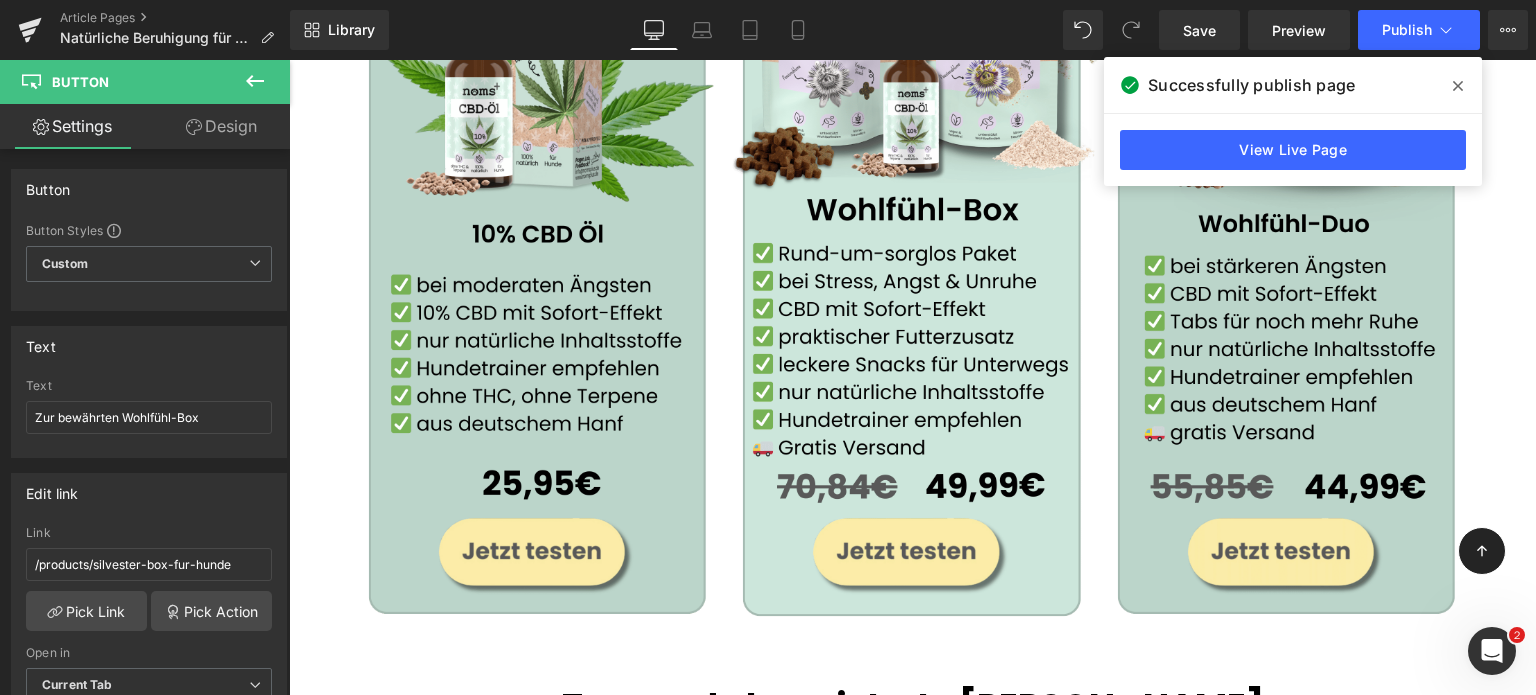 scroll, scrollTop: 7184, scrollLeft: 0, axis: vertical 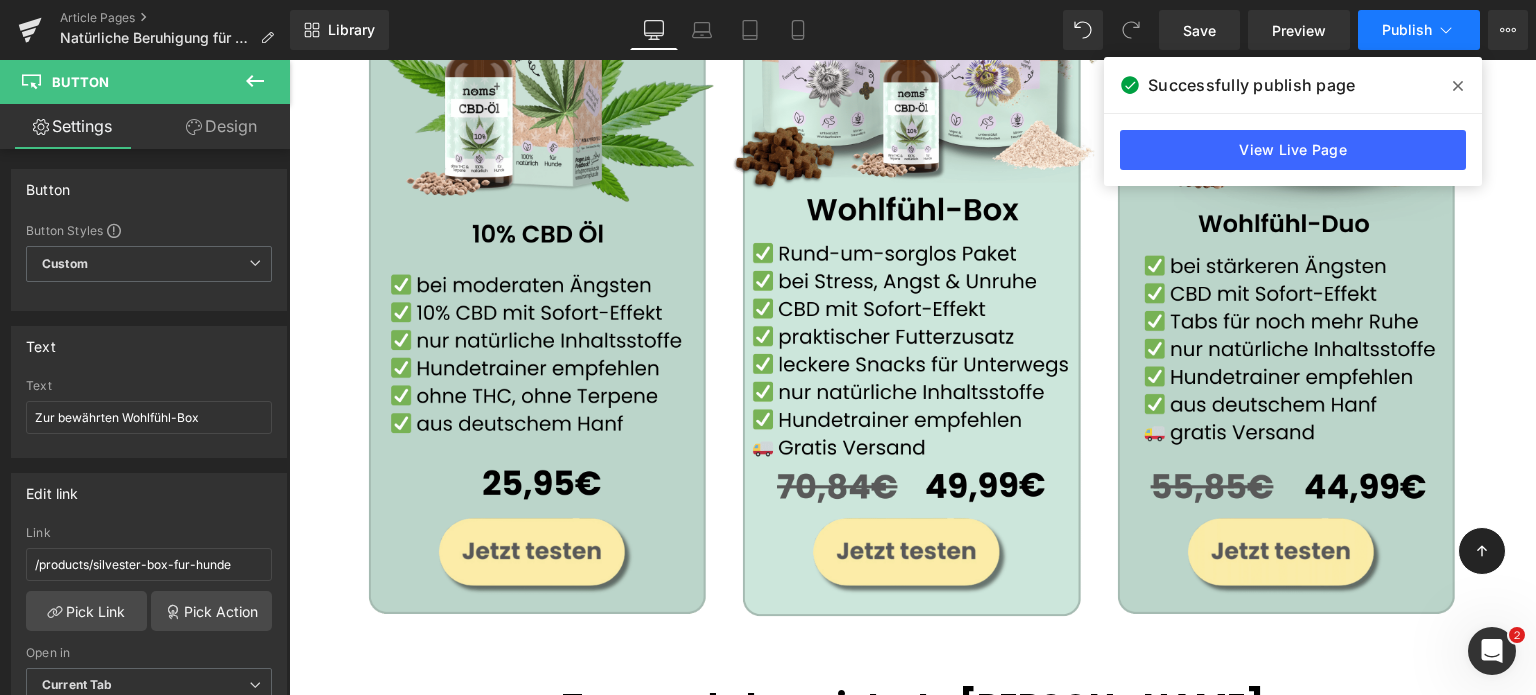 click on "Publish" at bounding box center (1407, 30) 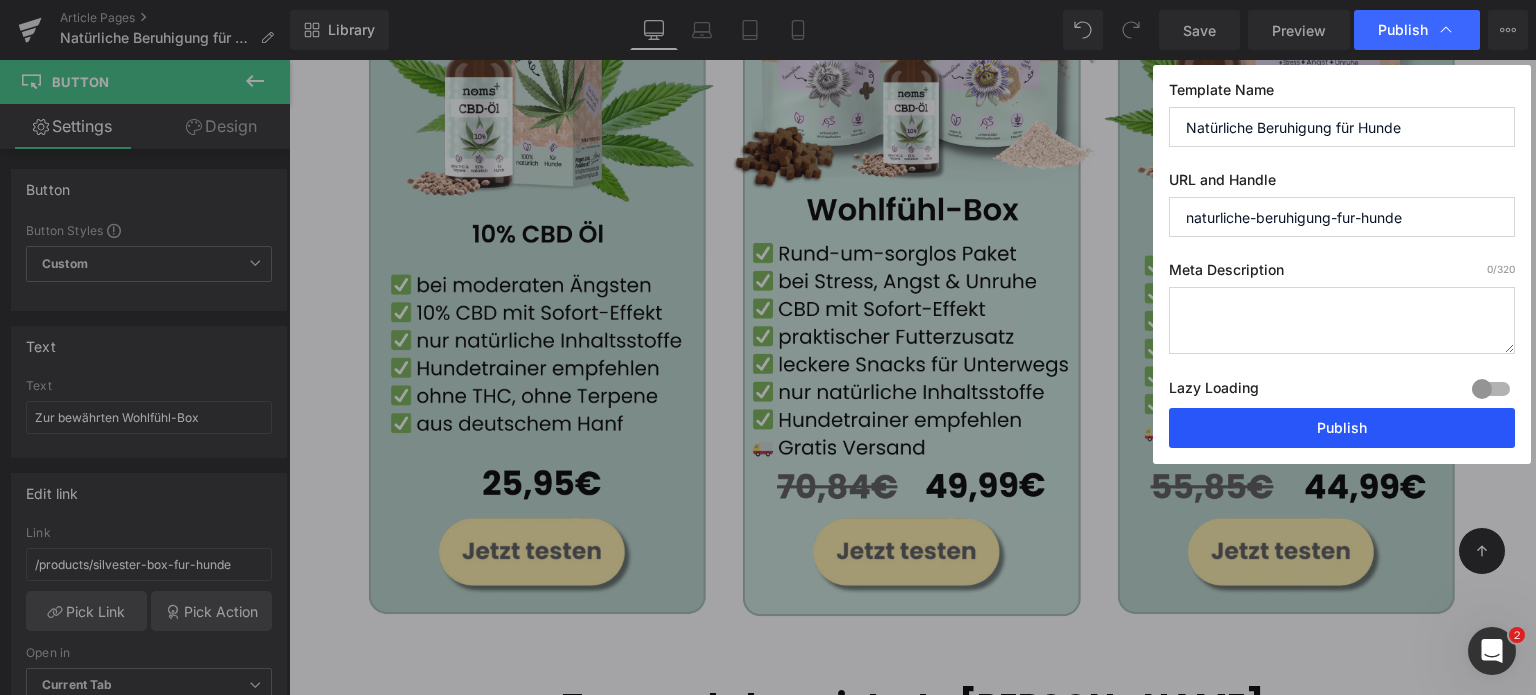 click on "Publish" at bounding box center [1342, 428] 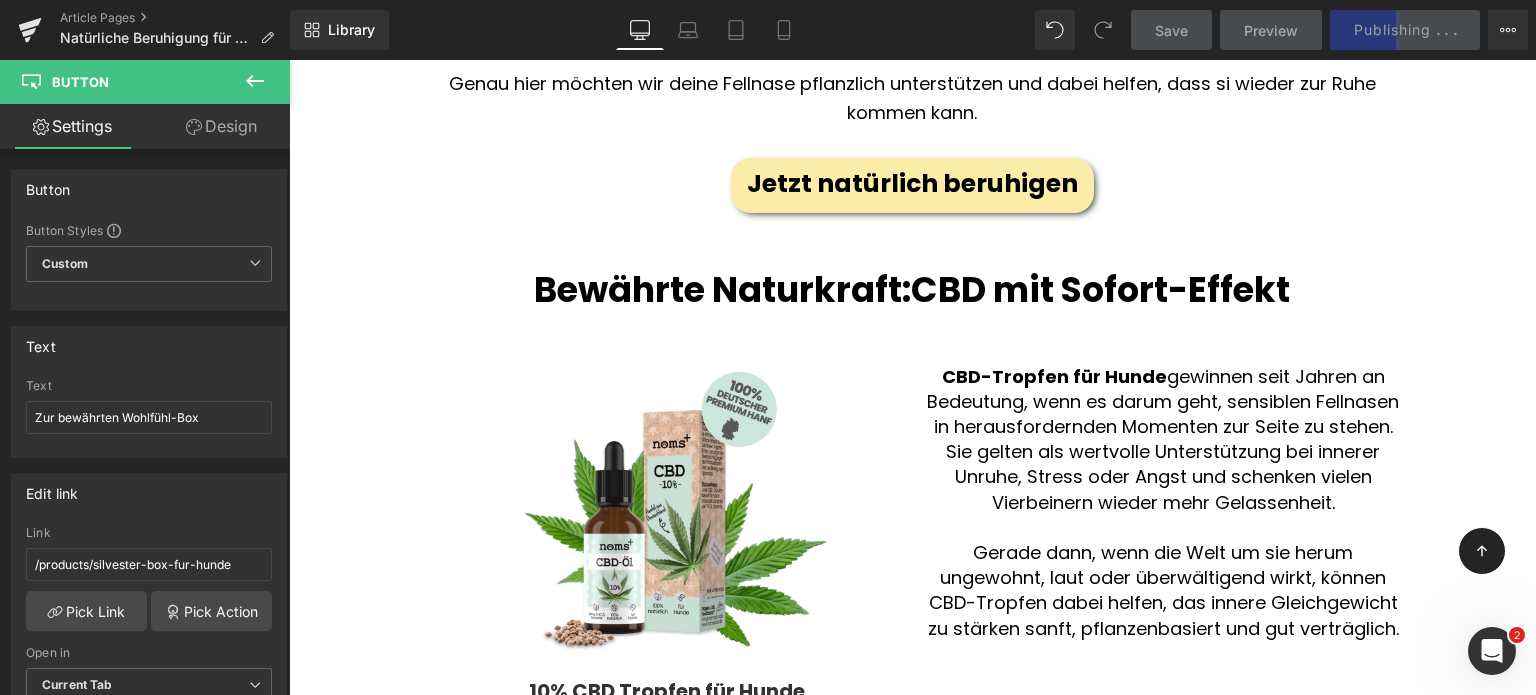 scroll, scrollTop: 616, scrollLeft: 0, axis: vertical 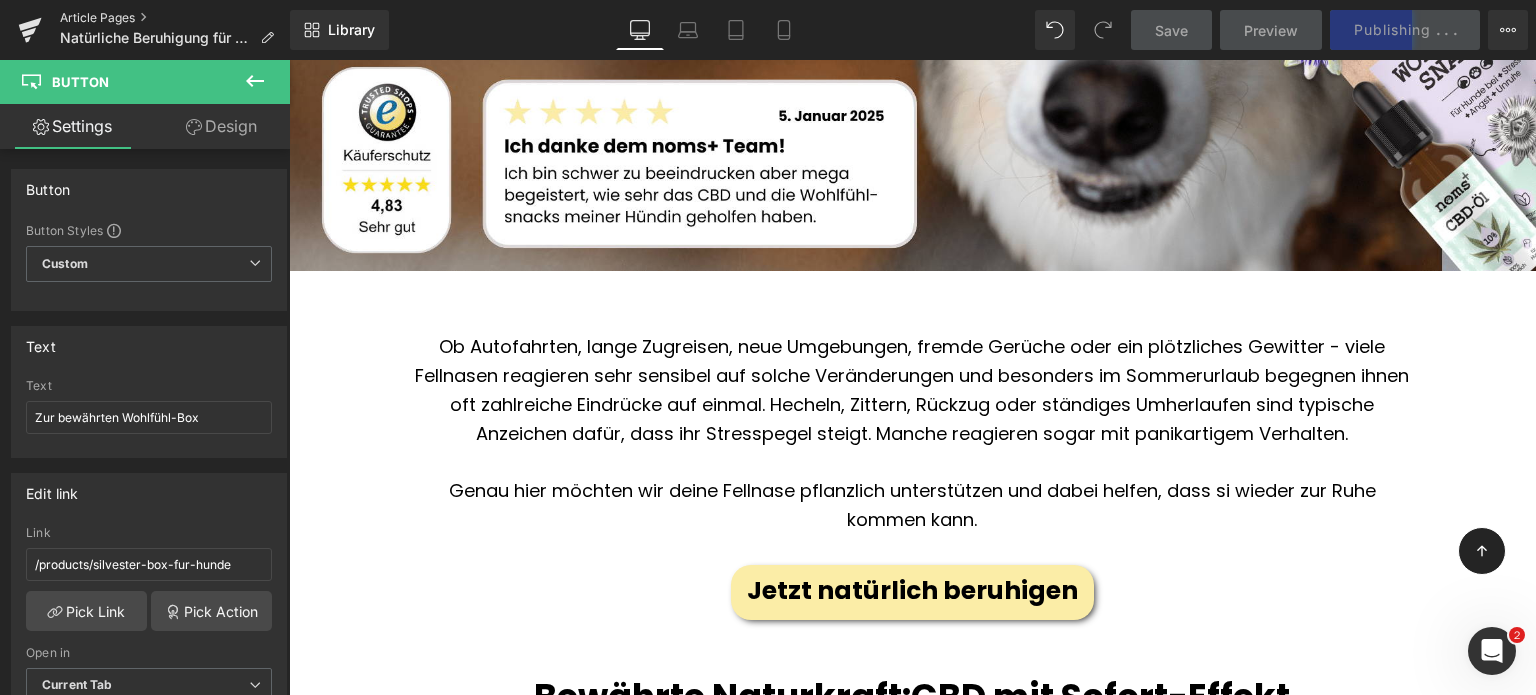 click on "Article Pages" at bounding box center [175, 18] 